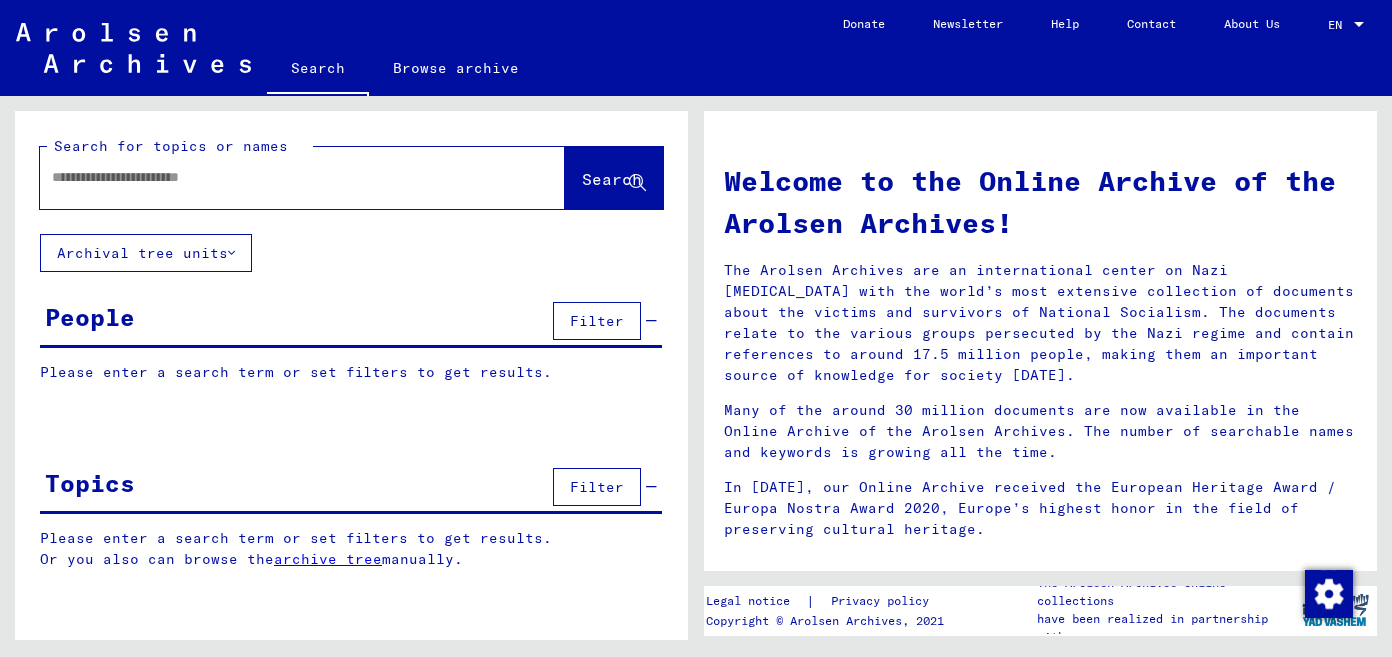 scroll, scrollTop: 0, scrollLeft: 0, axis: both 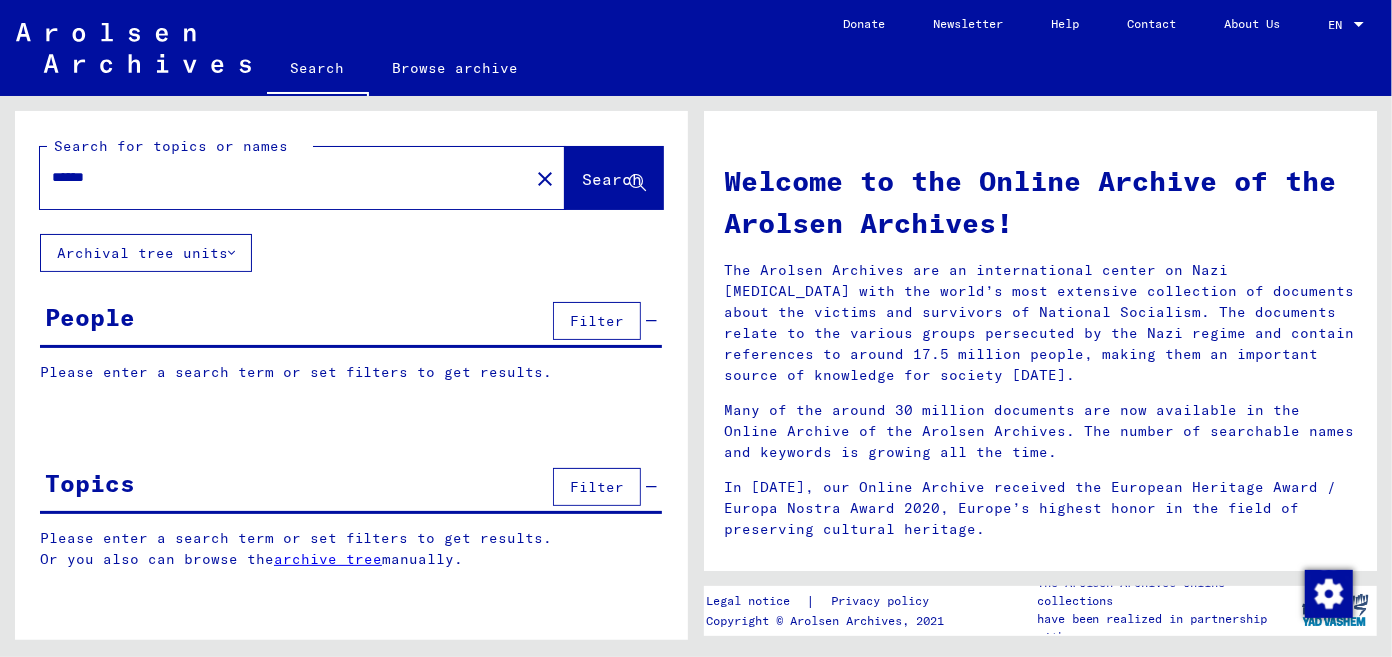 type on "******" 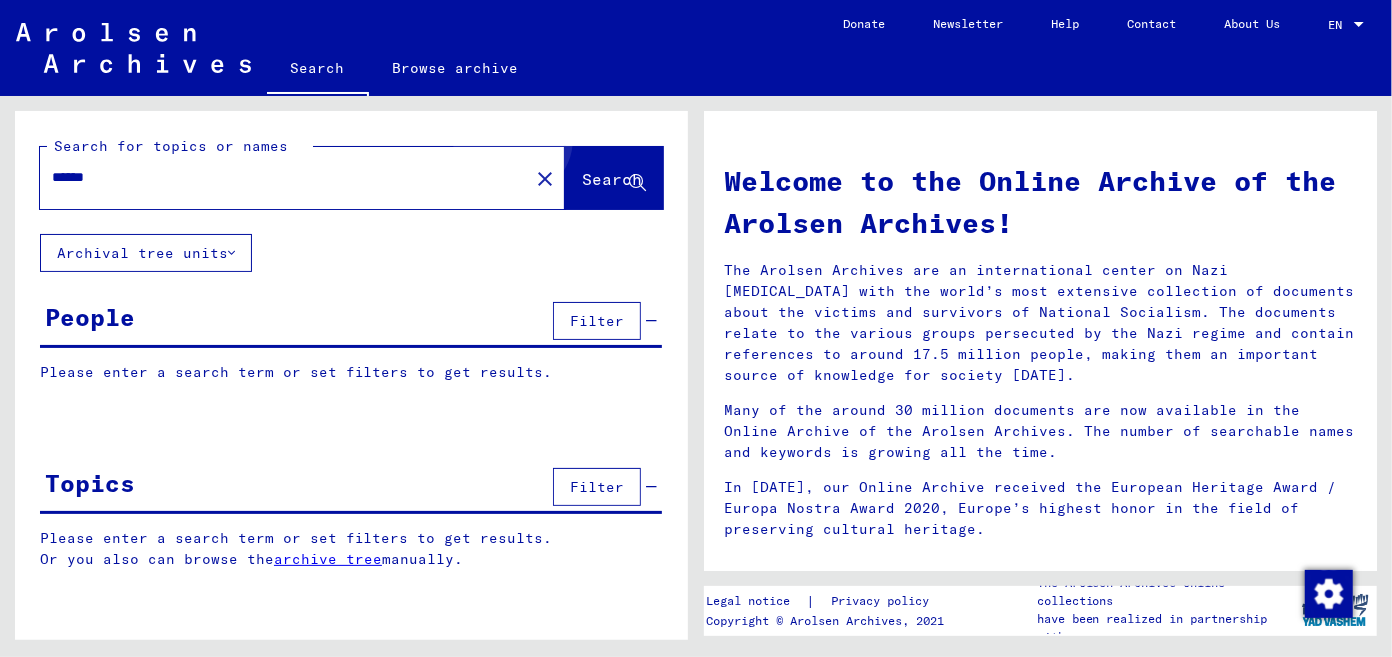 click on "Search" 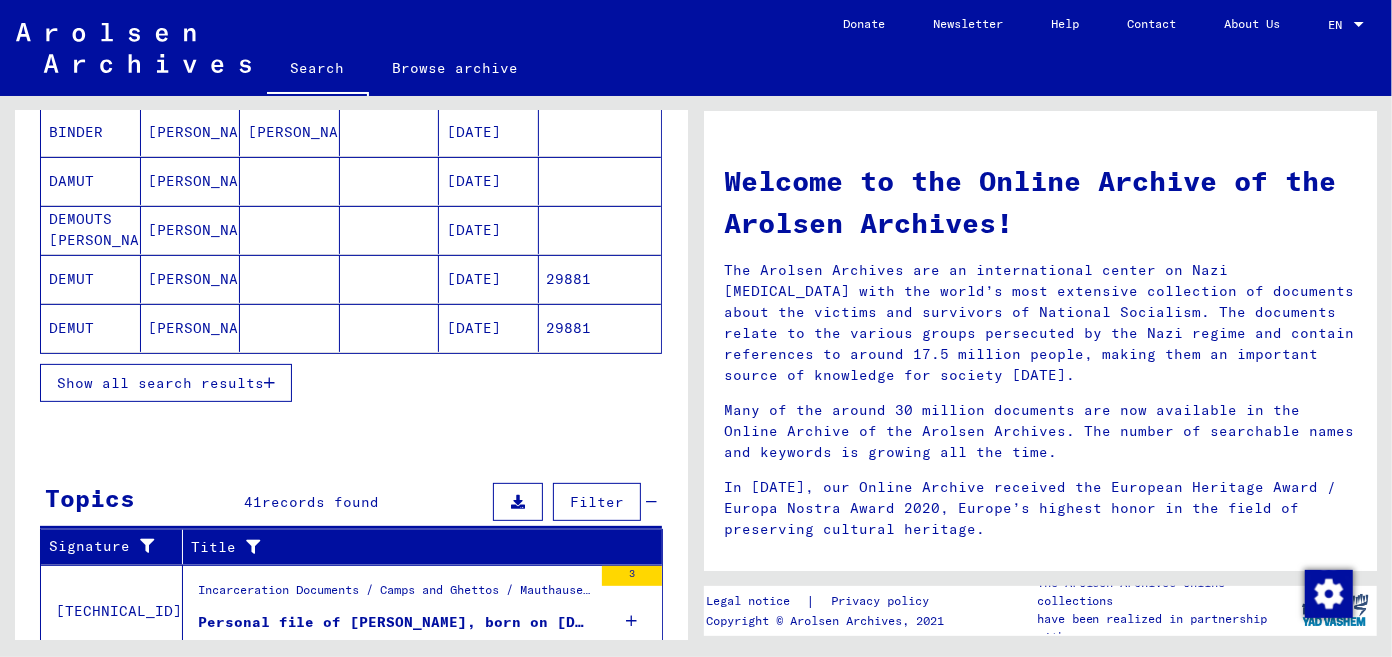 scroll, scrollTop: 299, scrollLeft: 0, axis: vertical 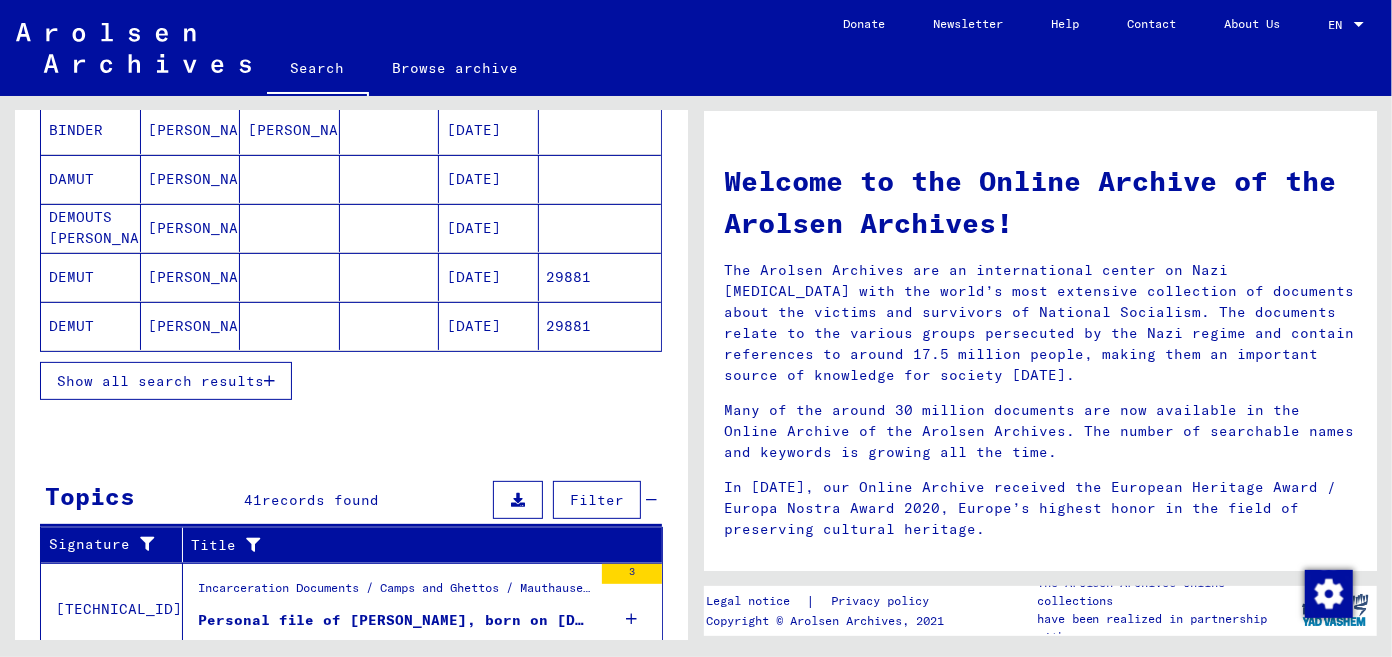 click on "Show all search results" at bounding box center (160, 381) 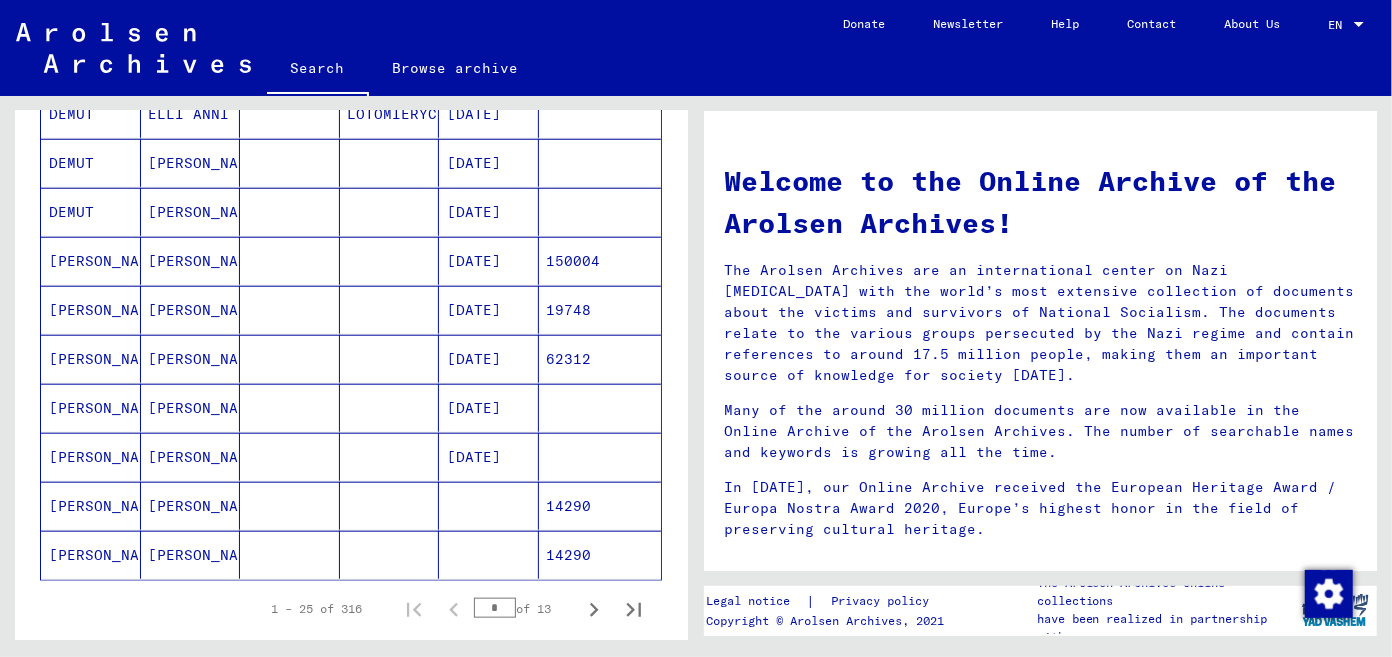 scroll, scrollTop: 1051, scrollLeft: 0, axis: vertical 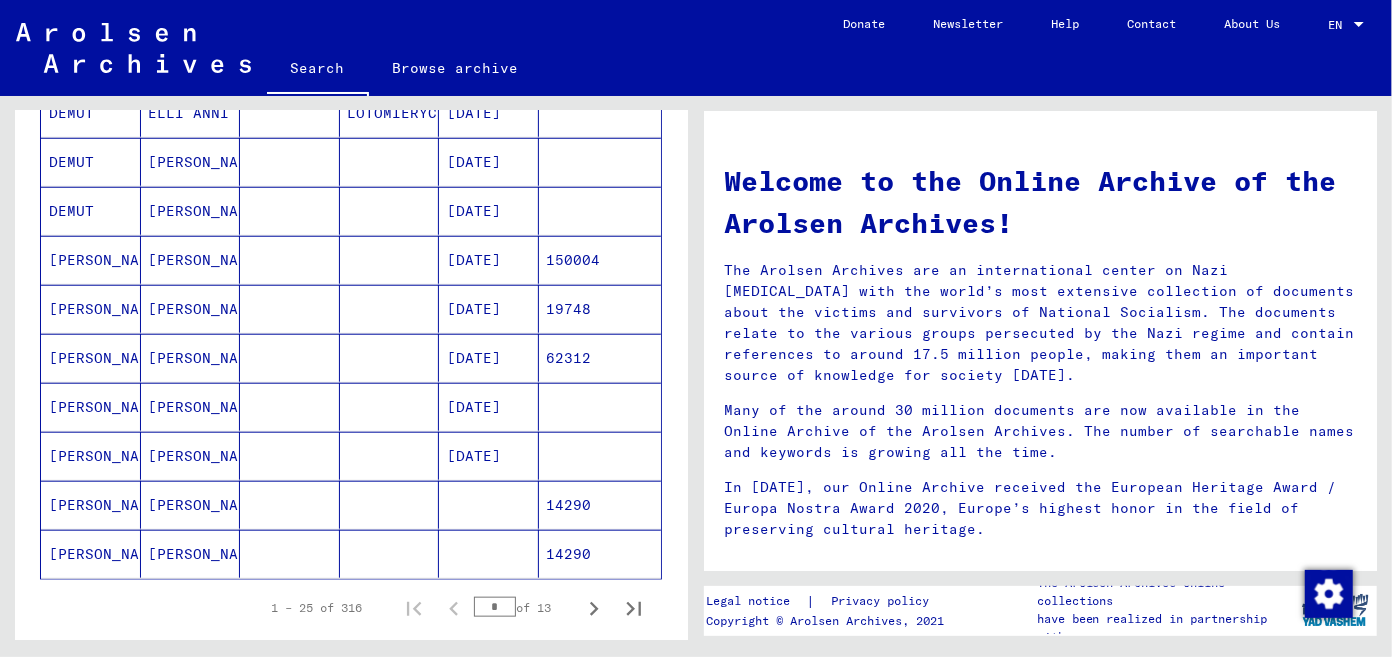 click 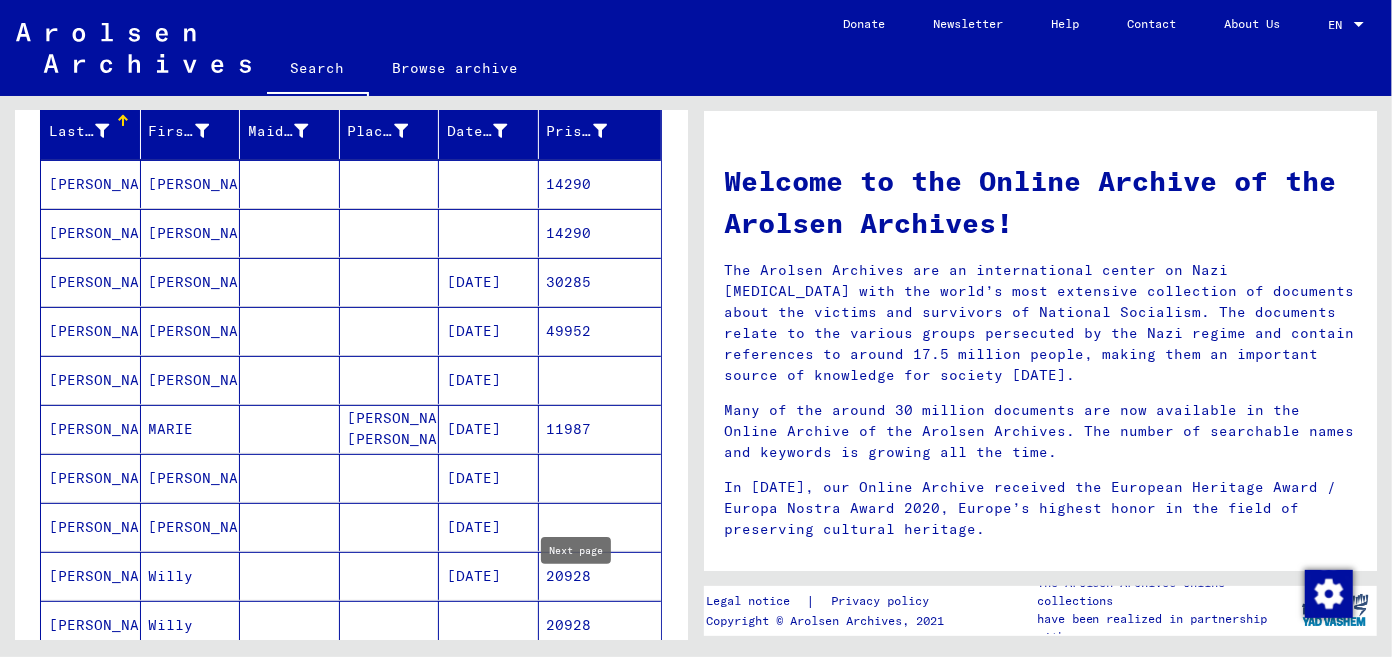 scroll, scrollTop: 241, scrollLeft: 0, axis: vertical 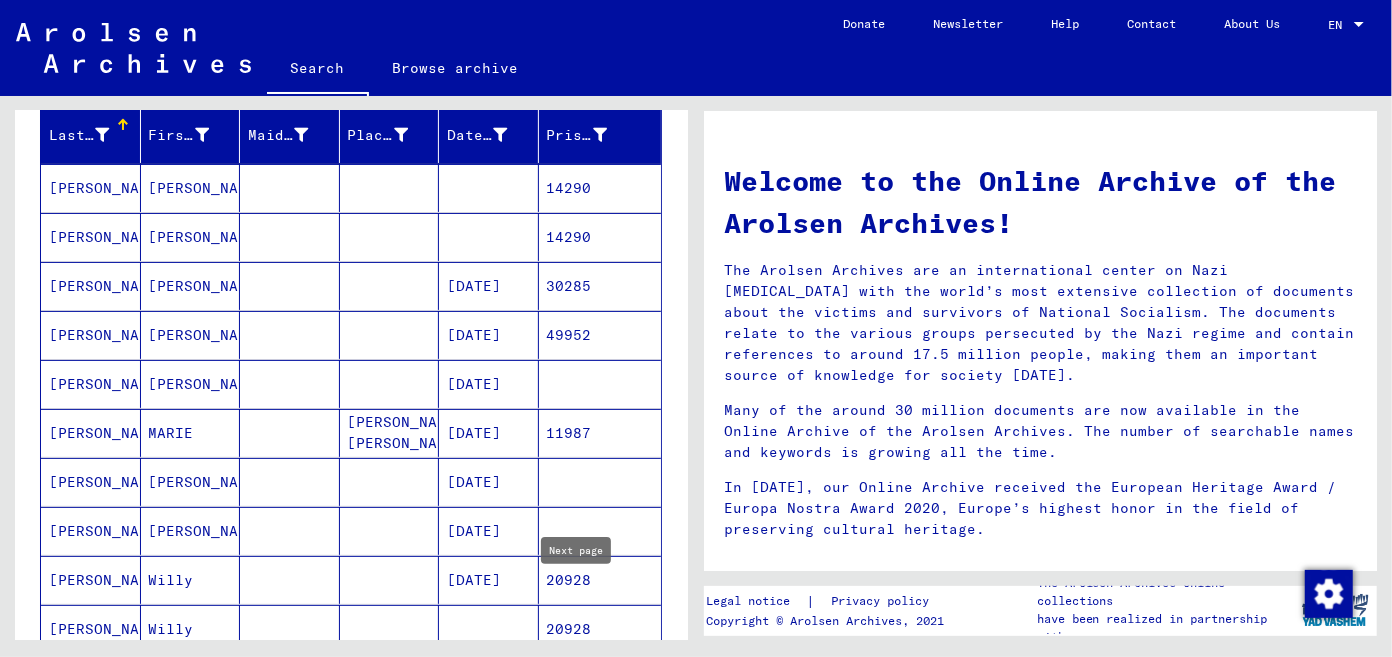 click on "[PERSON_NAME]" at bounding box center [91, 237] 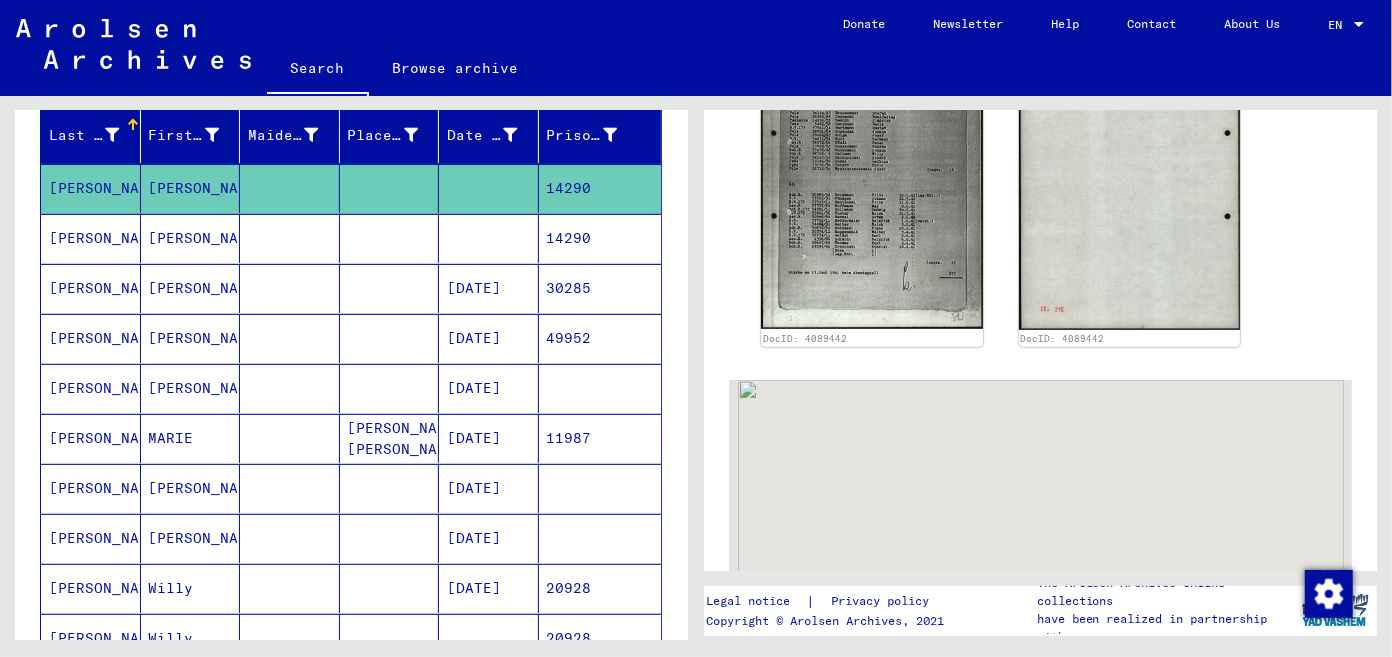 scroll, scrollTop: 552, scrollLeft: 0, axis: vertical 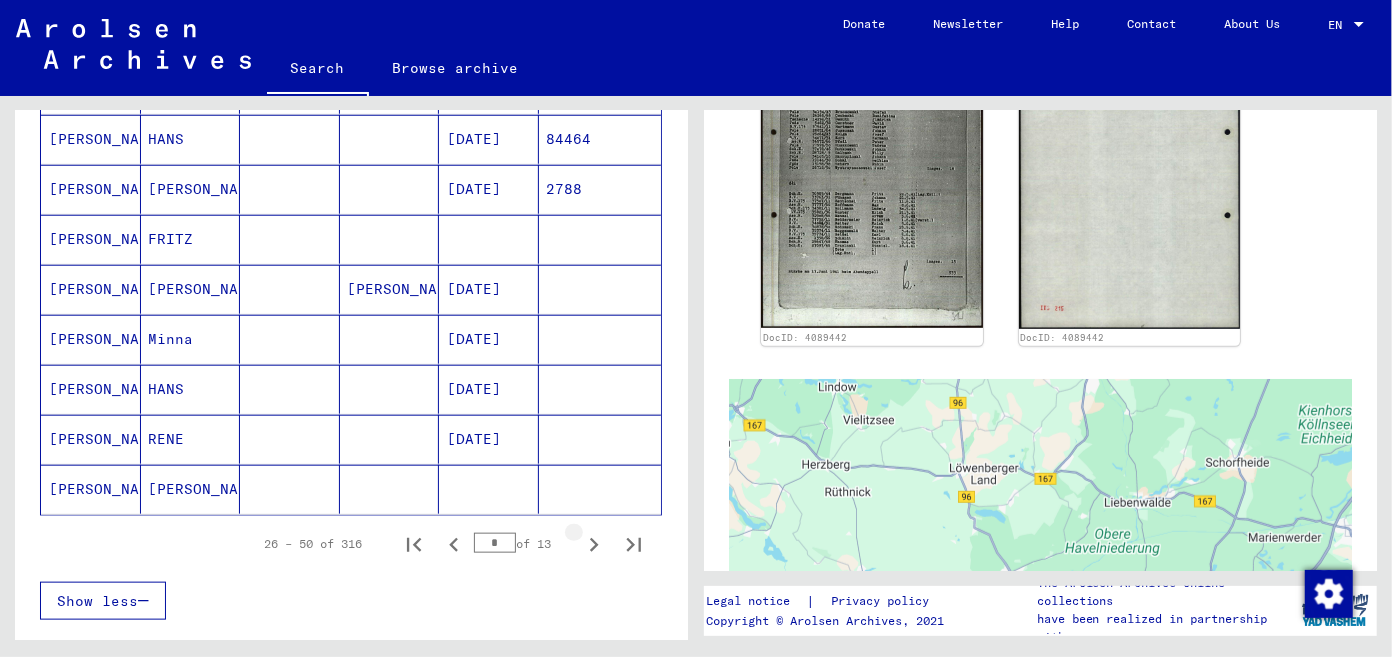 click 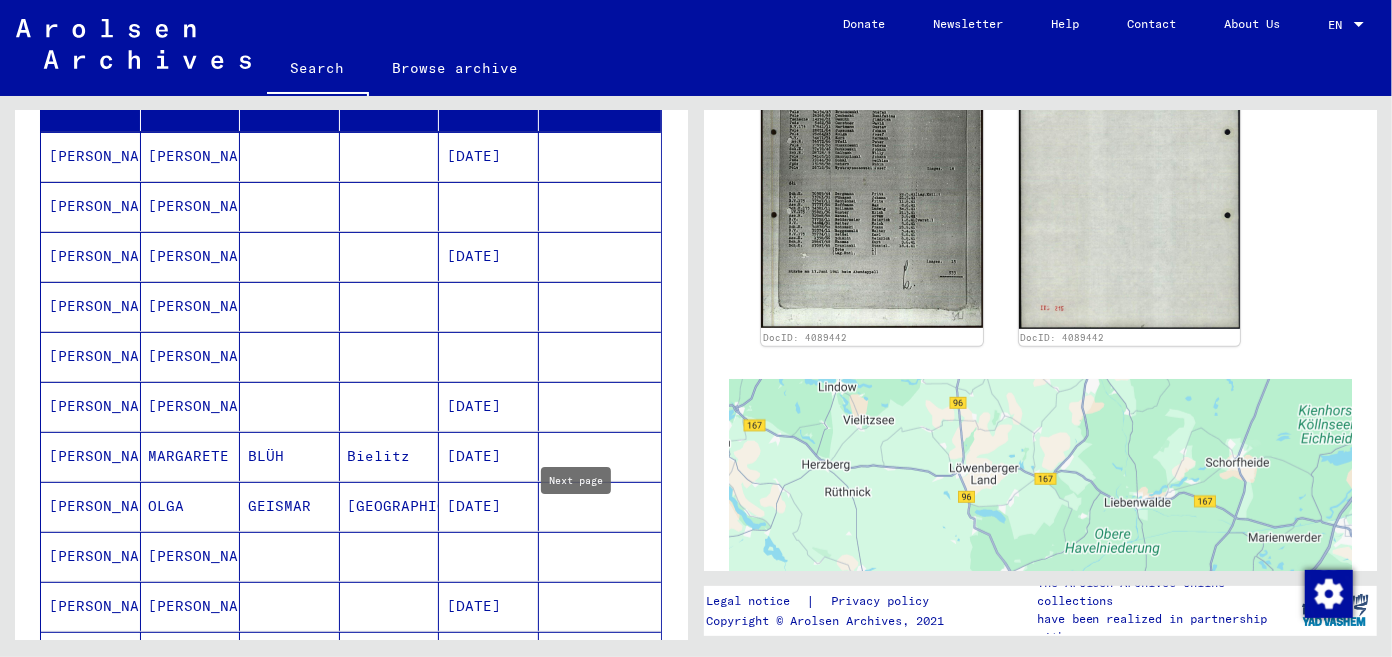 scroll, scrollTop: 264, scrollLeft: 0, axis: vertical 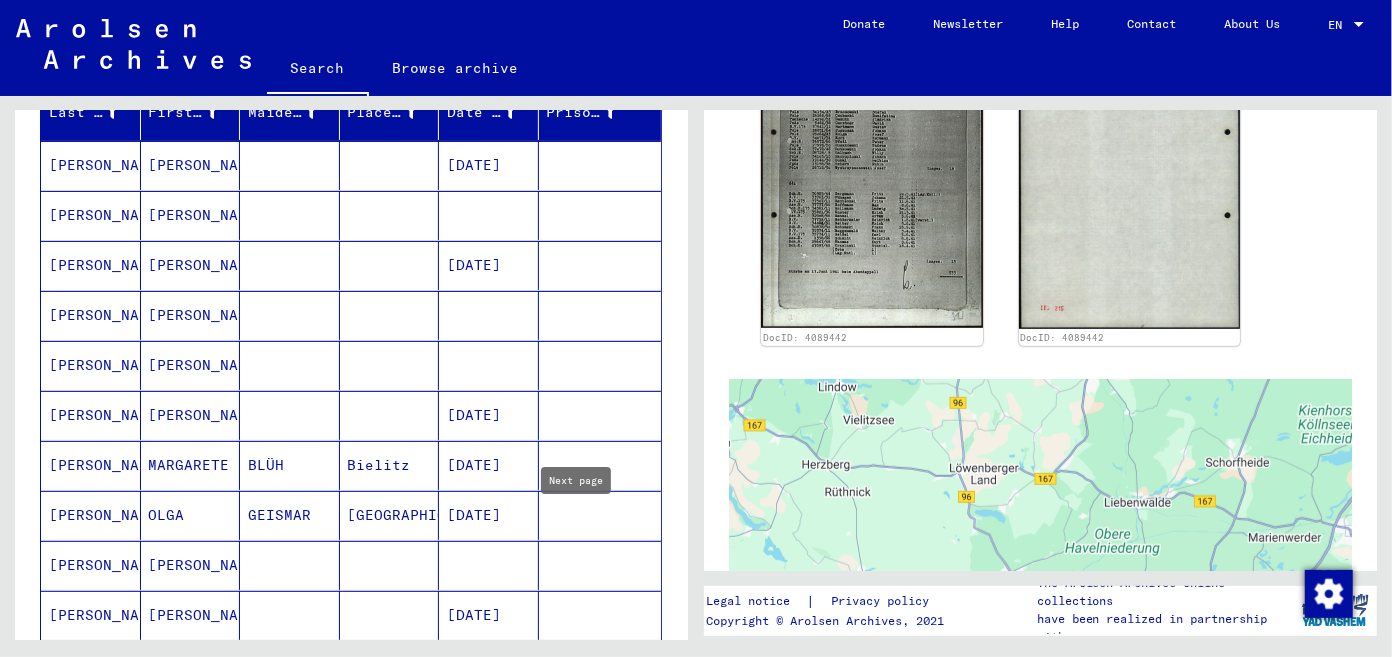 click on "[PERSON_NAME]" at bounding box center [91, 465] 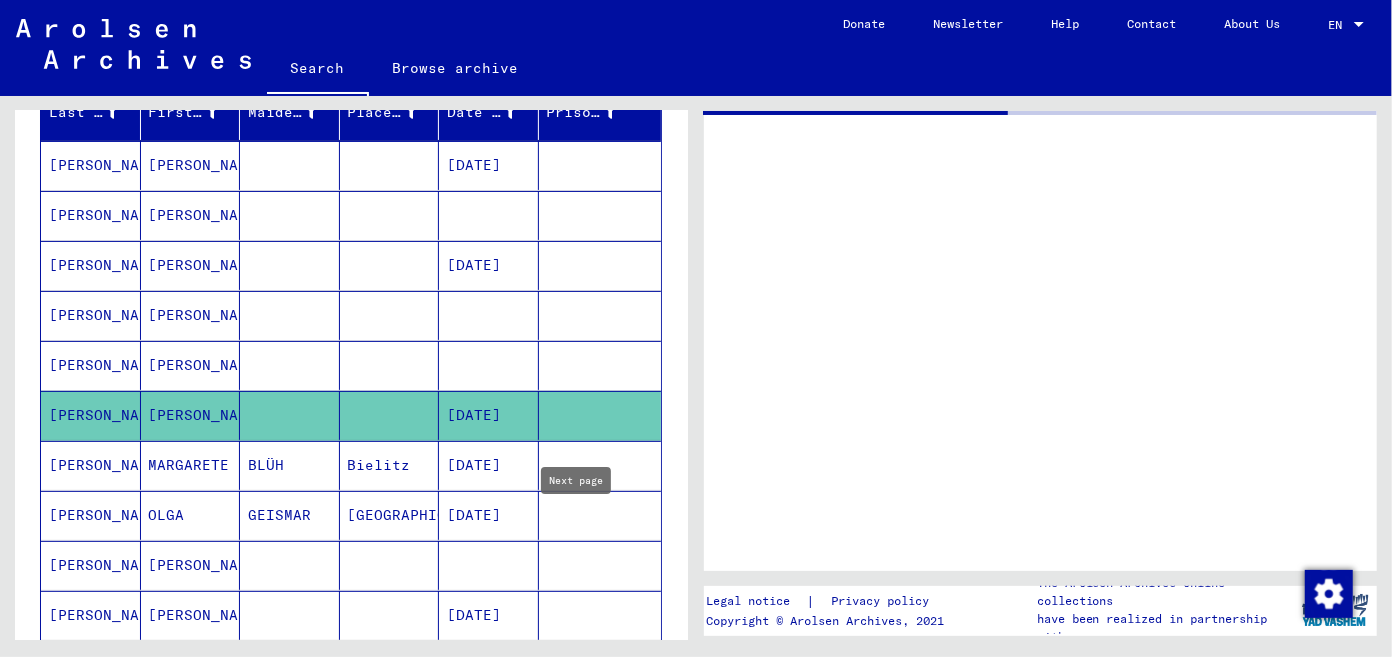 scroll, scrollTop: 0, scrollLeft: 0, axis: both 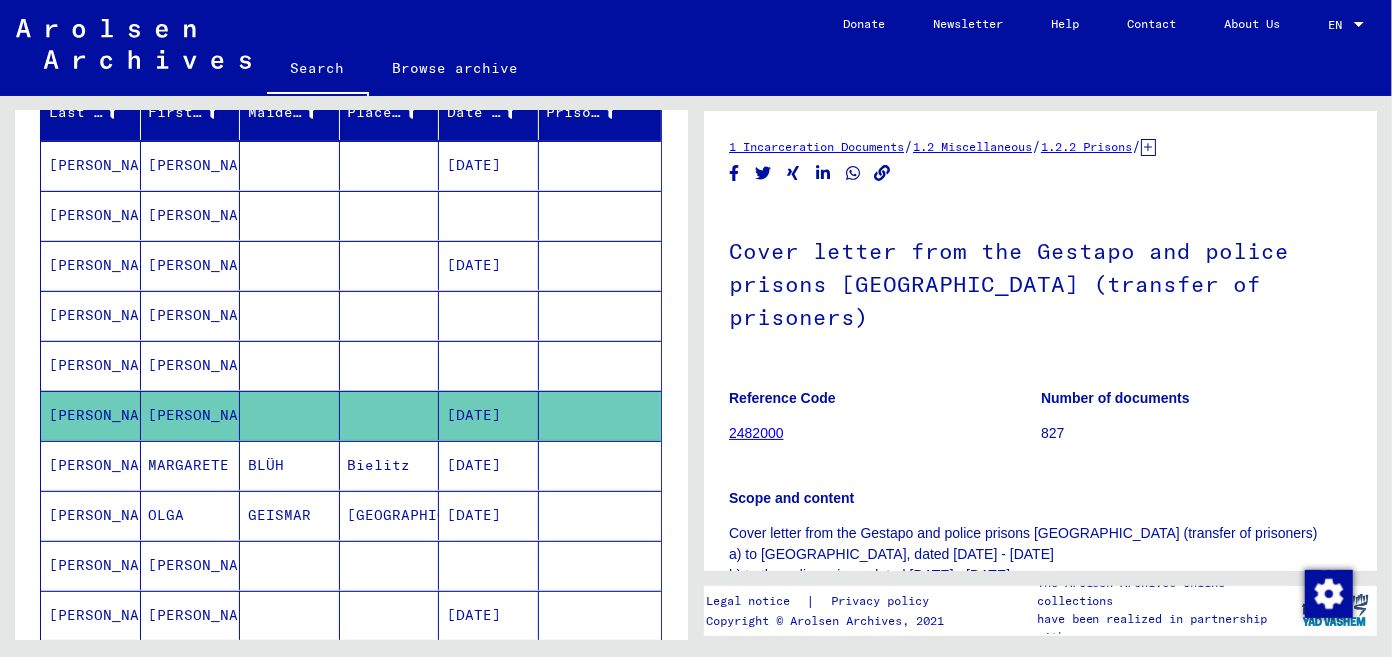click on "[PERSON_NAME]" at bounding box center (91, 415) 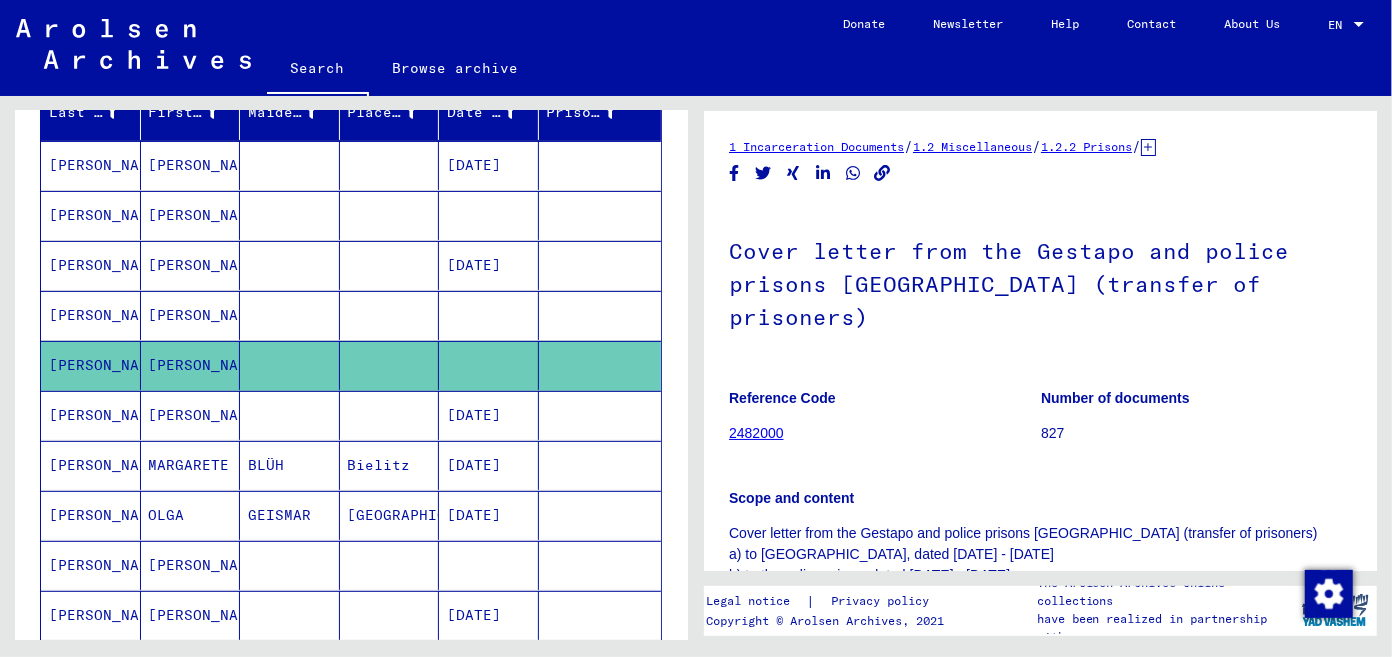 scroll, scrollTop: 0, scrollLeft: 0, axis: both 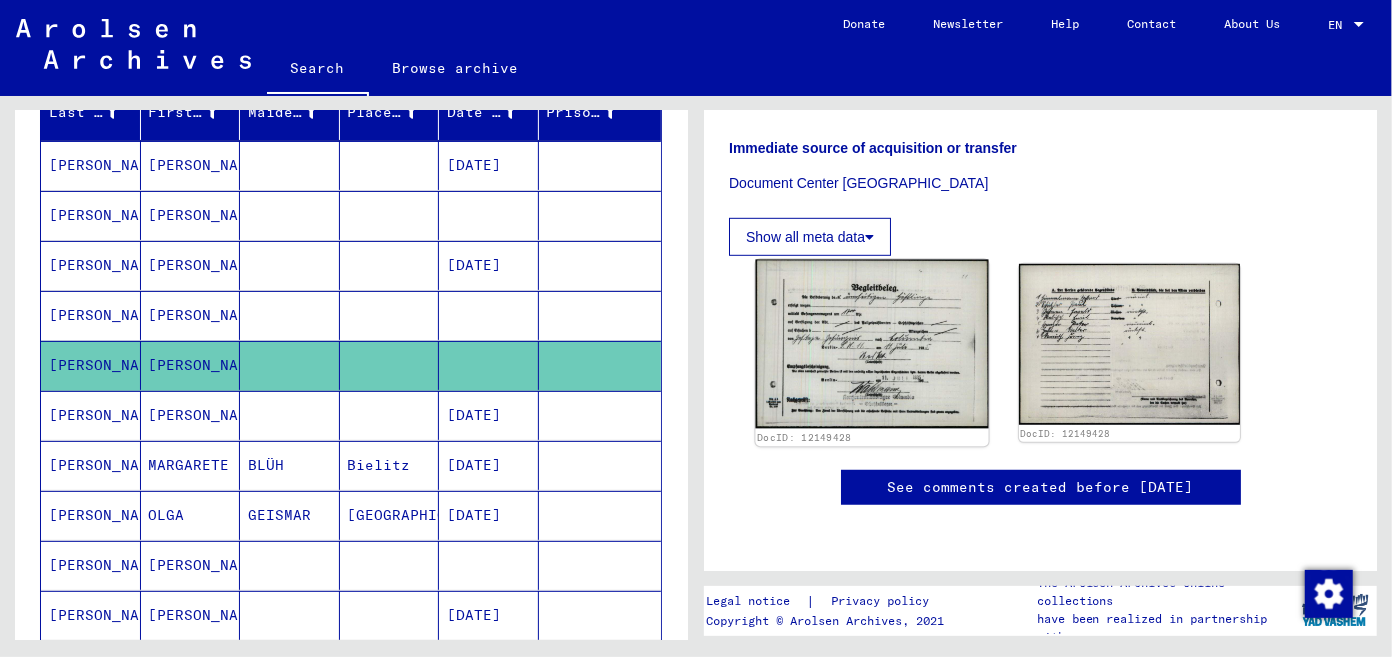 click 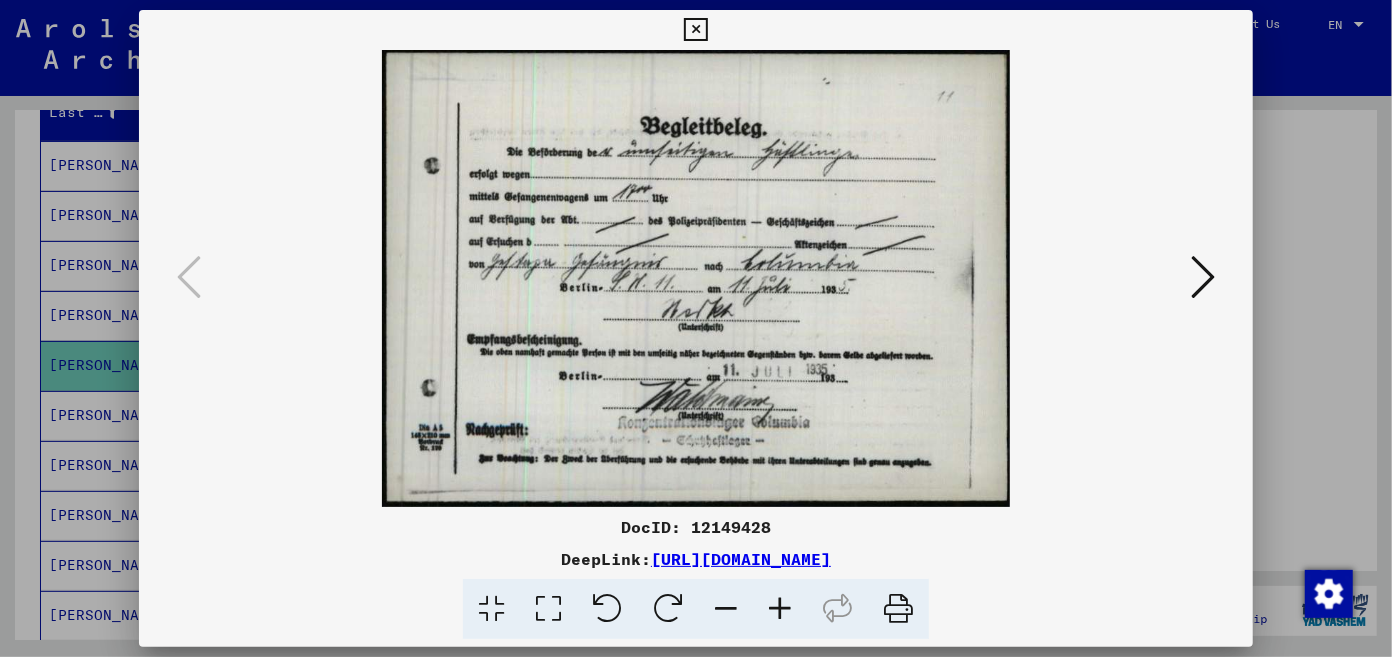 click at bounding box center (695, 30) 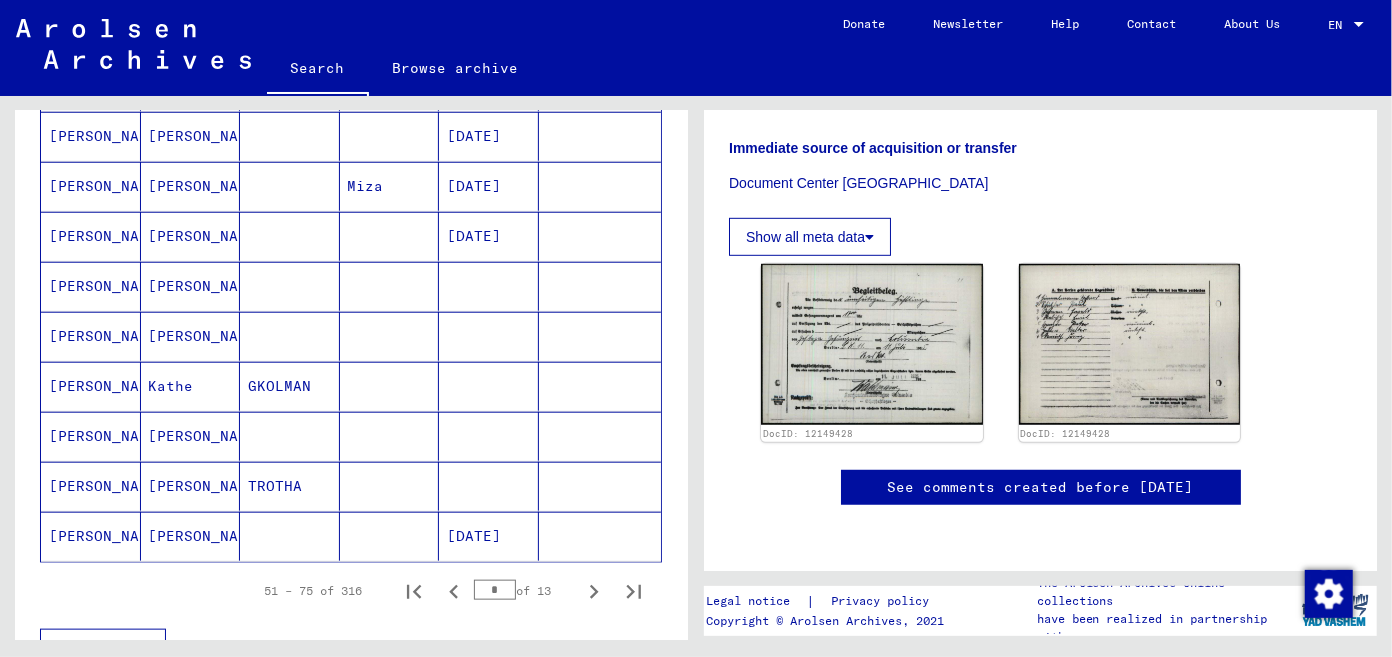 scroll, scrollTop: 1109, scrollLeft: 0, axis: vertical 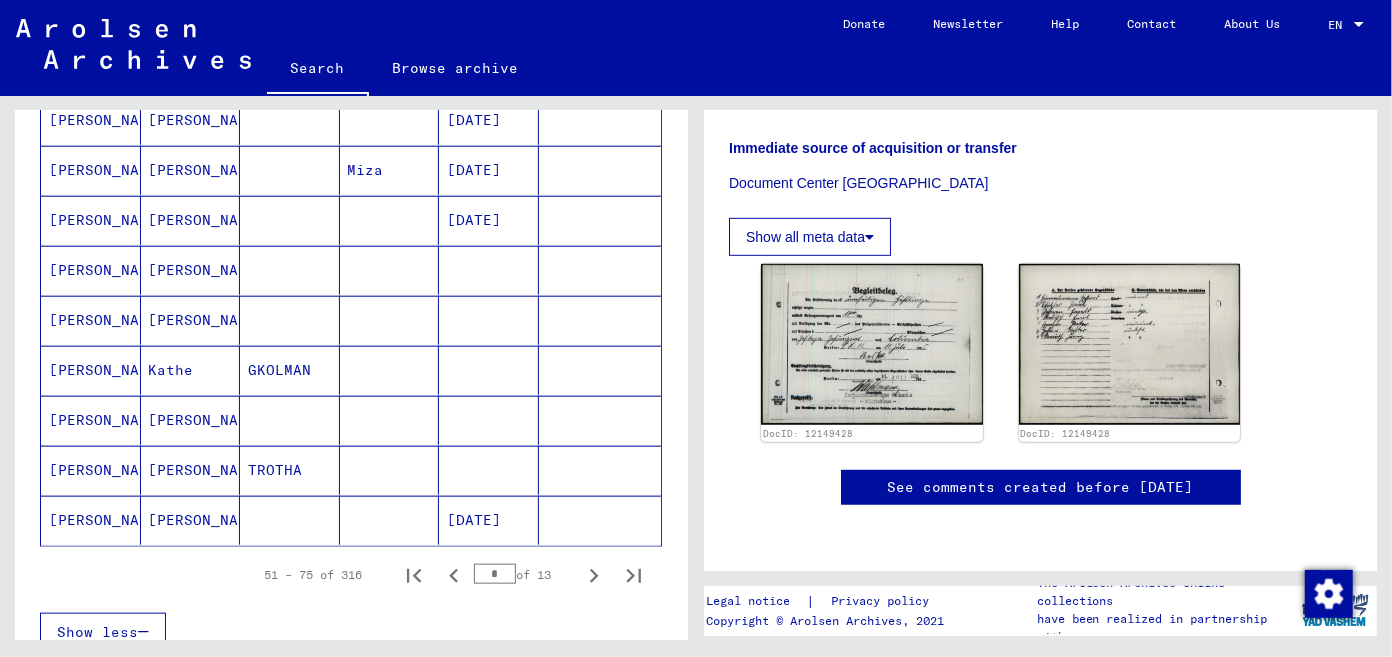 click 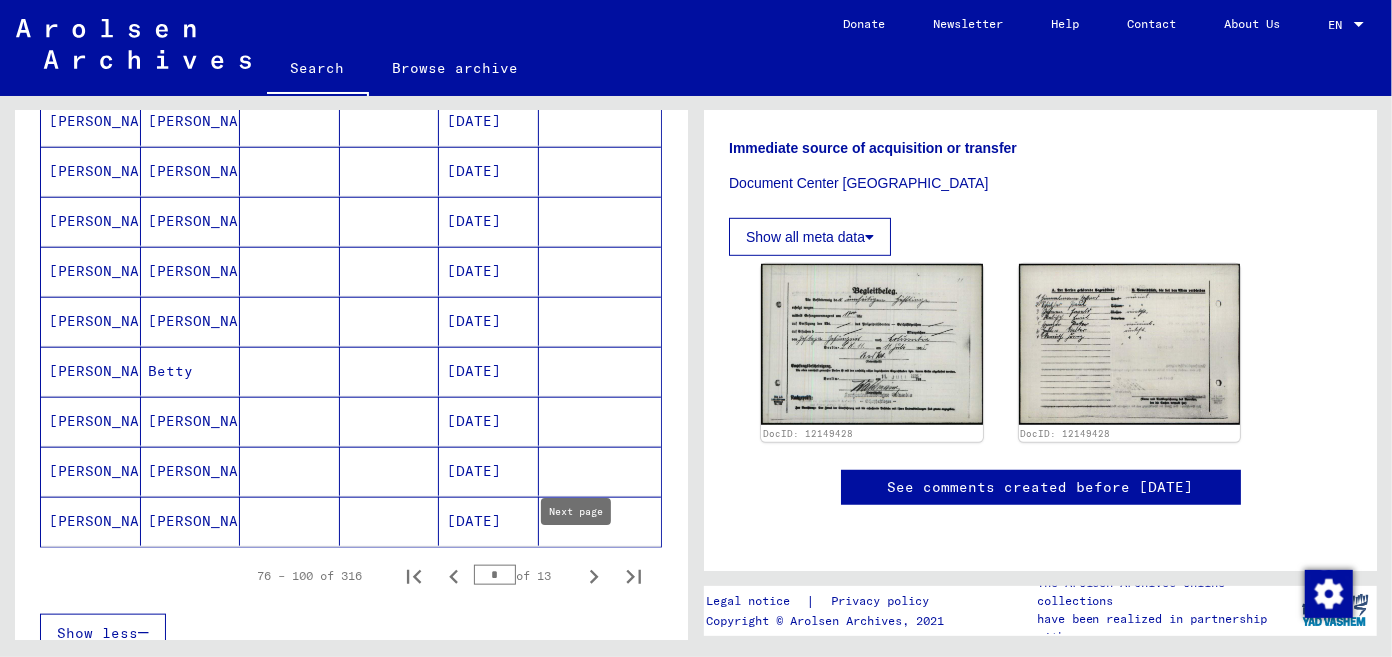 scroll, scrollTop: 1111, scrollLeft: 0, axis: vertical 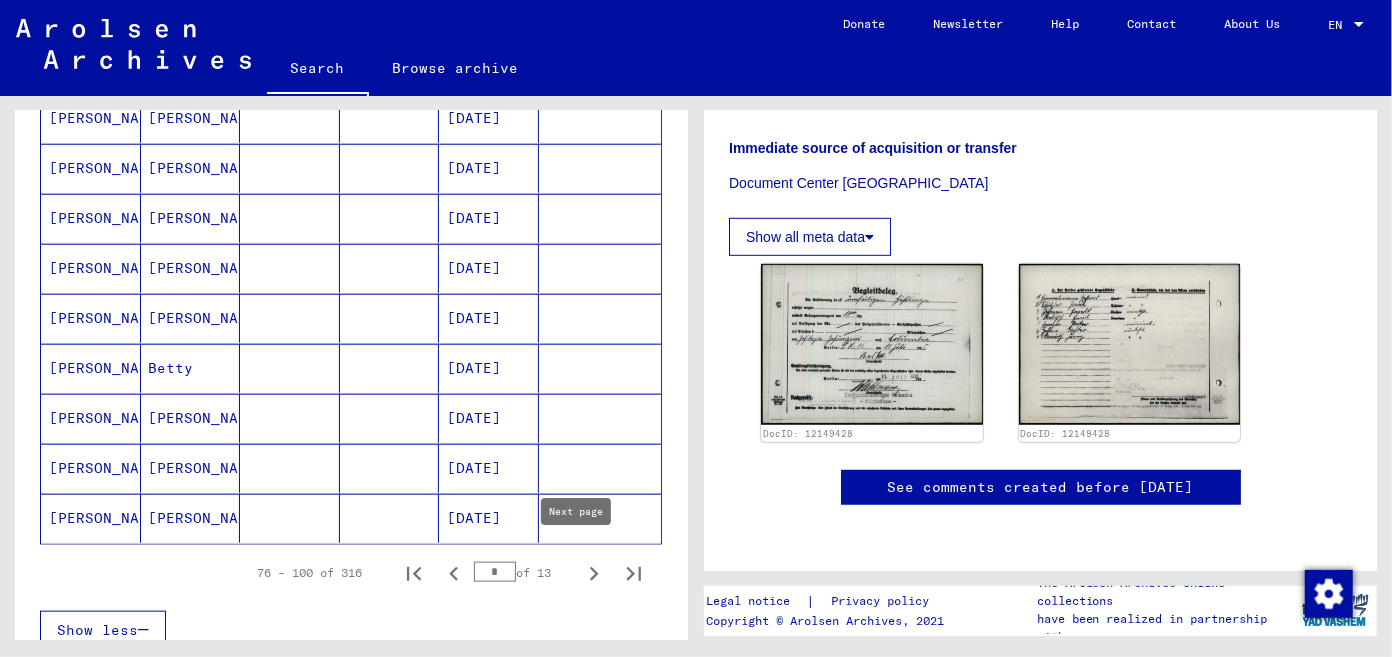 click 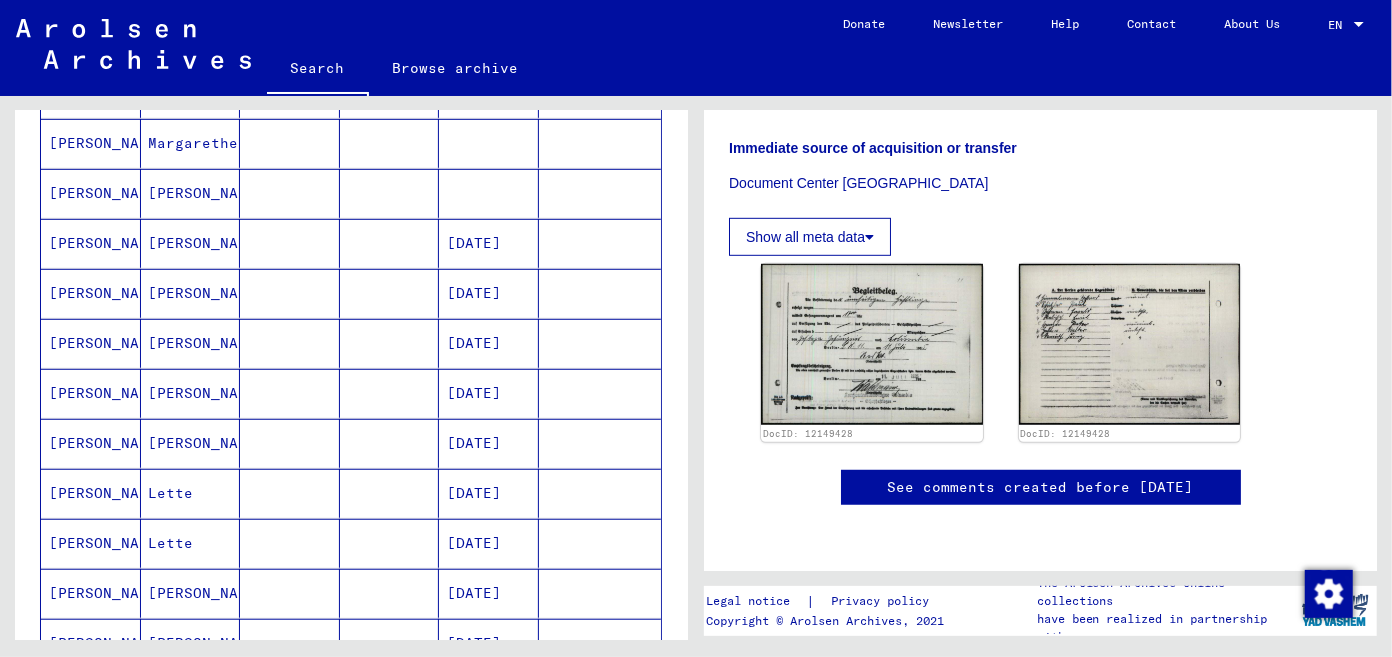 scroll, scrollTop: 715, scrollLeft: 0, axis: vertical 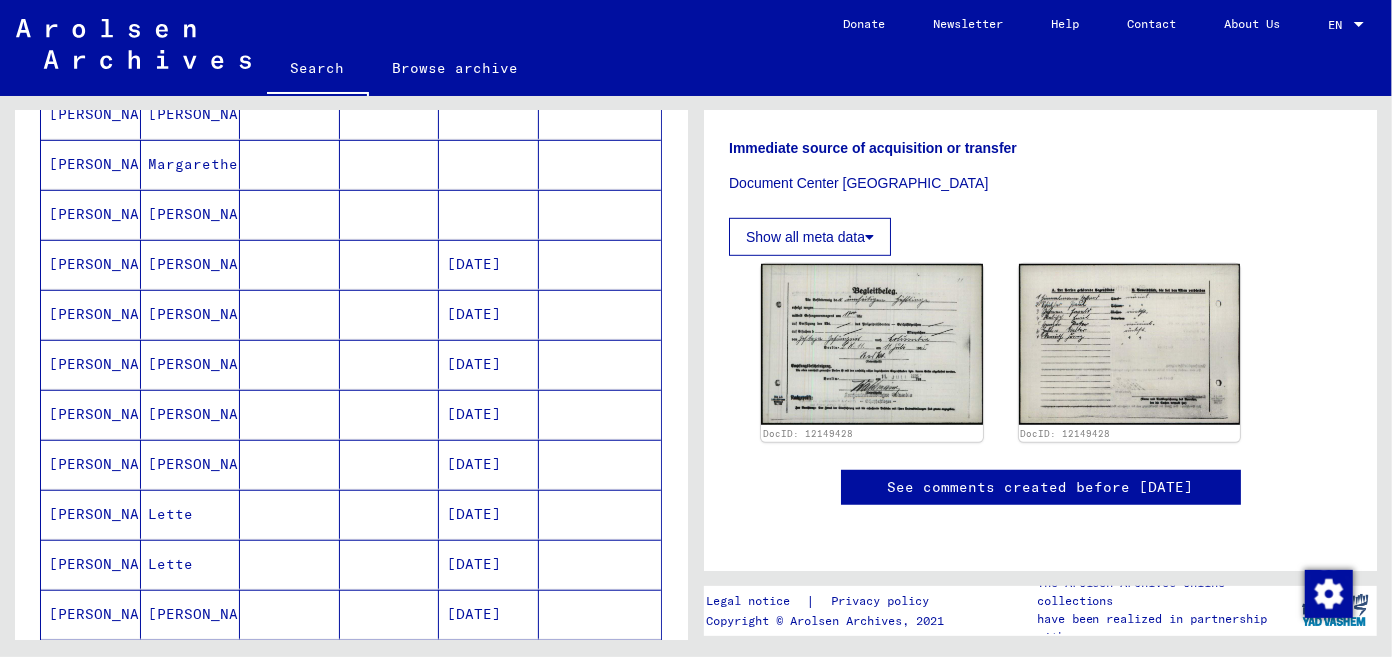 click on "[PERSON_NAME]" at bounding box center (91, 414) 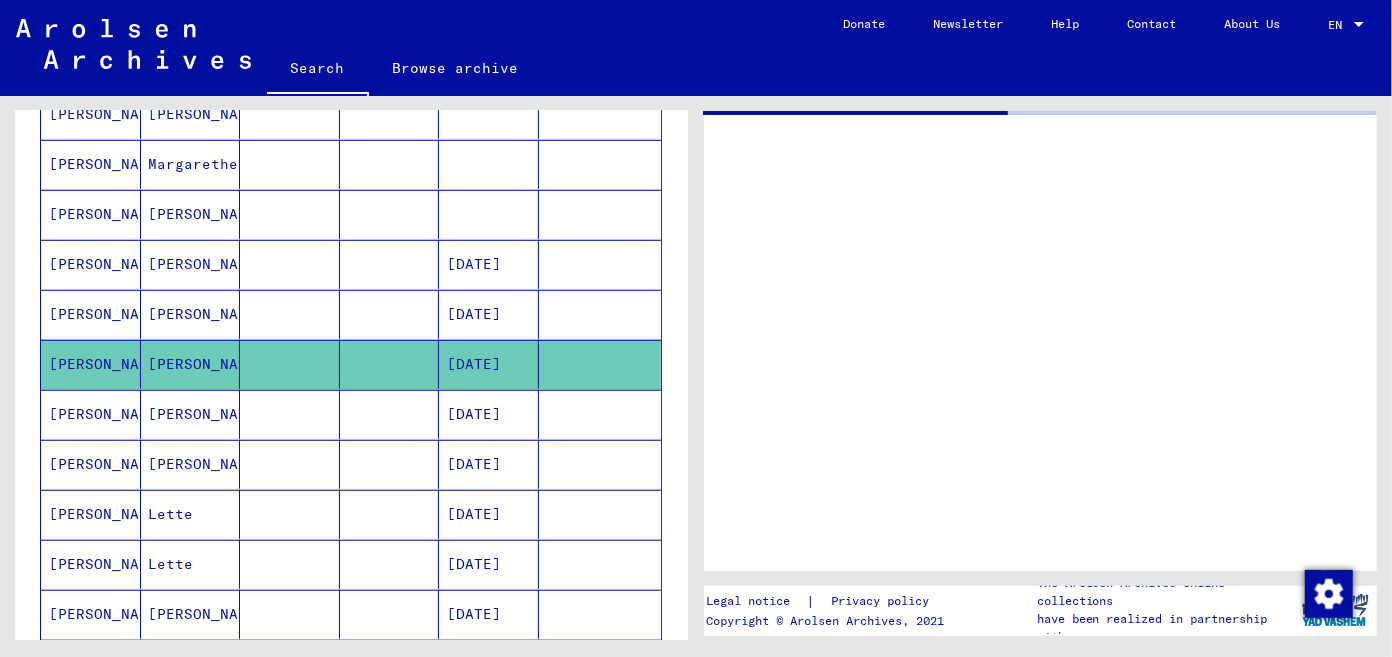 scroll, scrollTop: 0, scrollLeft: 0, axis: both 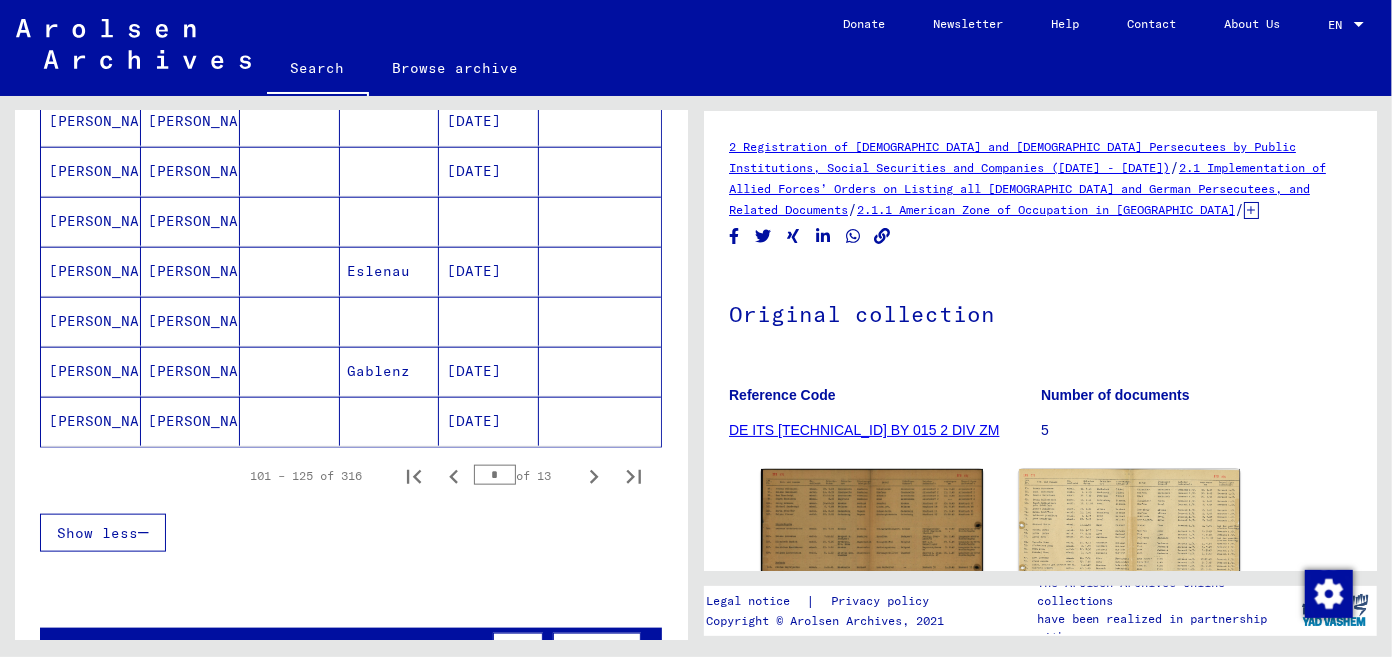 click 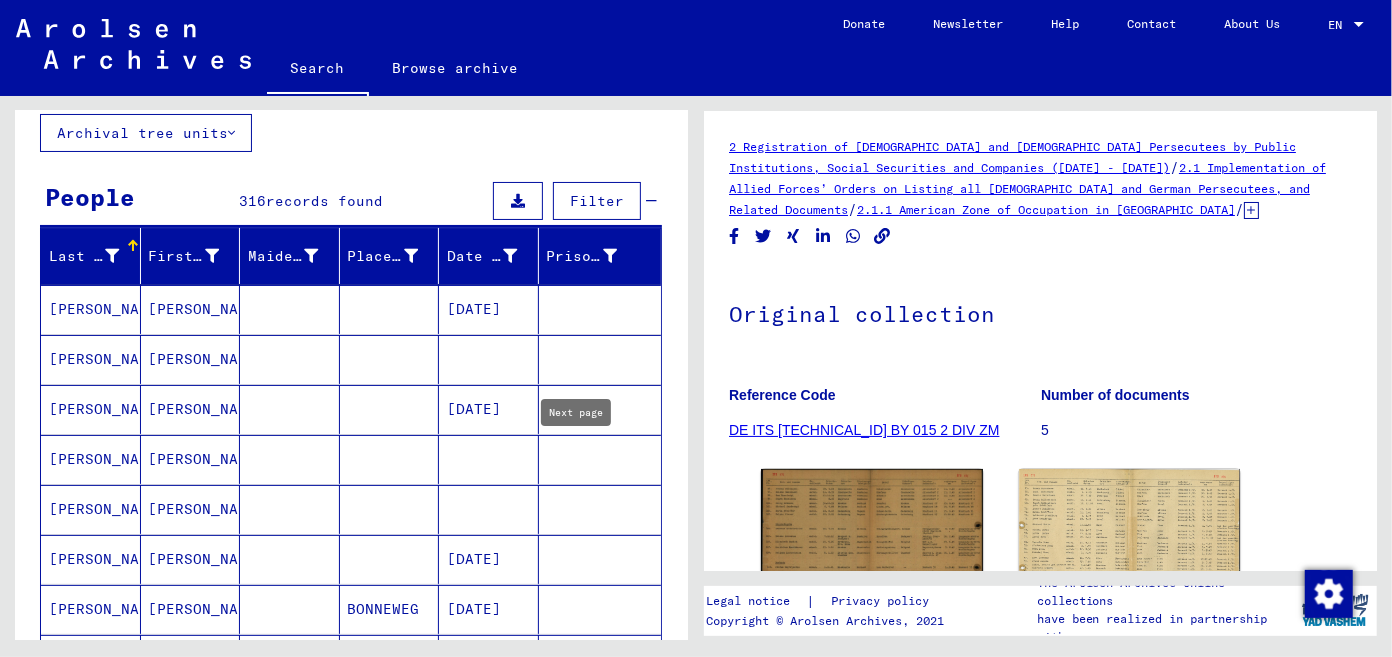 scroll, scrollTop: 99, scrollLeft: 0, axis: vertical 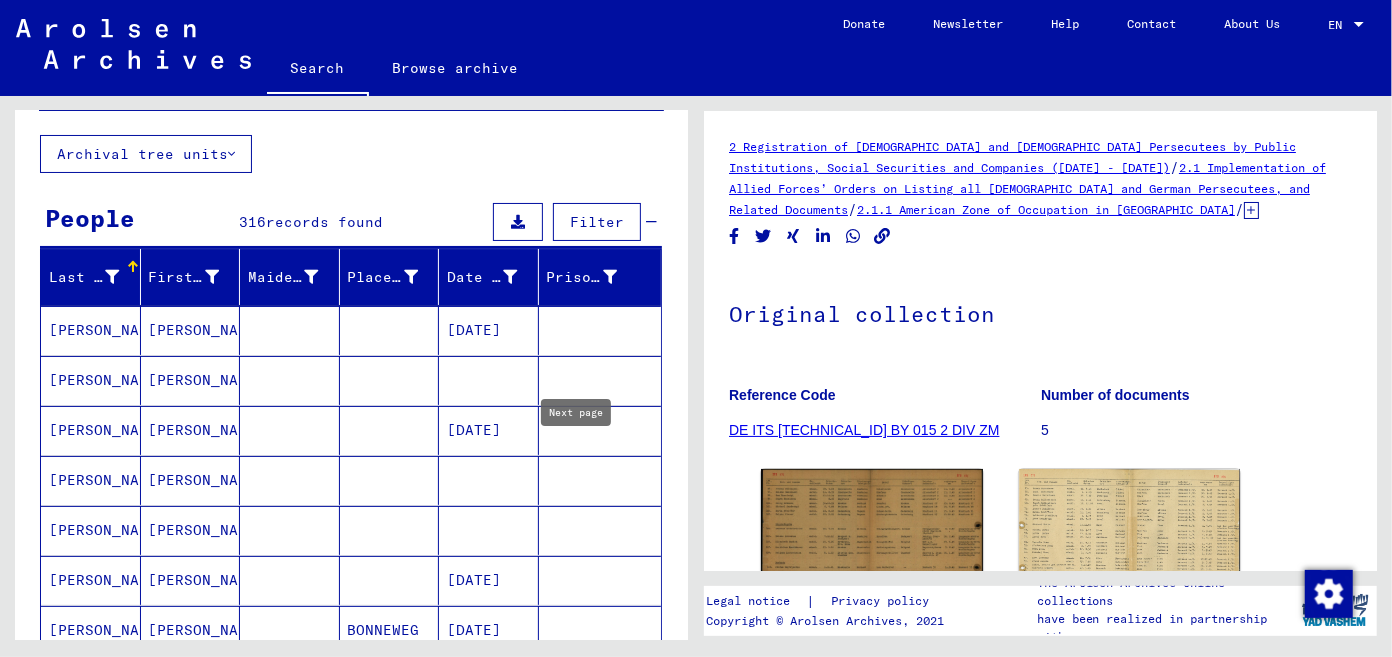 click on "[PERSON_NAME]" at bounding box center [91, 380] 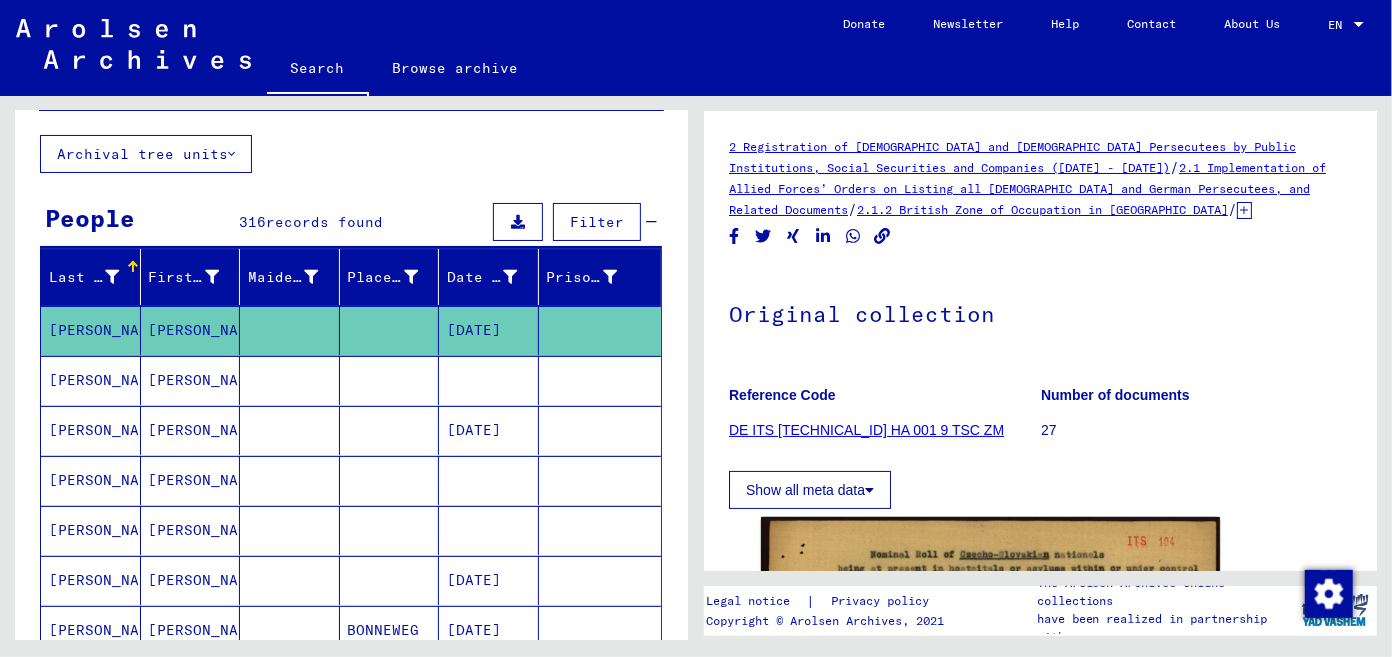 scroll, scrollTop: 0, scrollLeft: 0, axis: both 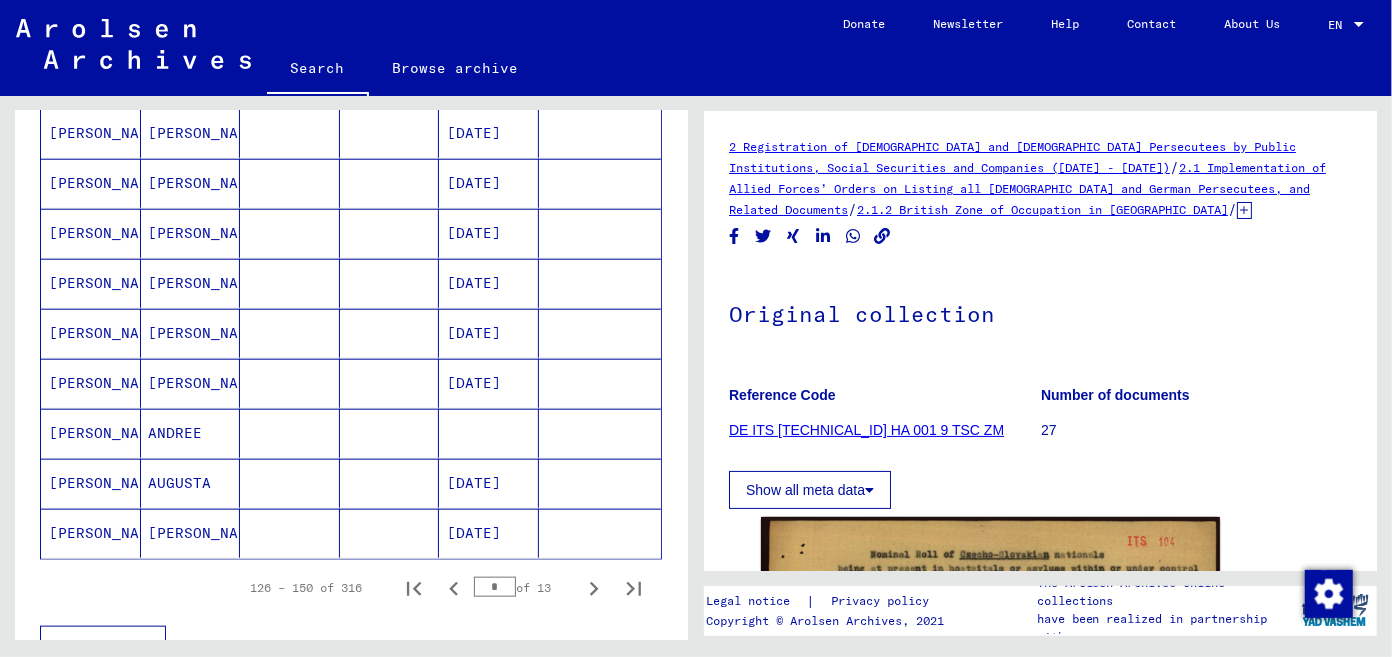 click 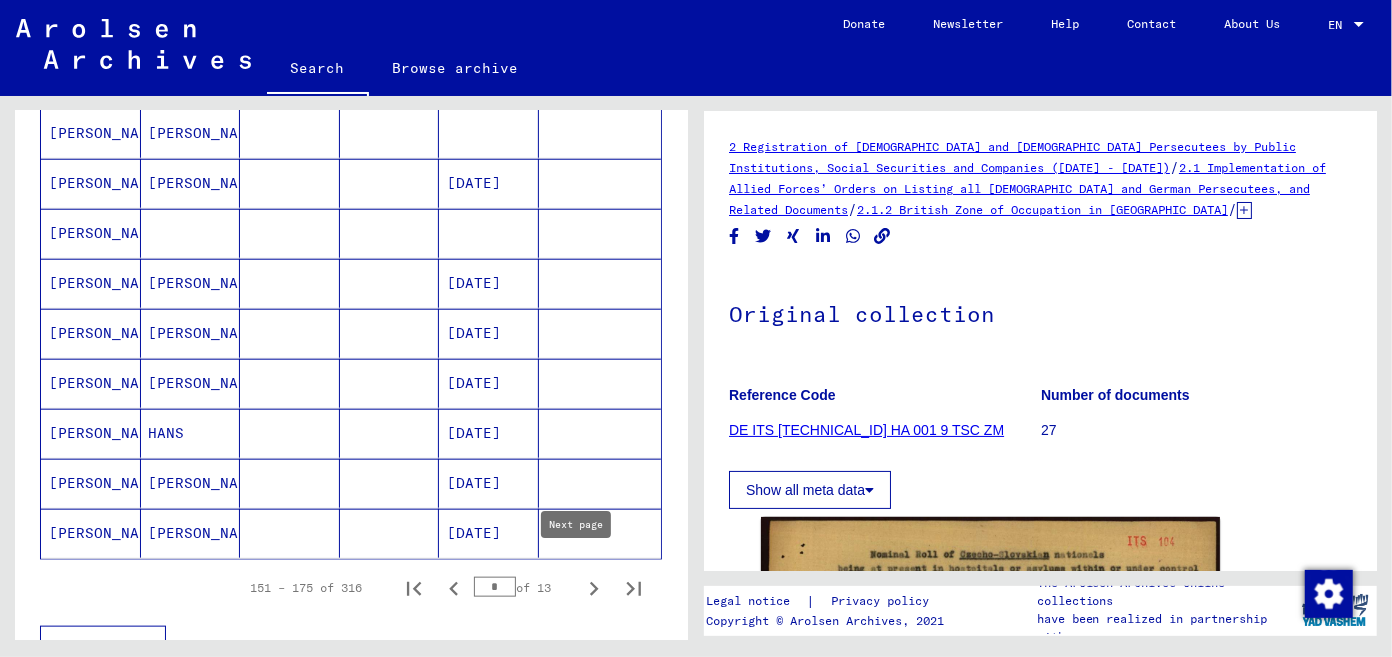 click on "[PERSON_NAME]" at bounding box center [91, 533] 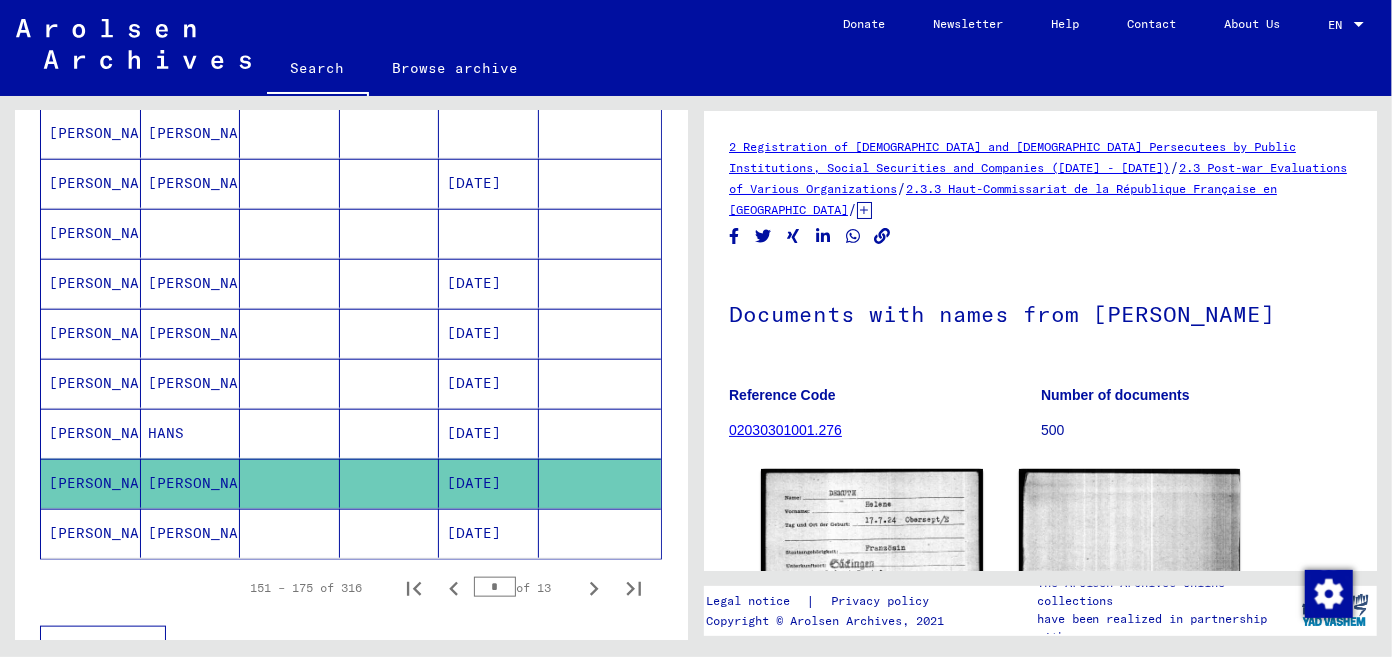 scroll, scrollTop: 0, scrollLeft: 0, axis: both 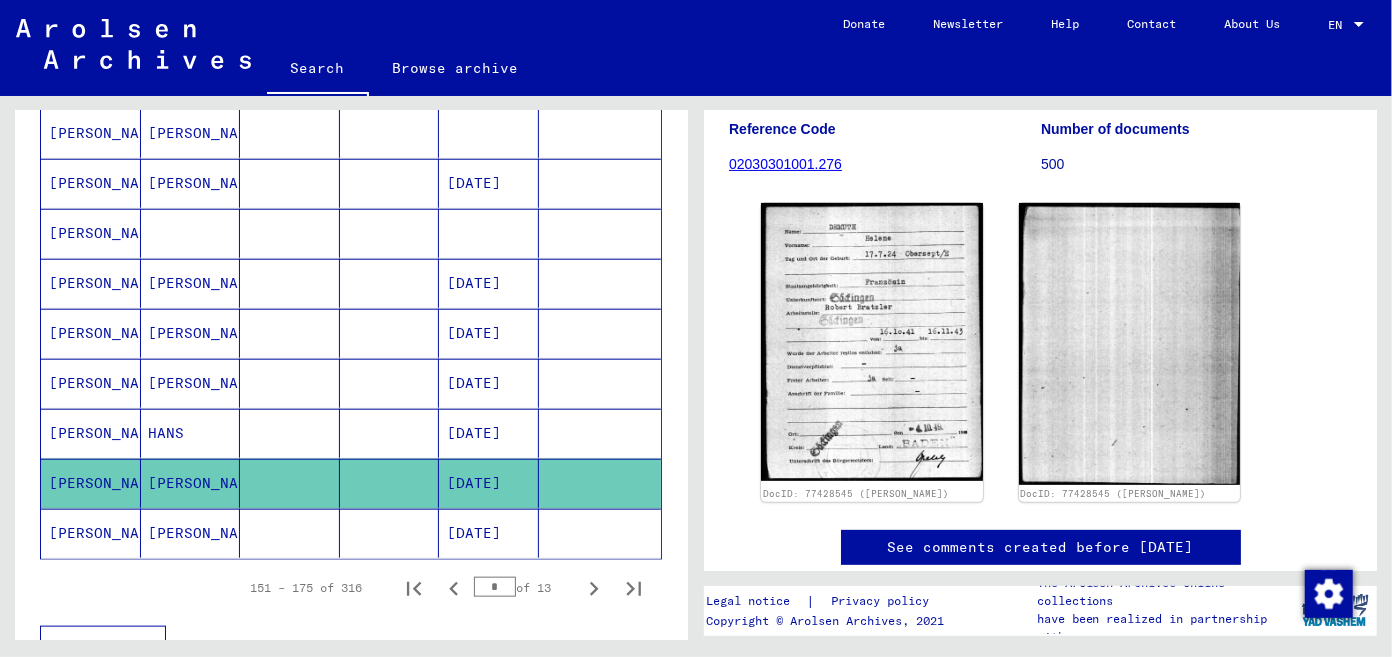 click on "[PERSON_NAME]" at bounding box center [91, 483] 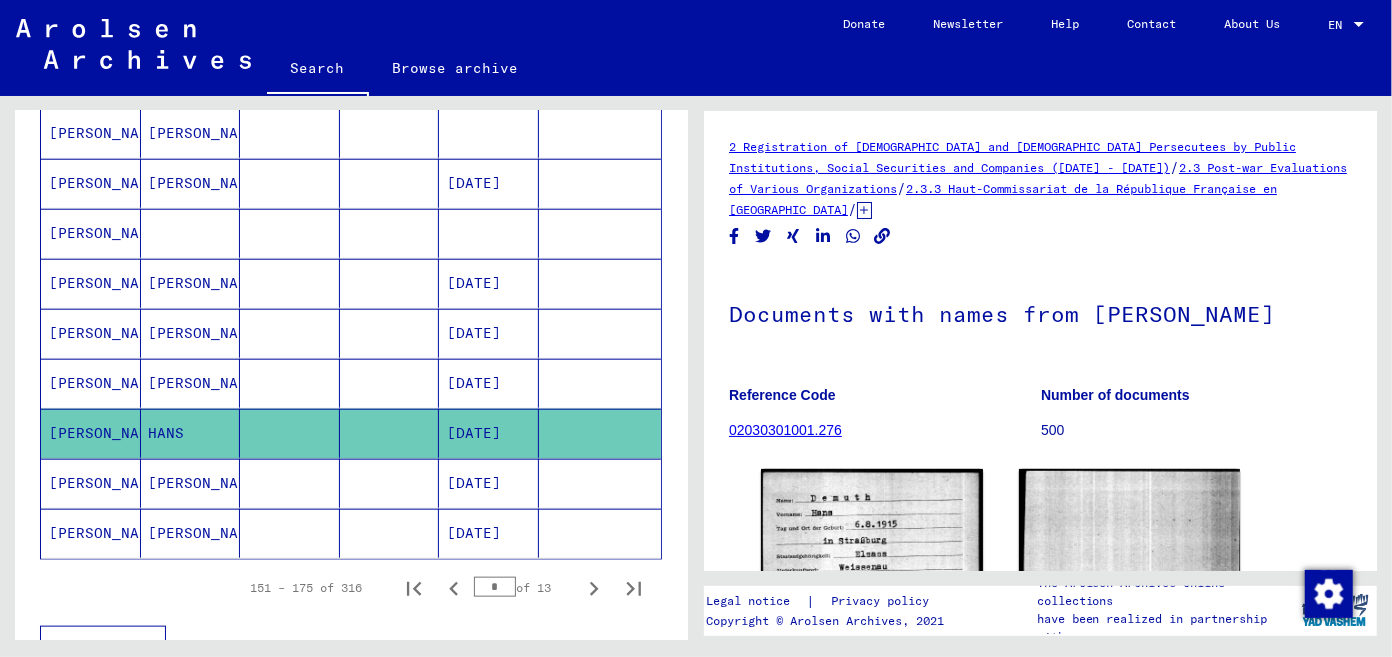 scroll, scrollTop: 0, scrollLeft: 0, axis: both 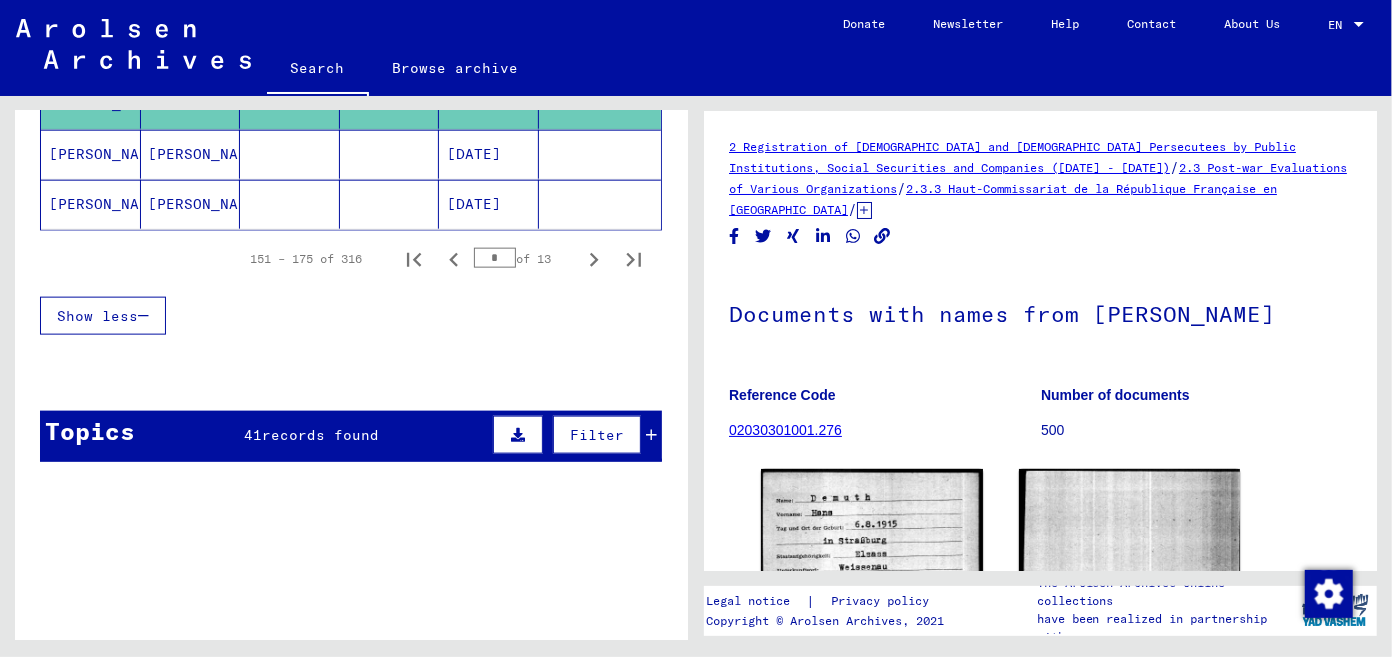 click 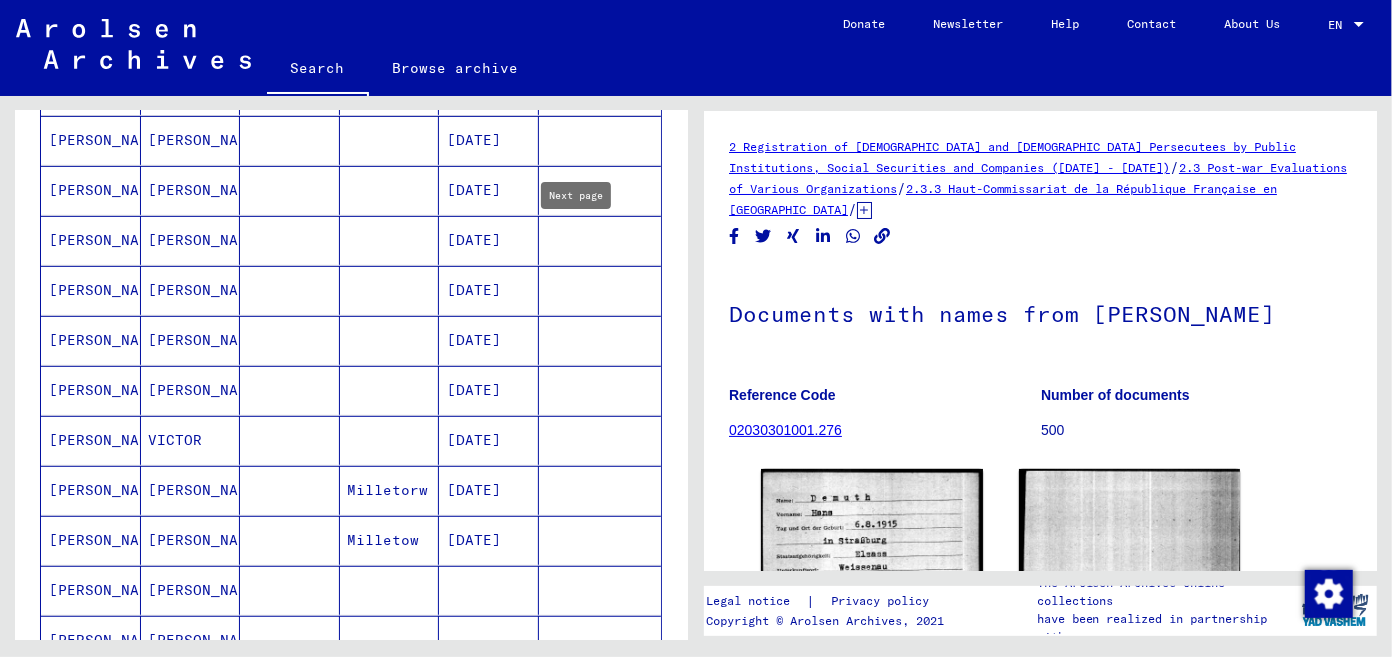 scroll, scrollTop: 528, scrollLeft: 0, axis: vertical 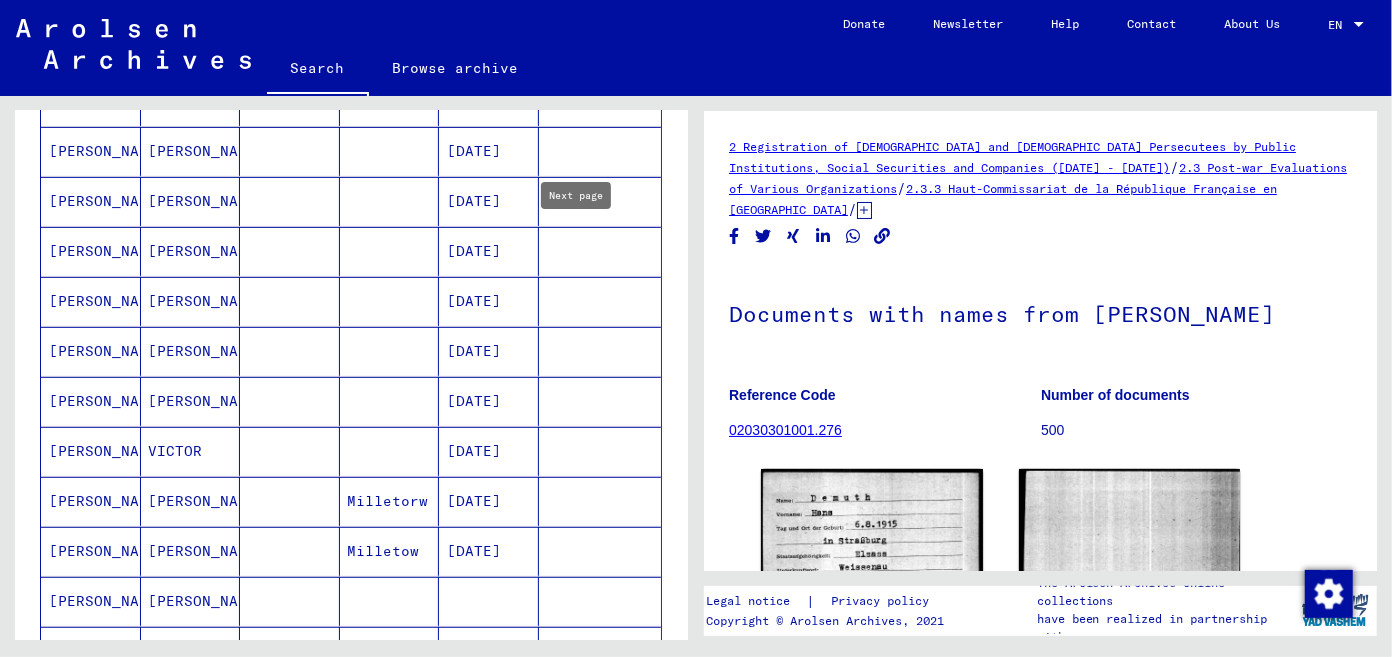 click on "[PERSON_NAME]" at bounding box center (91, 301) 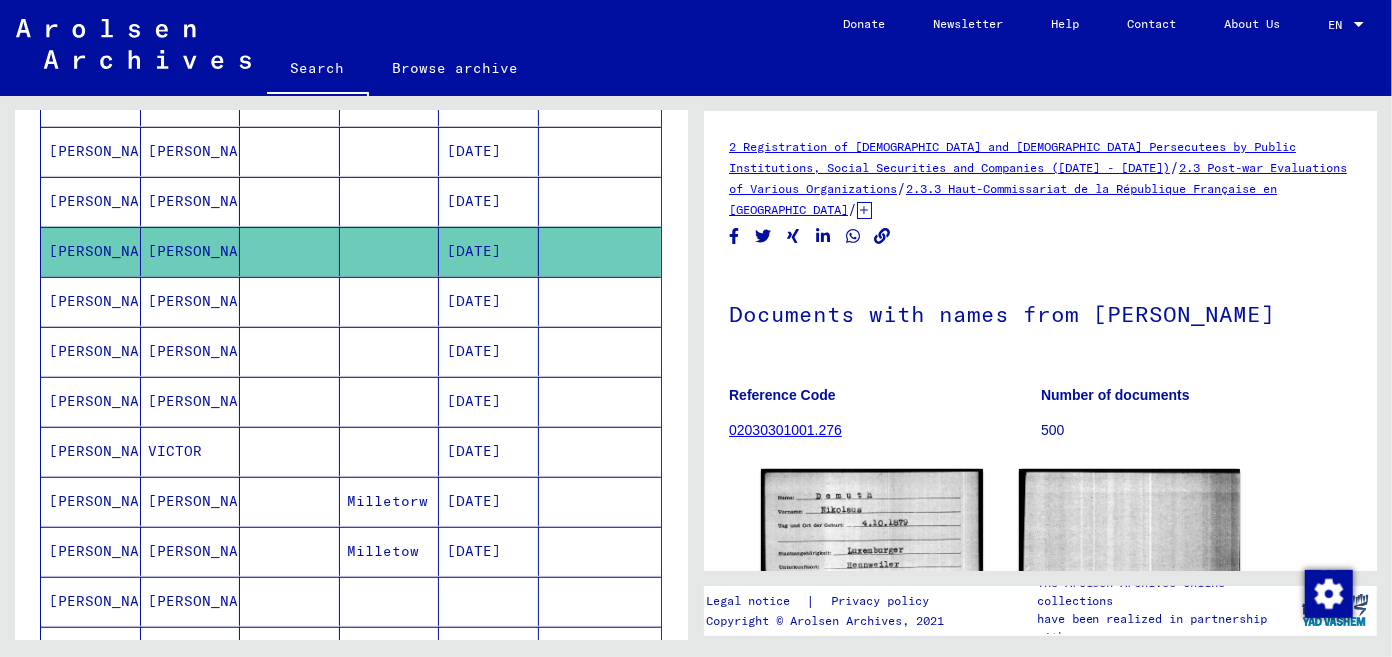 scroll, scrollTop: 0, scrollLeft: 0, axis: both 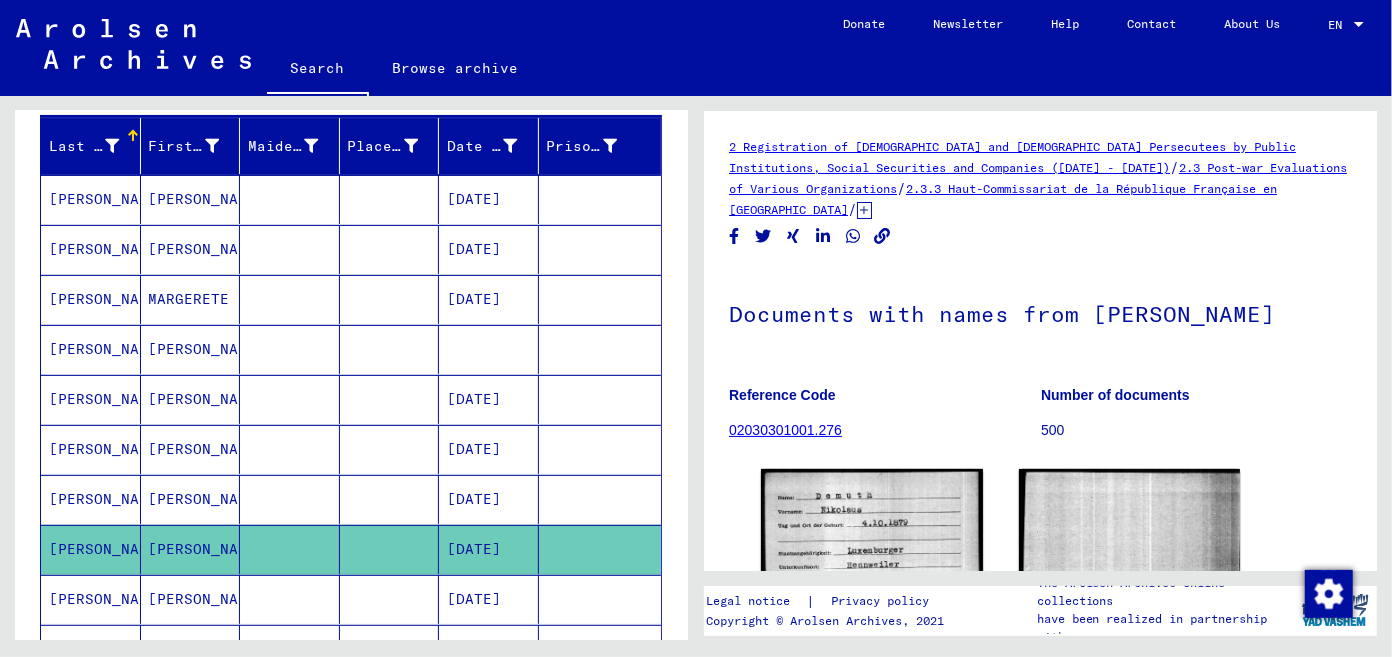 click on "[PERSON_NAME]" at bounding box center [91, 249] 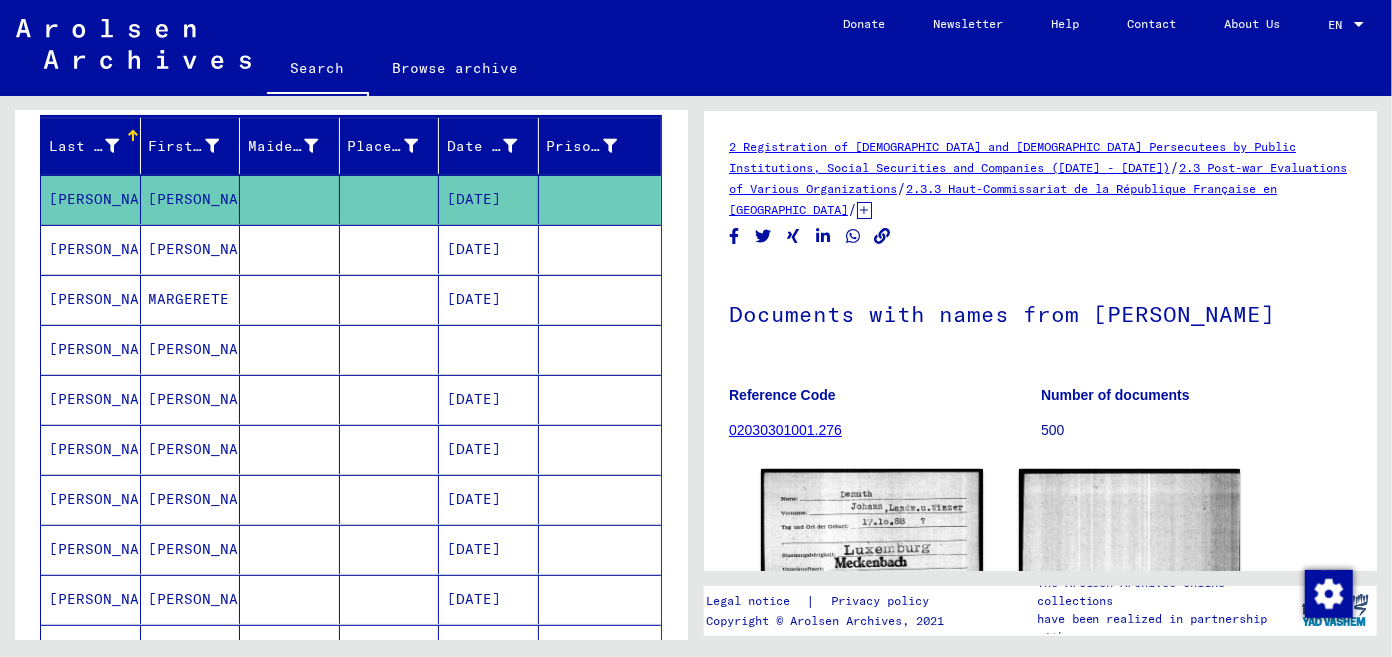 scroll, scrollTop: 0, scrollLeft: 0, axis: both 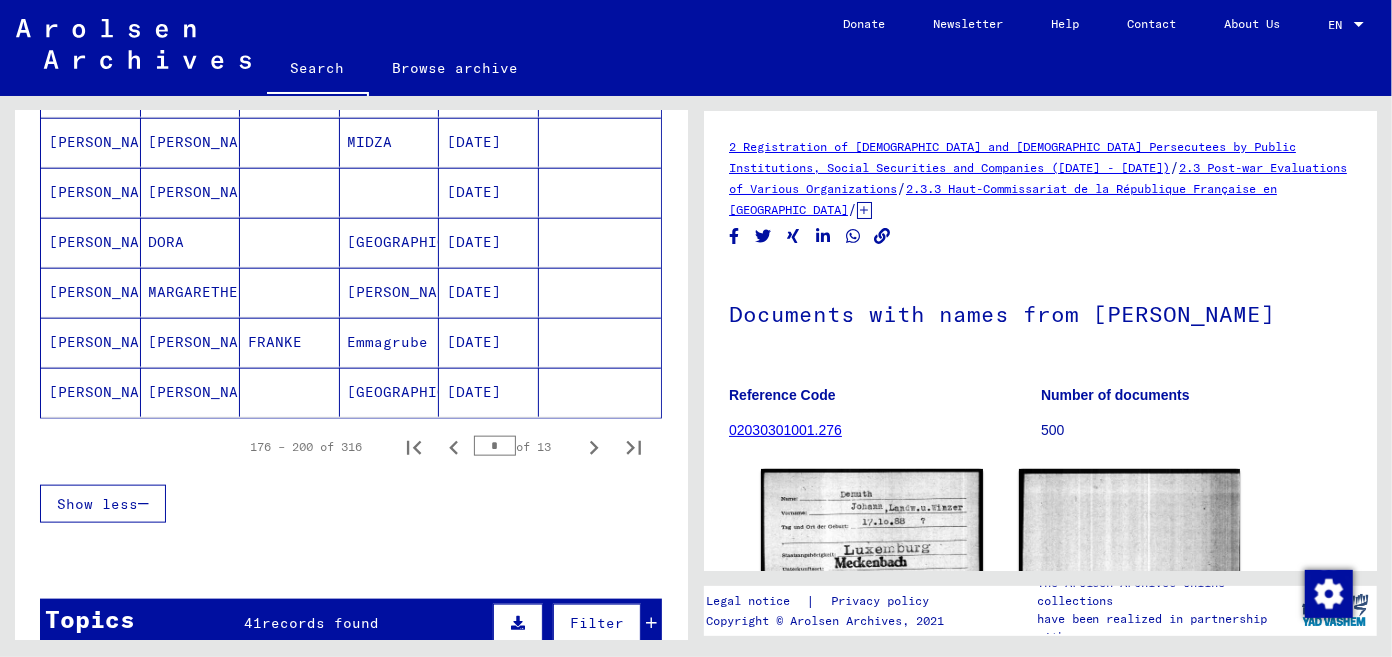 click 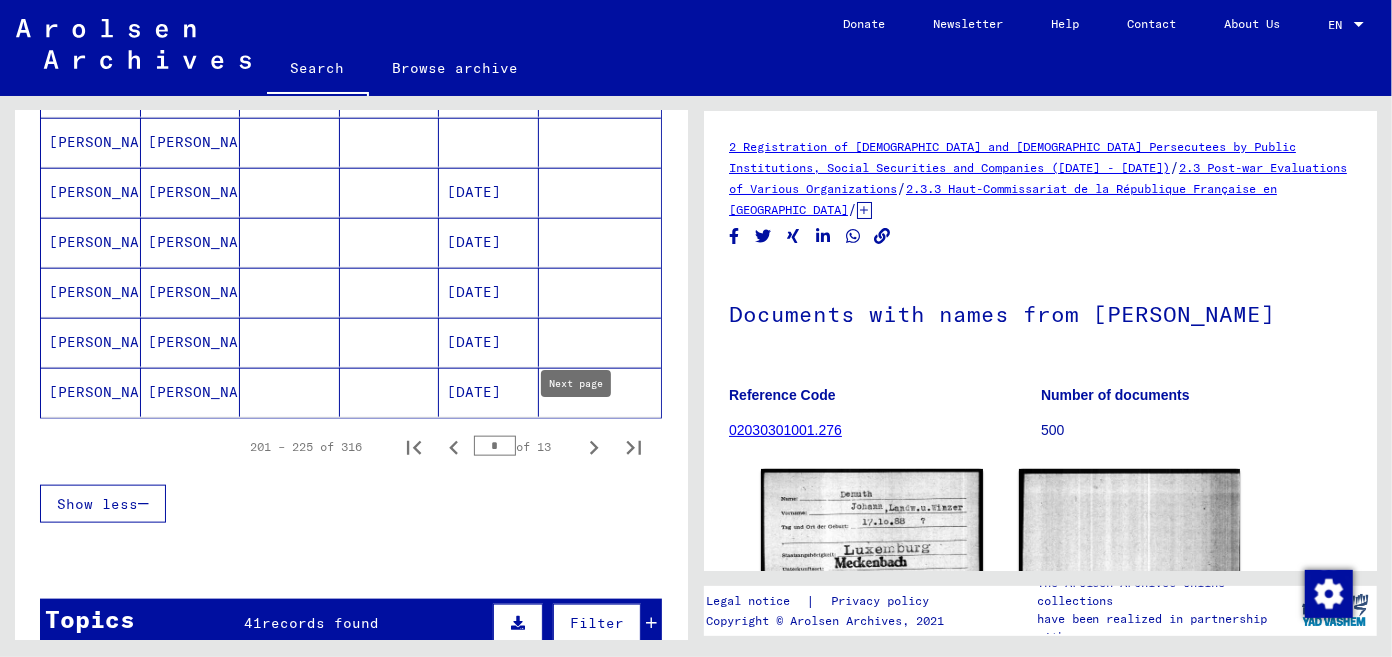 click on "[PERSON_NAME]" at bounding box center [91, 292] 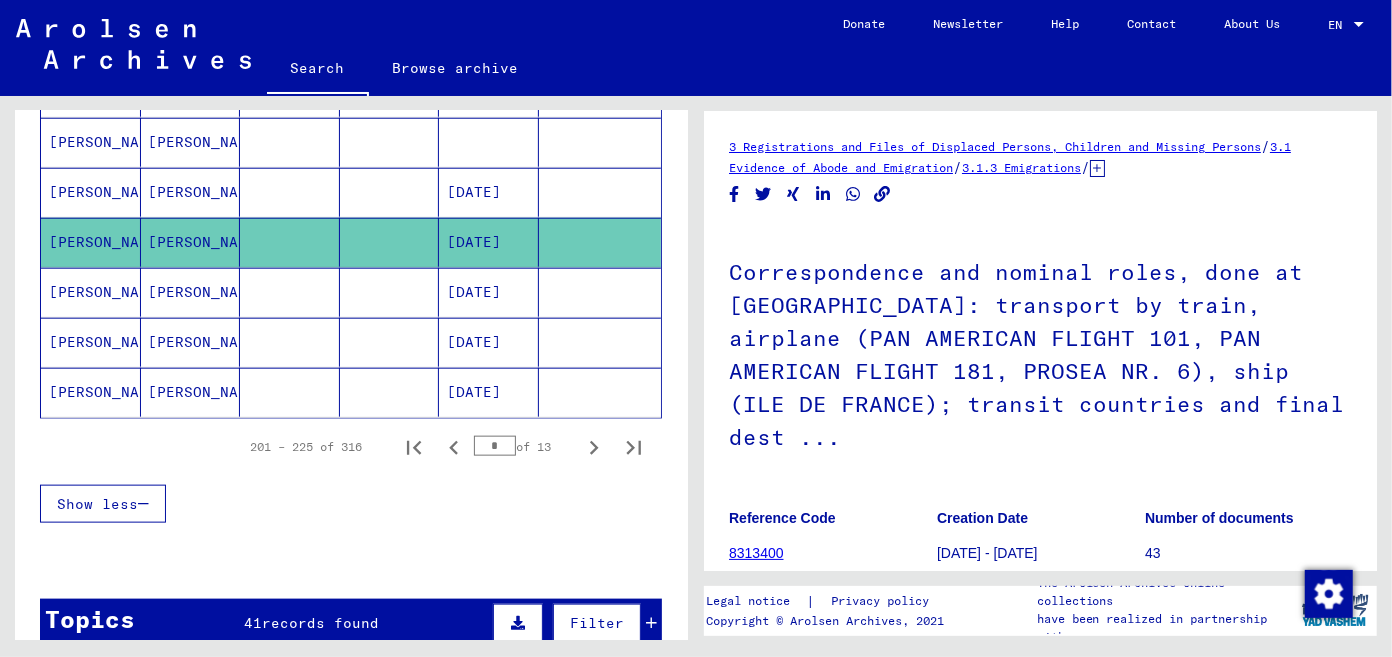 scroll, scrollTop: 0, scrollLeft: 0, axis: both 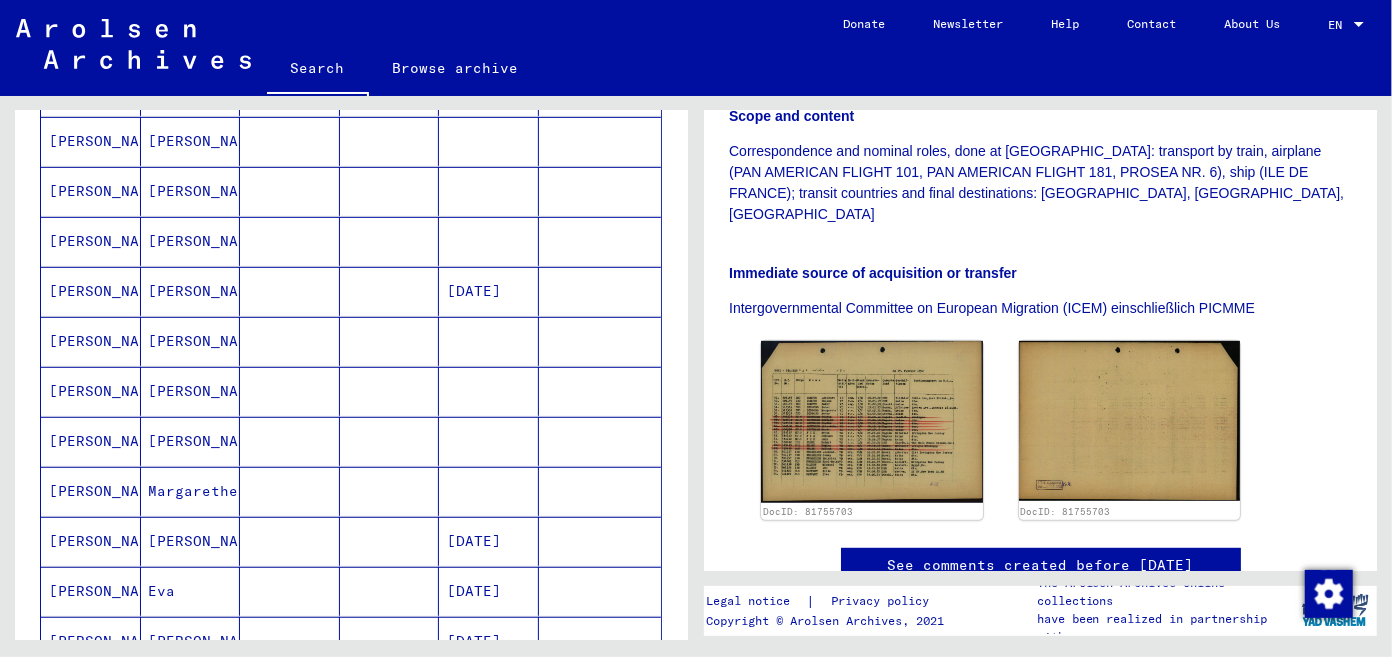 click on "[PERSON_NAME]" at bounding box center [91, 441] 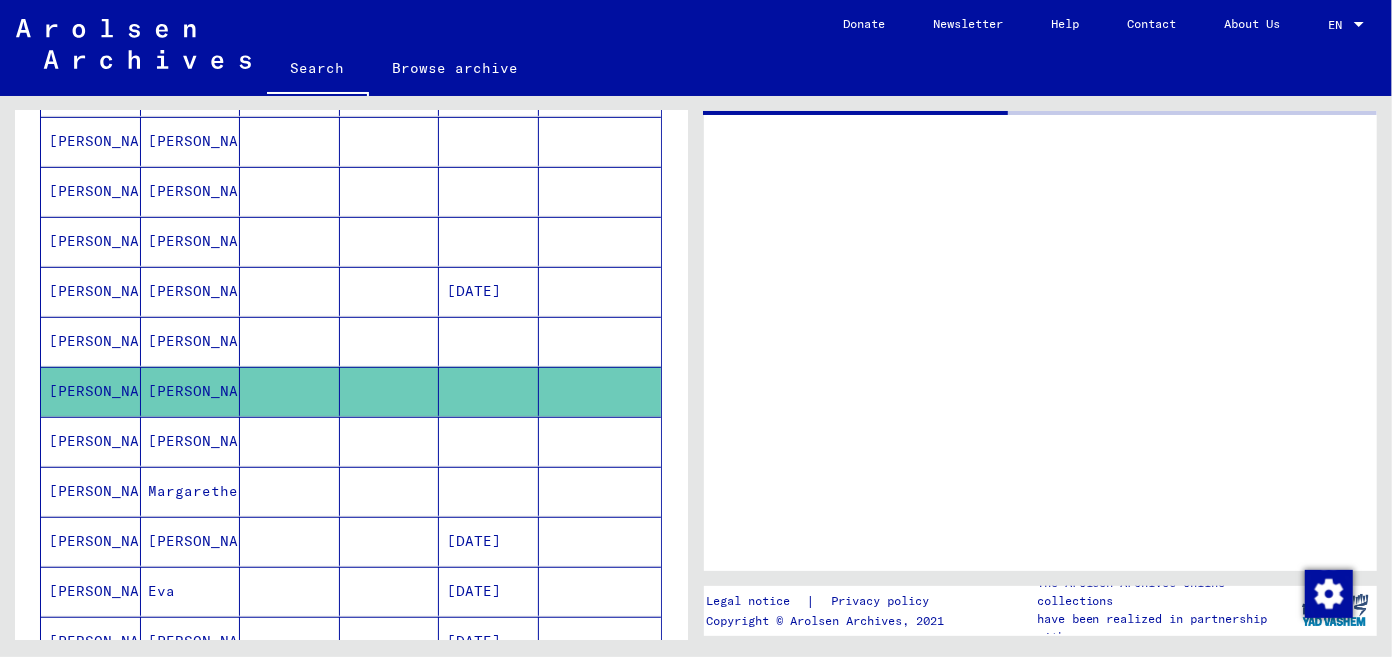scroll, scrollTop: 0, scrollLeft: 0, axis: both 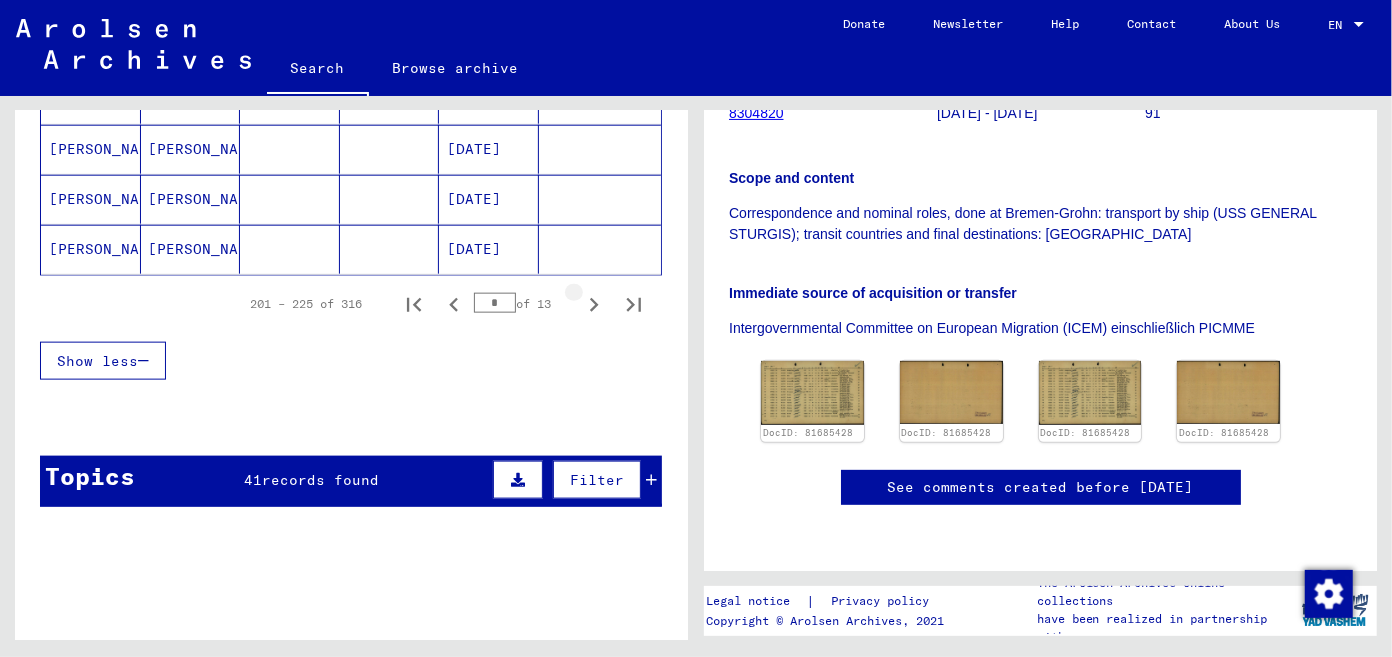 click 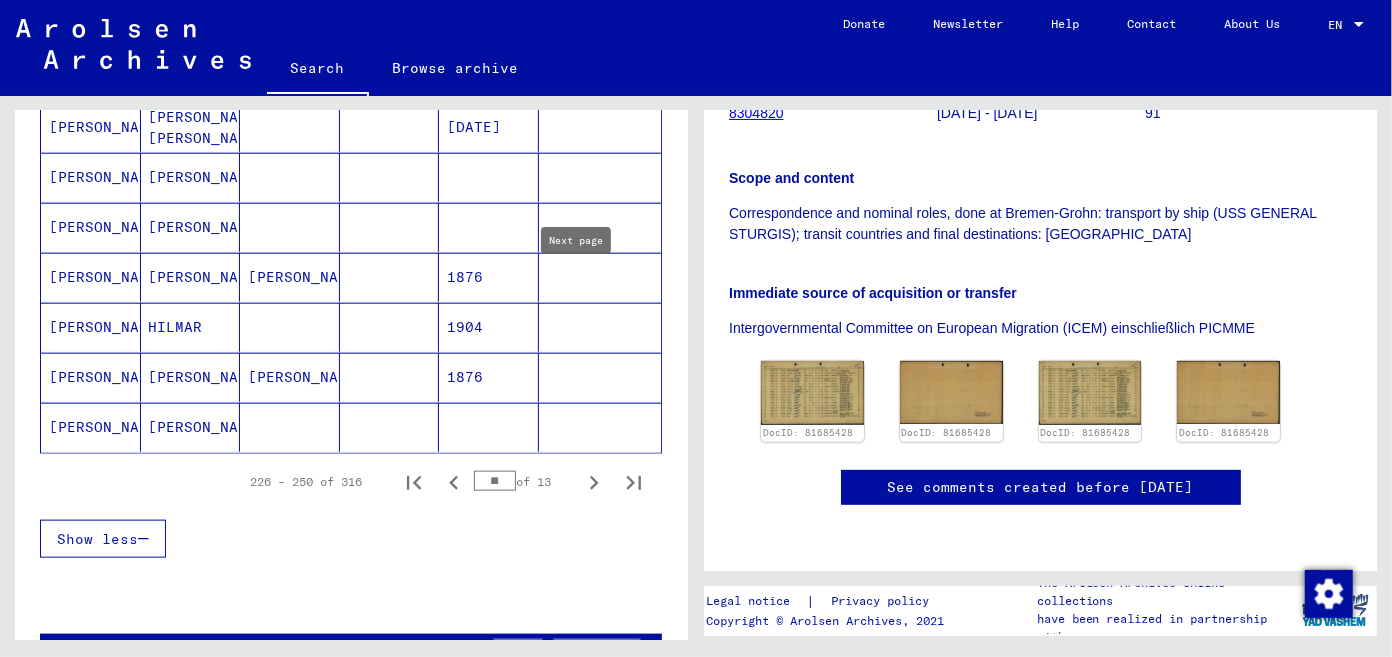 scroll, scrollTop: 1202, scrollLeft: 0, axis: vertical 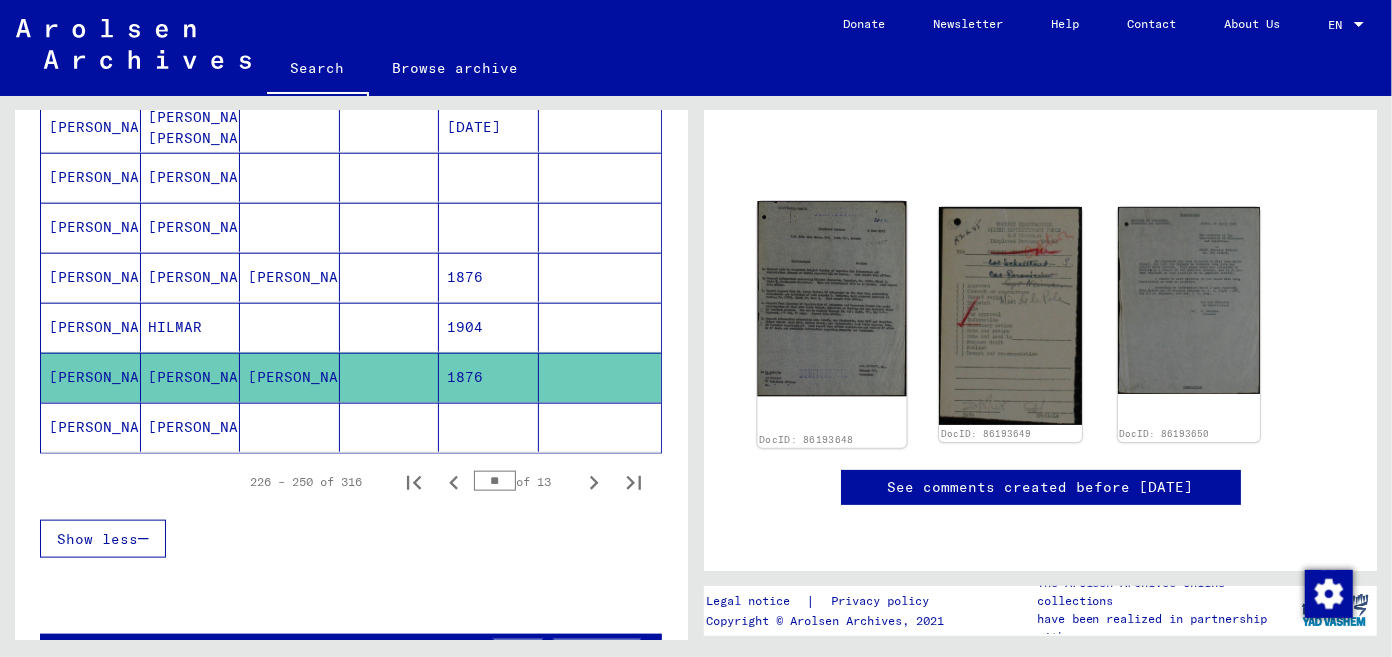 click 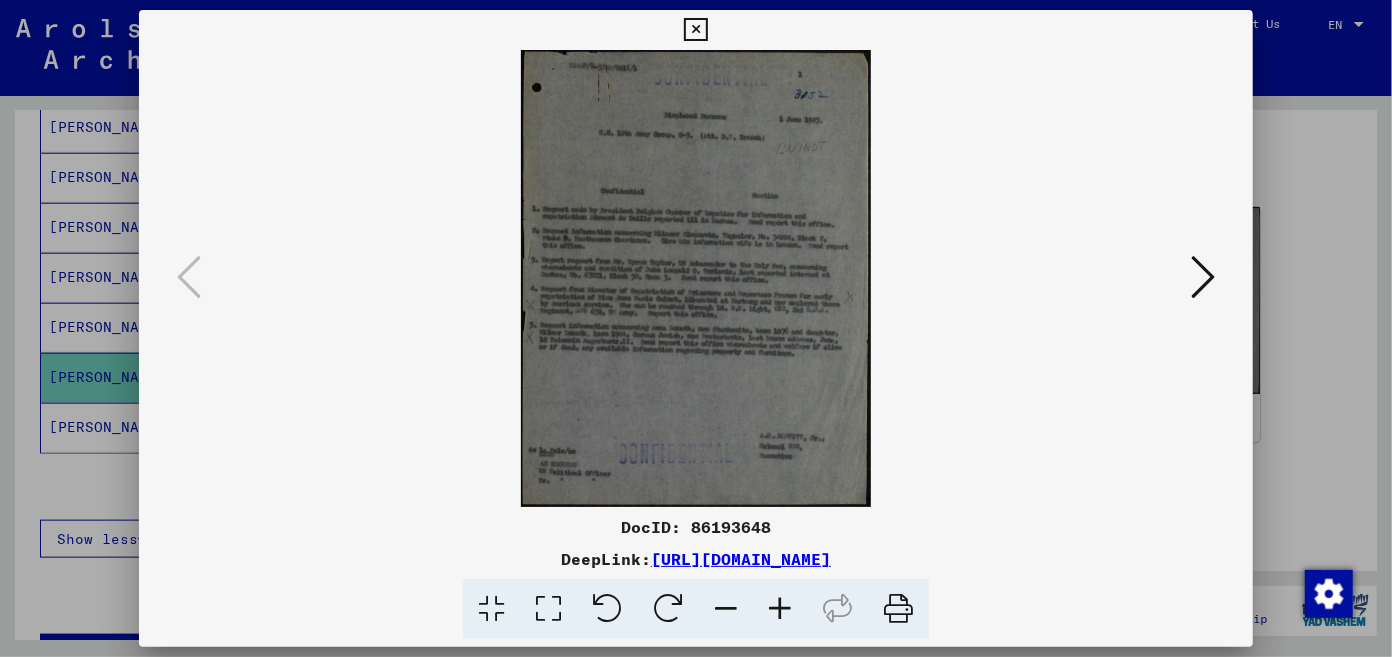 click at bounding box center [1203, 277] 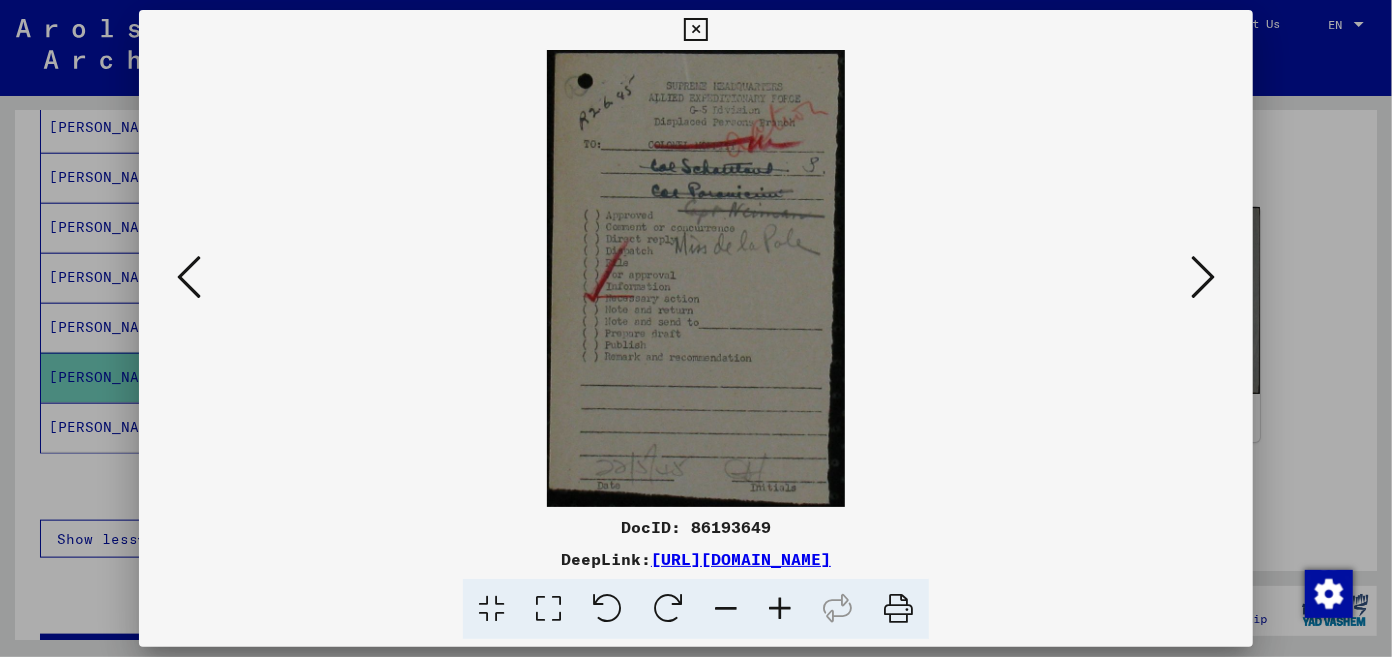 click at bounding box center (1203, 277) 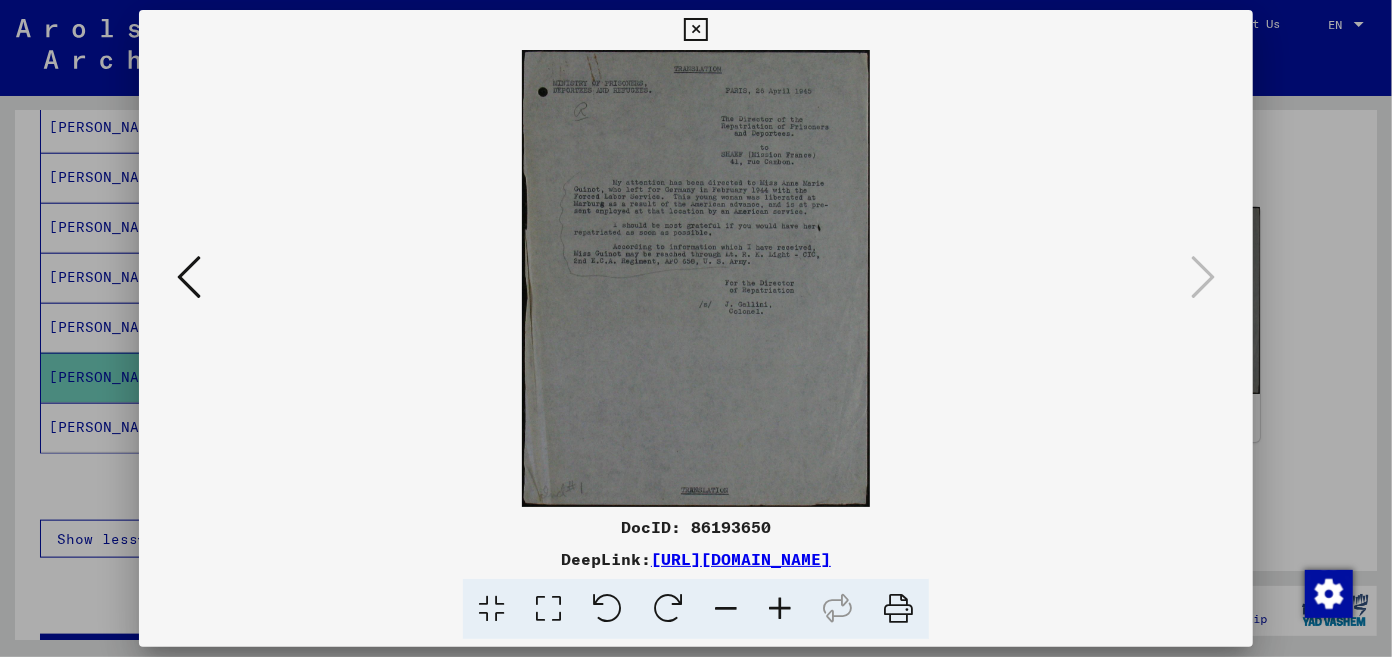 click at bounding box center (695, 30) 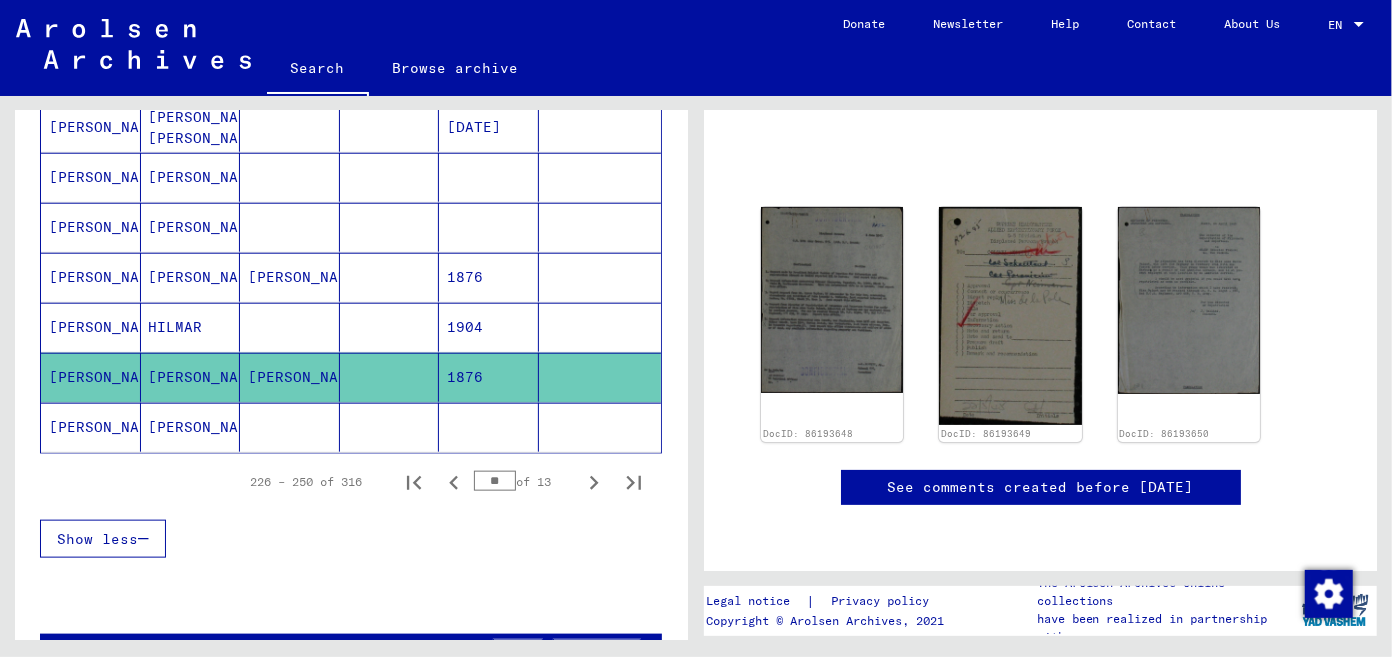 click on "[PERSON_NAME]" at bounding box center [290, 327] 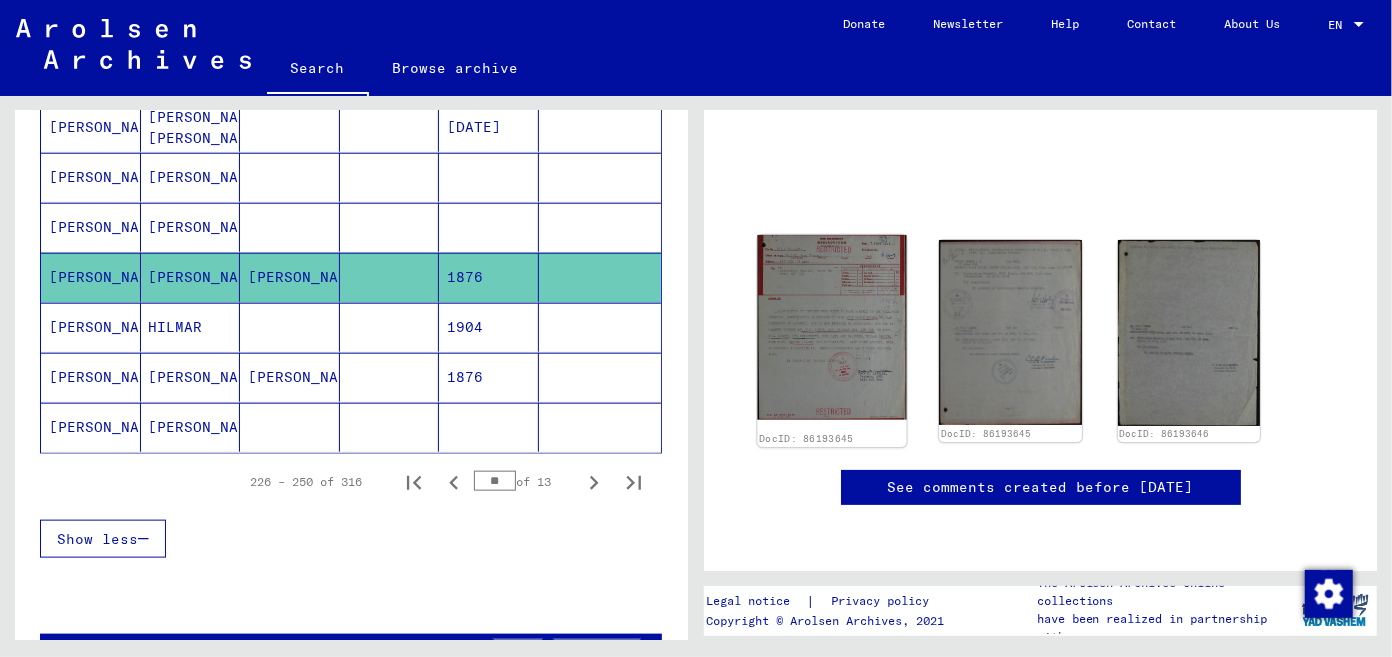 click 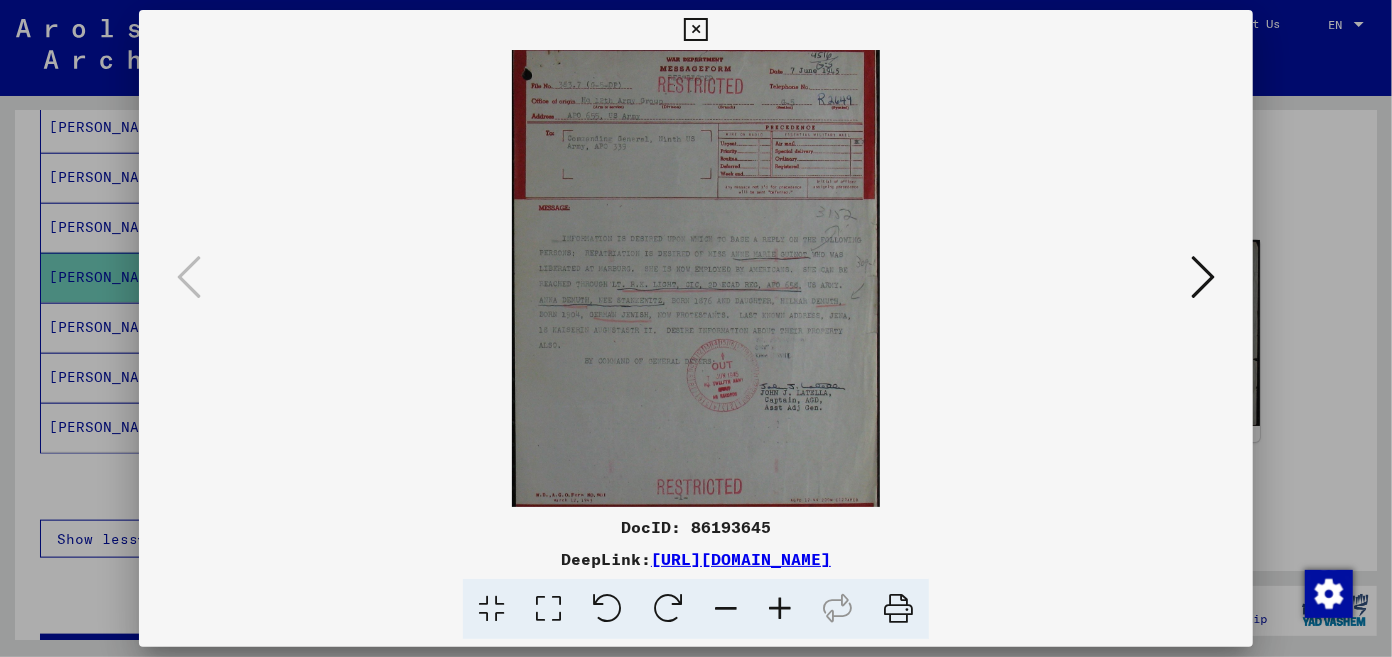 click at bounding box center [696, 278] 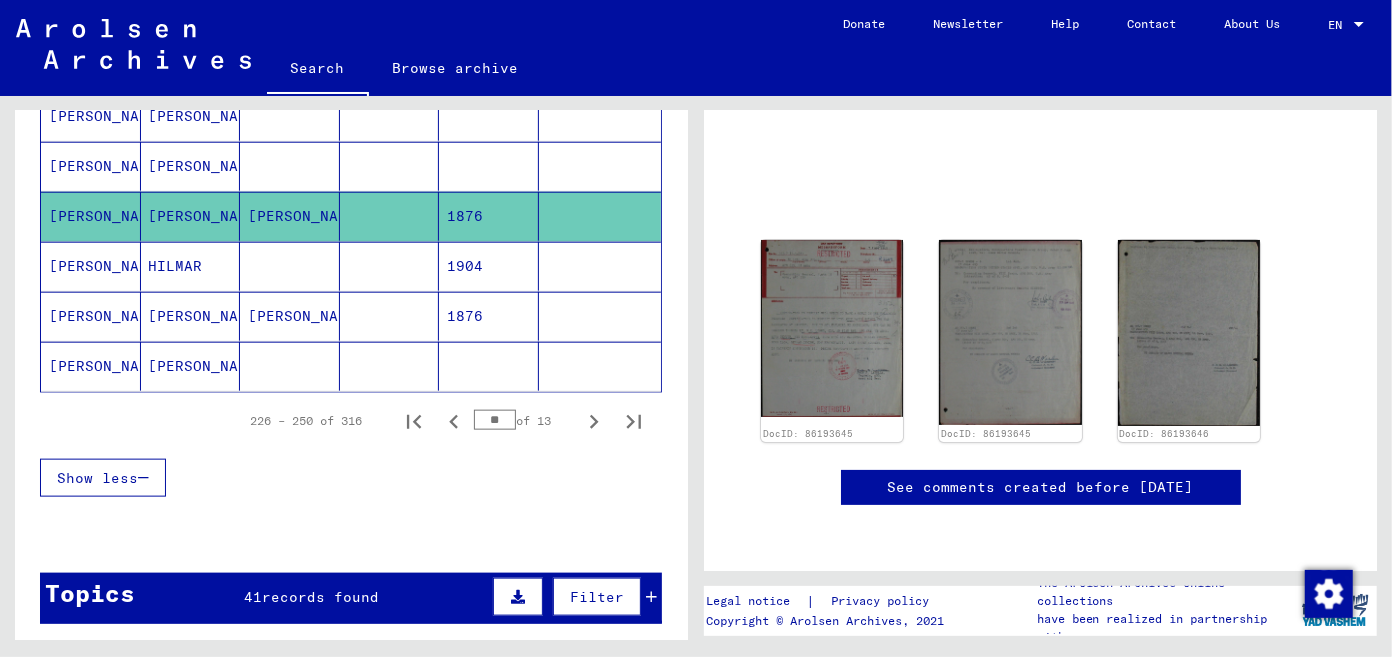 scroll, scrollTop: 1264, scrollLeft: 0, axis: vertical 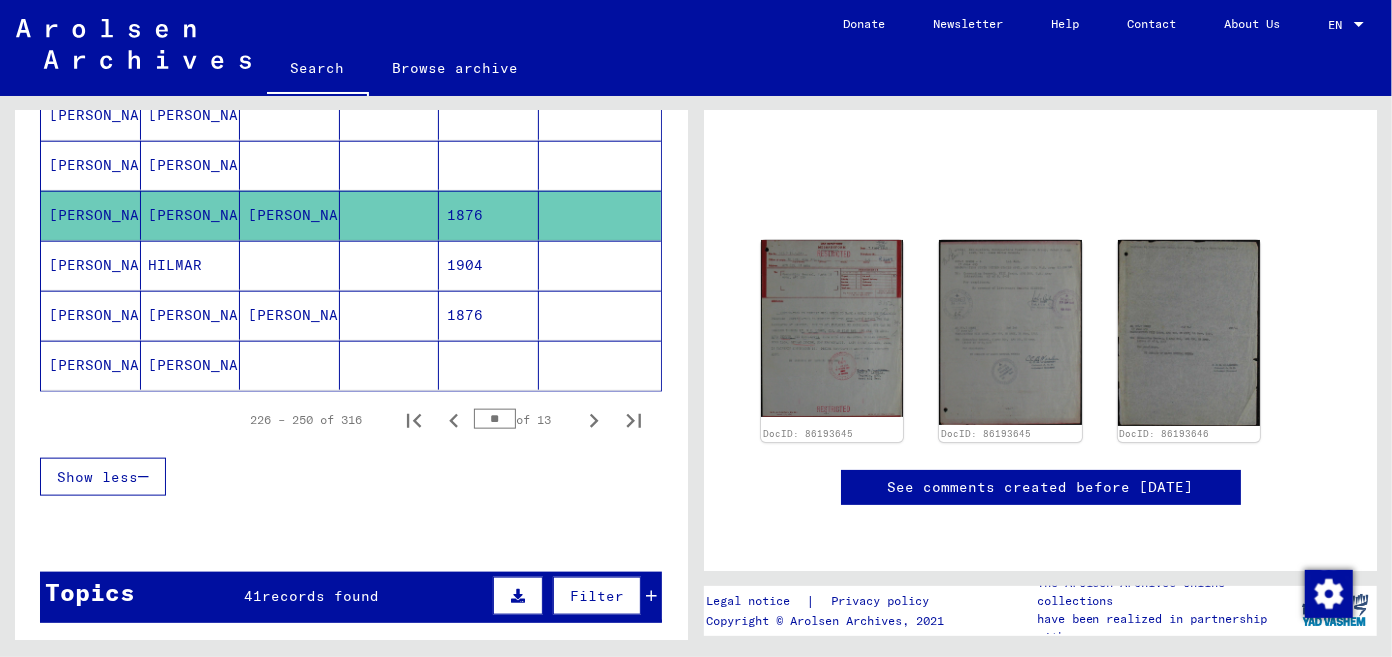 click 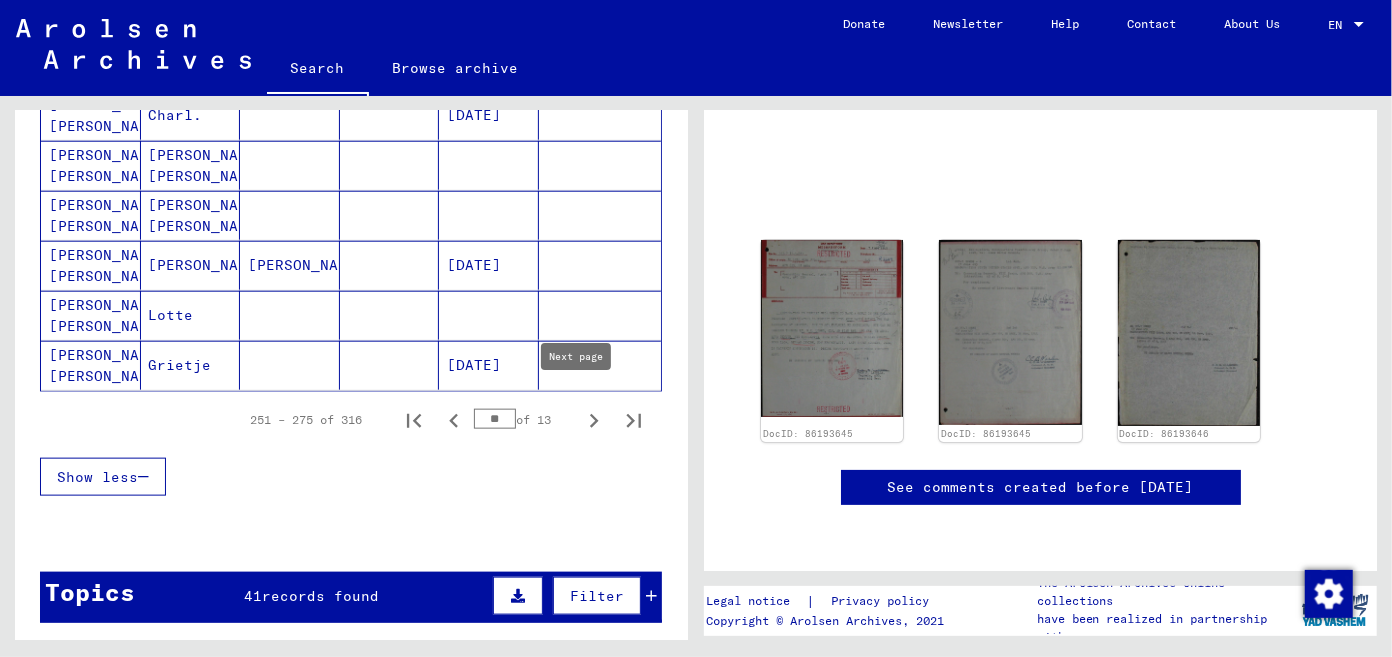click on "[PERSON_NAME] [PERSON_NAME]" at bounding box center (91, 315) 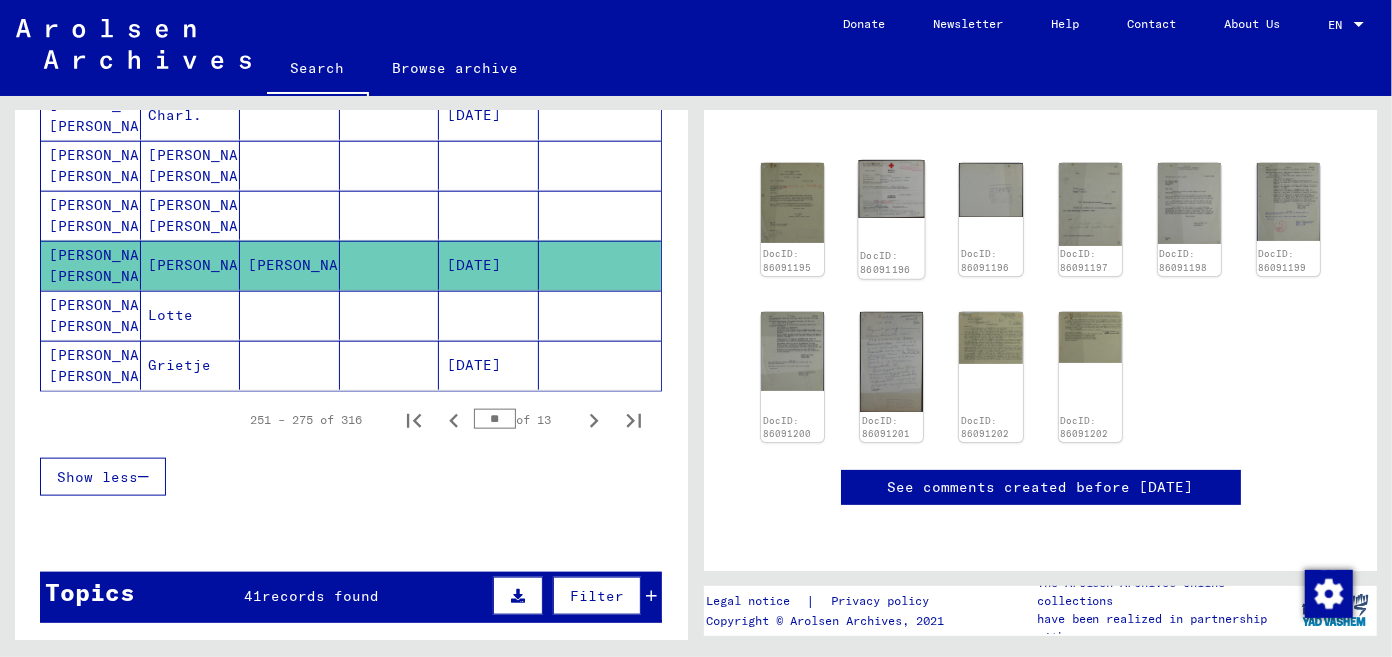 click 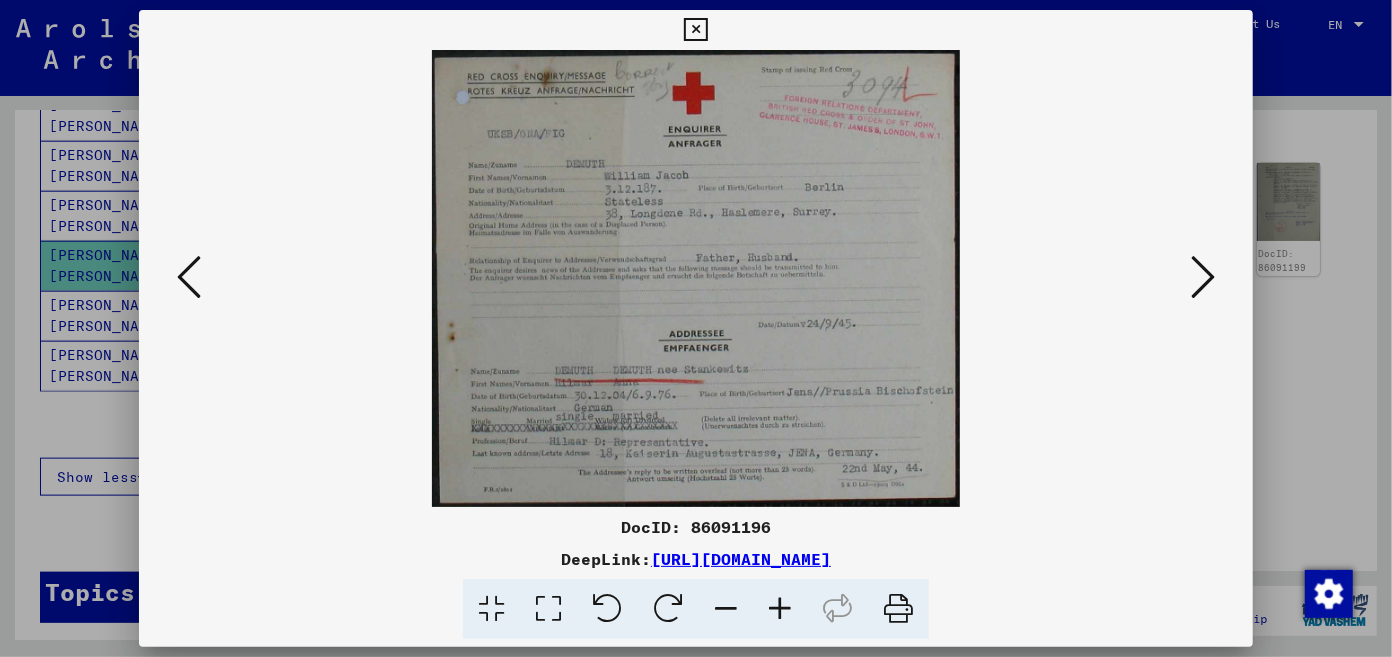 click at bounding box center [695, 30] 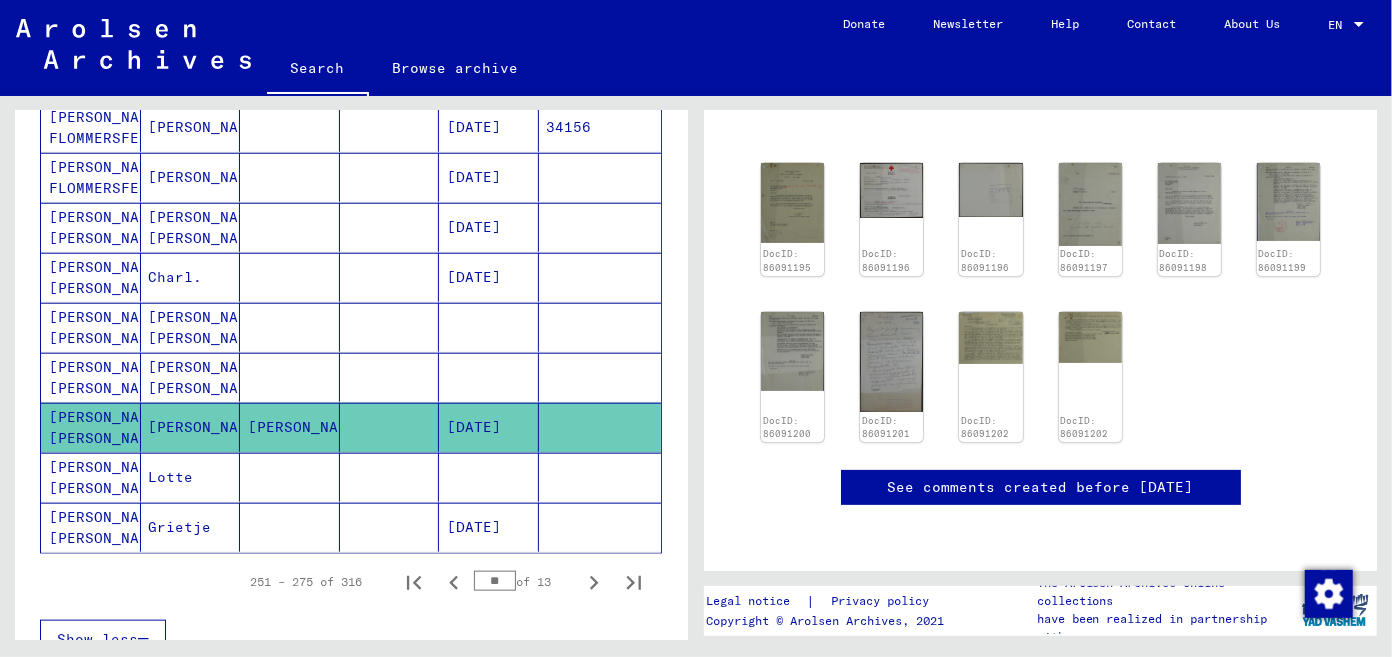 scroll, scrollTop: 1102, scrollLeft: 0, axis: vertical 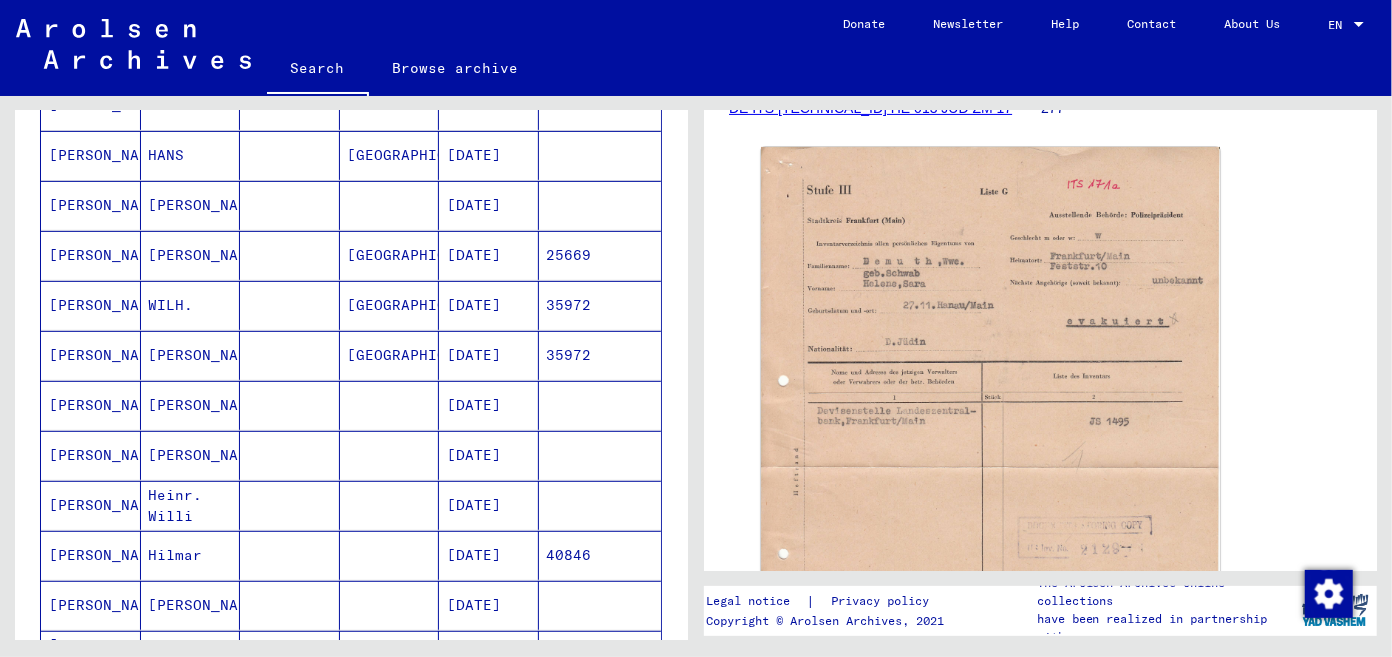 click on "[PERSON_NAME]" at bounding box center (91, 555) 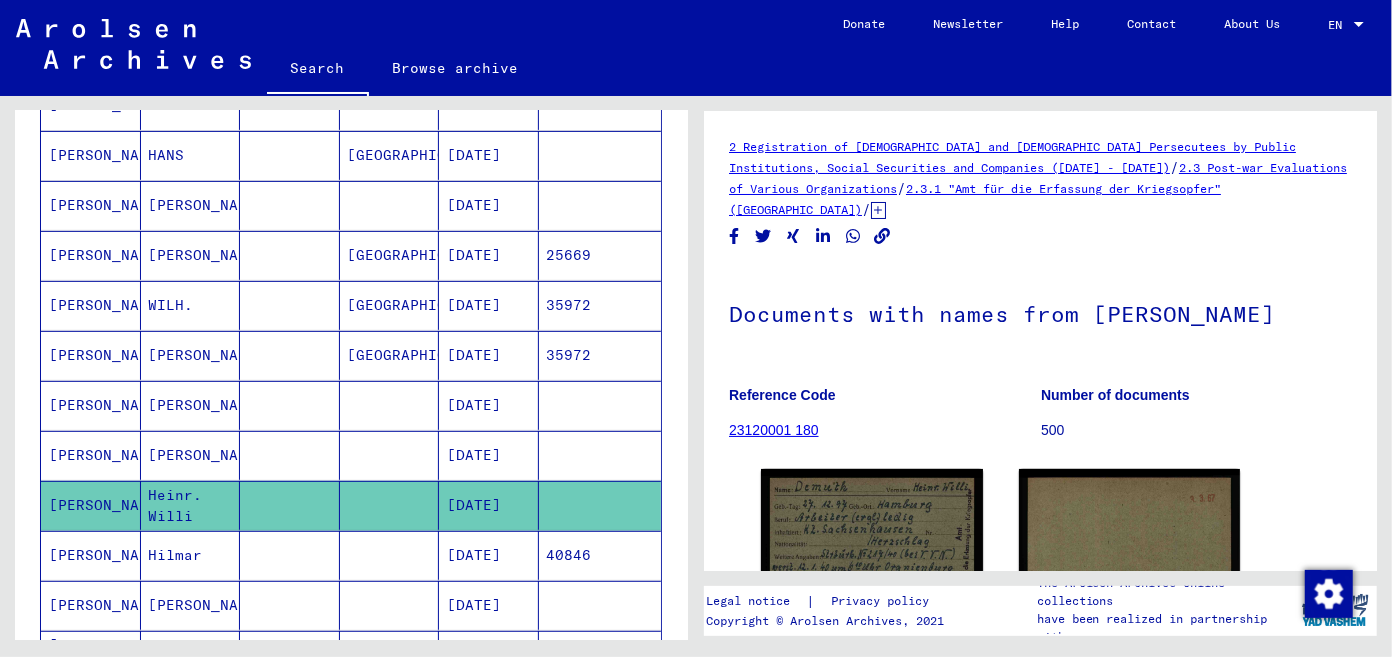 scroll, scrollTop: 0, scrollLeft: 0, axis: both 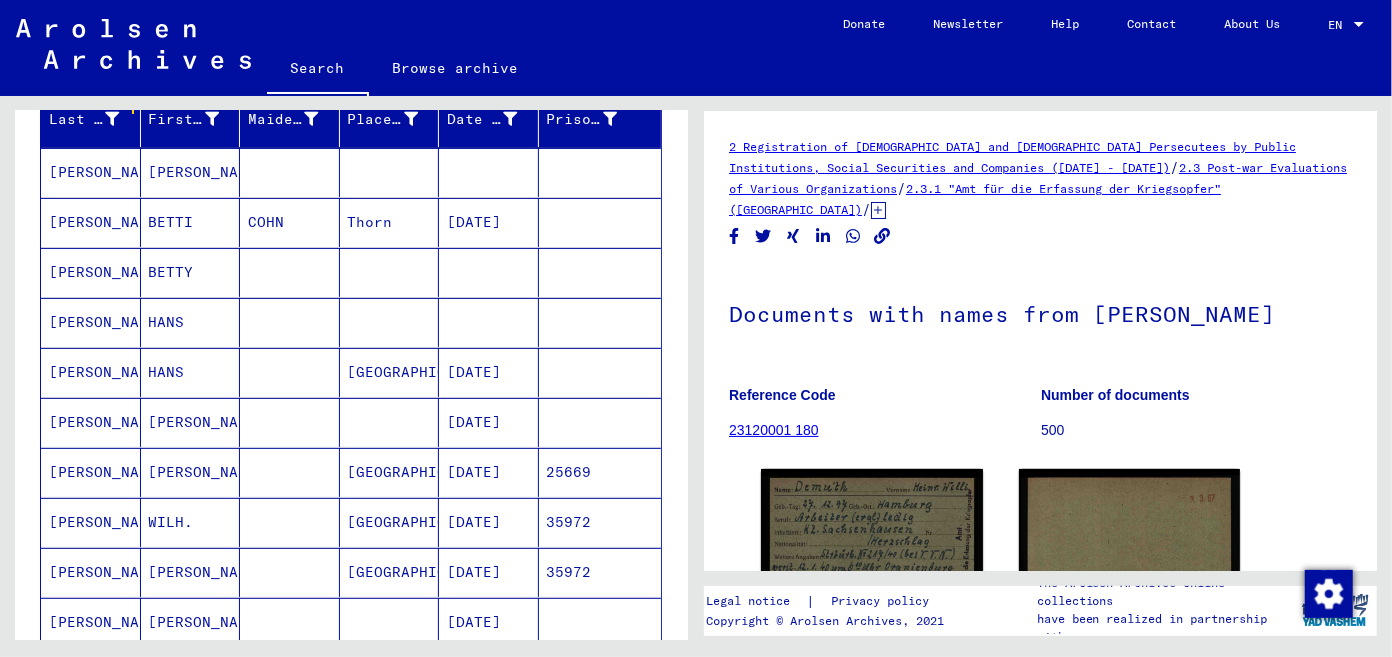 click on "[PERSON_NAME]" at bounding box center [91, 422] 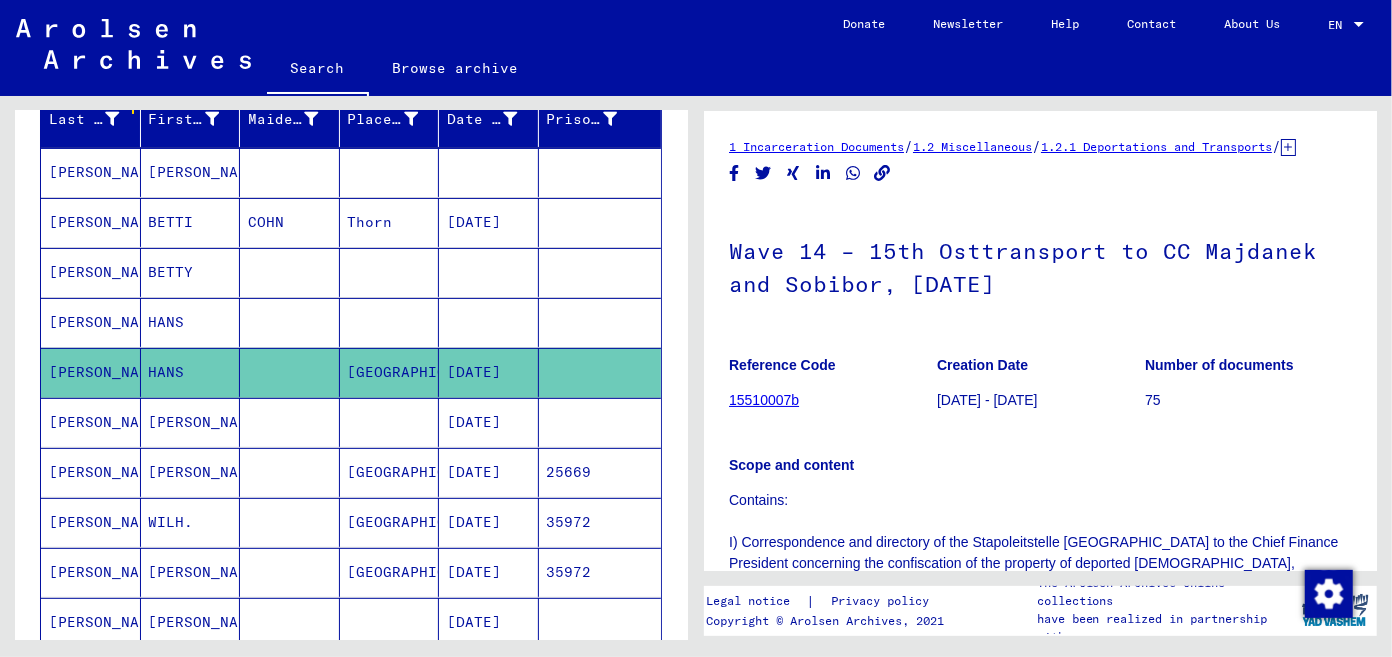 scroll, scrollTop: 0, scrollLeft: 0, axis: both 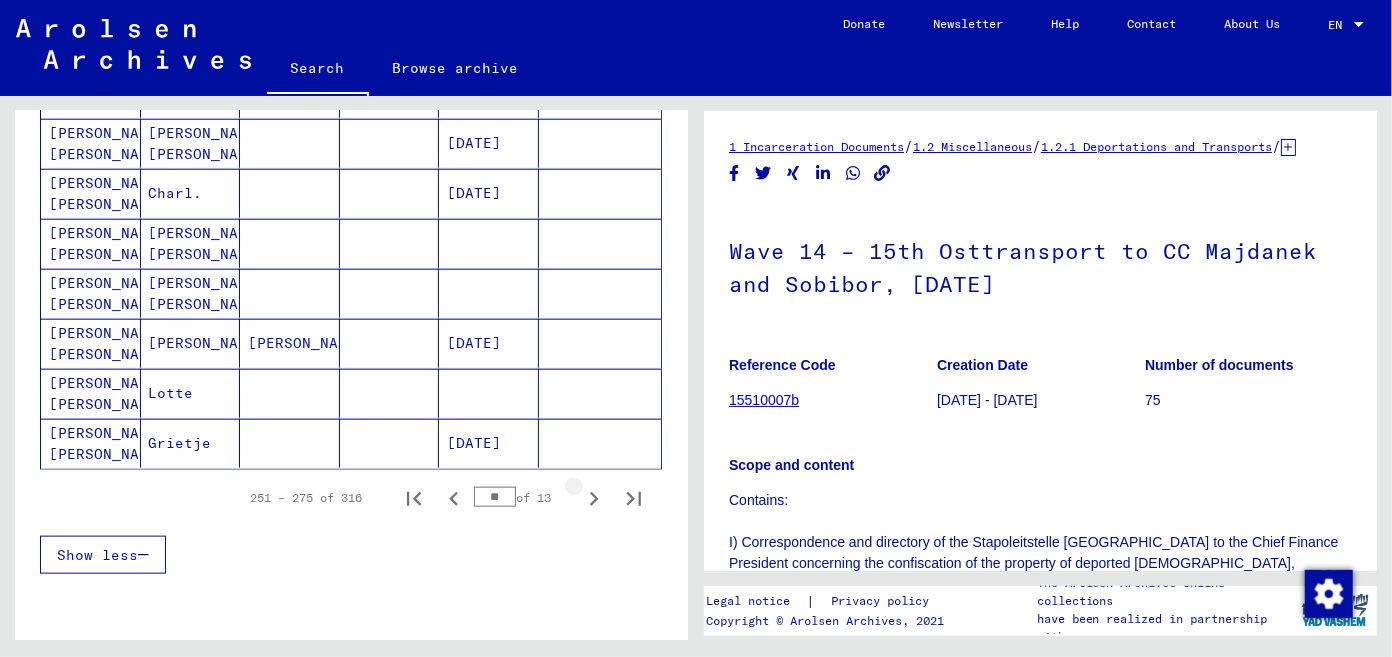 click 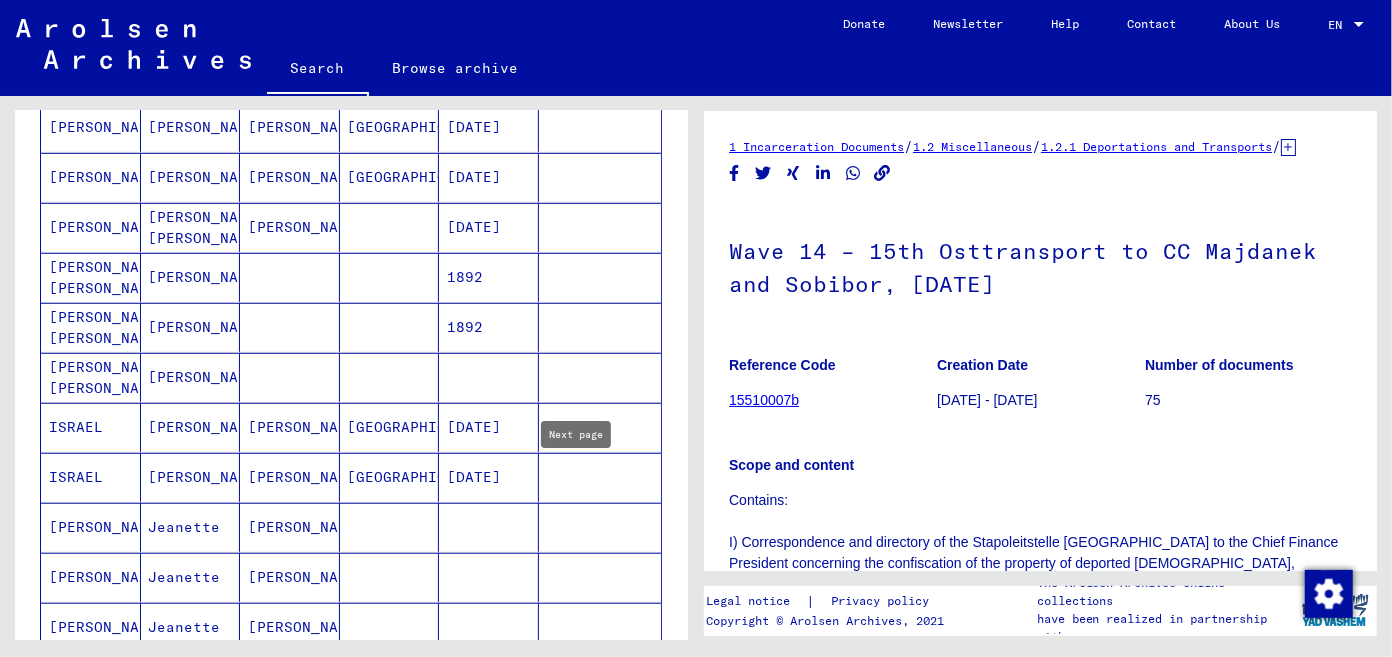 scroll, scrollTop: 747, scrollLeft: 0, axis: vertical 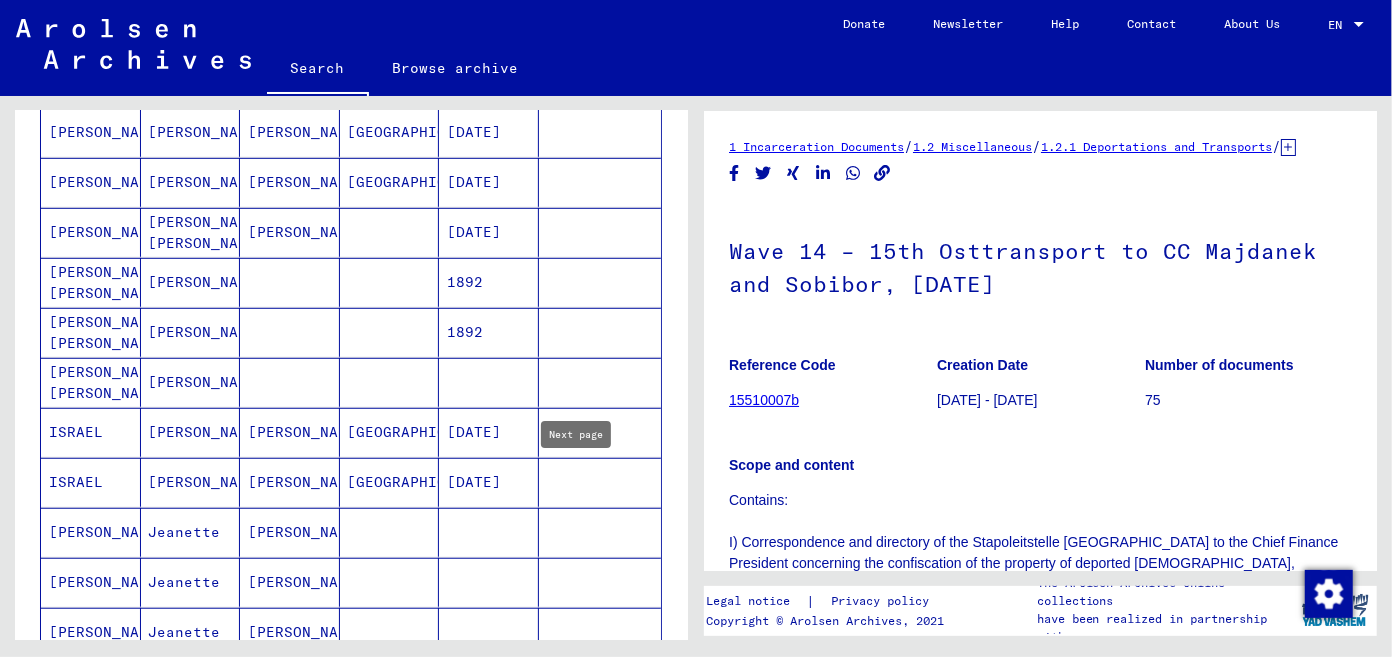 click on "[PERSON_NAME] [PERSON_NAME]" at bounding box center [91, 432] 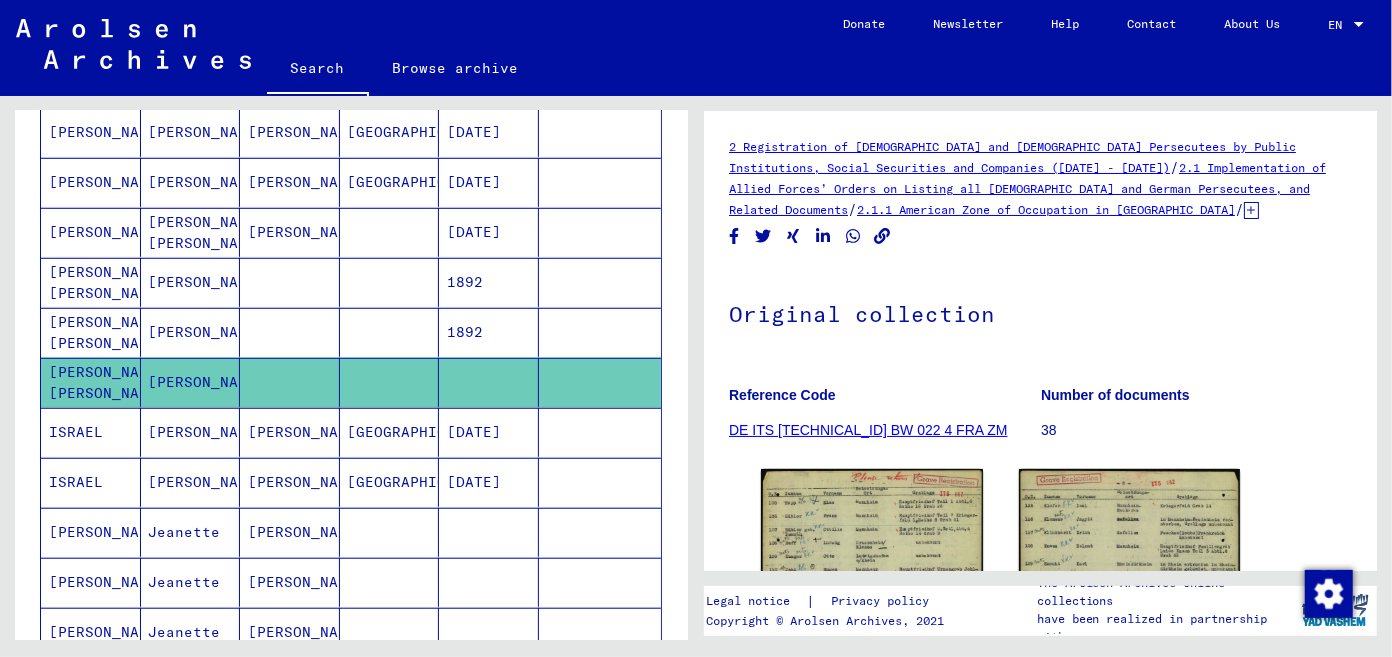 click on "[PERSON_NAME] [PERSON_NAME]" at bounding box center [91, 332] 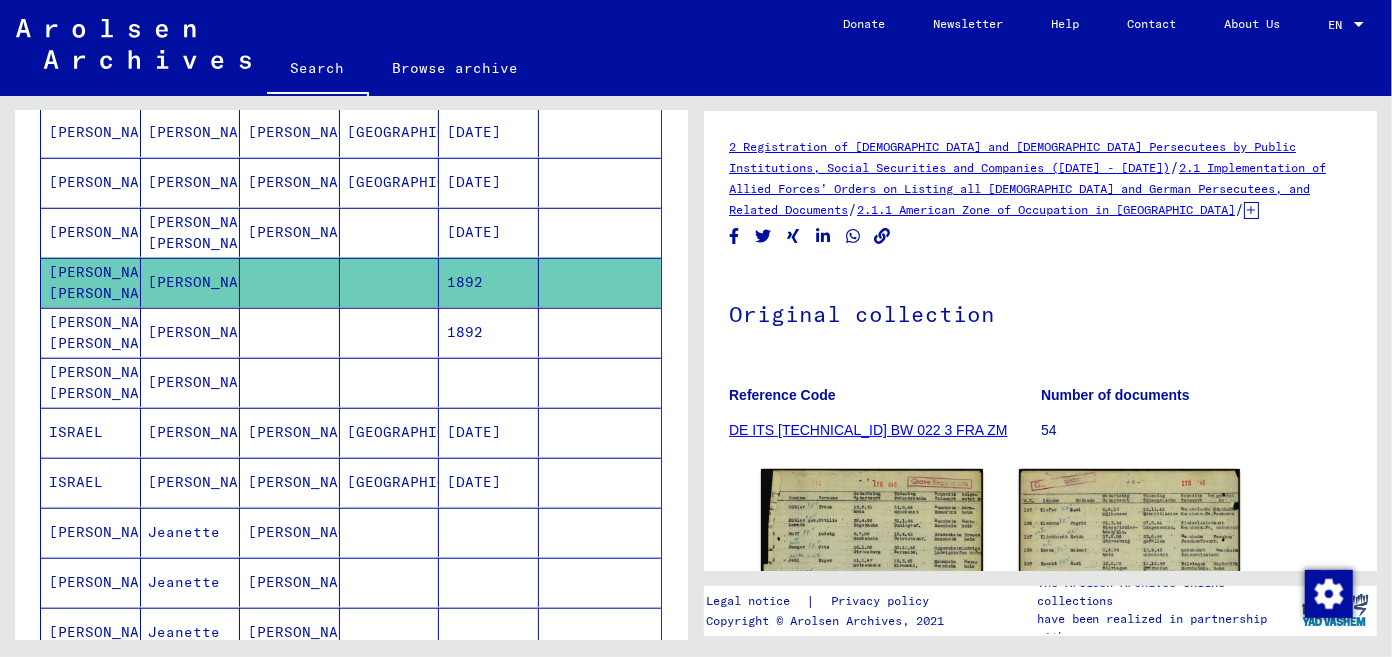 scroll, scrollTop: 0, scrollLeft: 0, axis: both 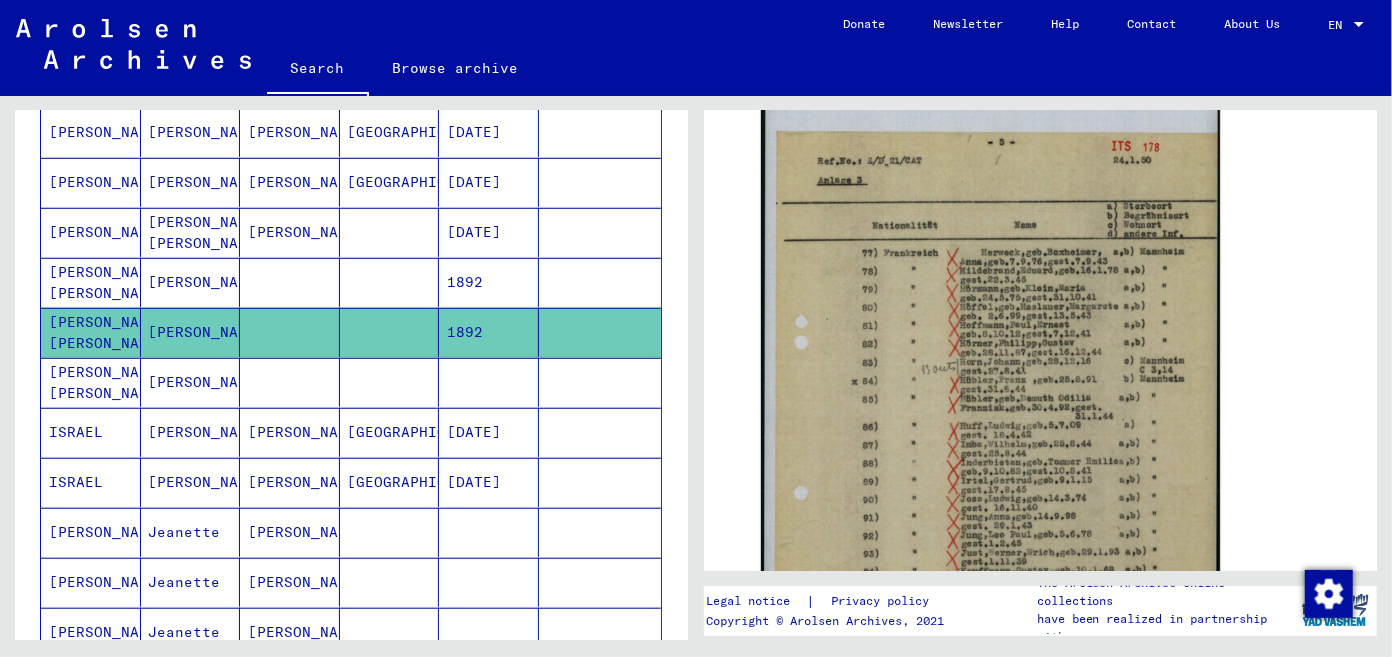 click on "[PERSON_NAME] [PERSON_NAME]" at bounding box center [191, 282] 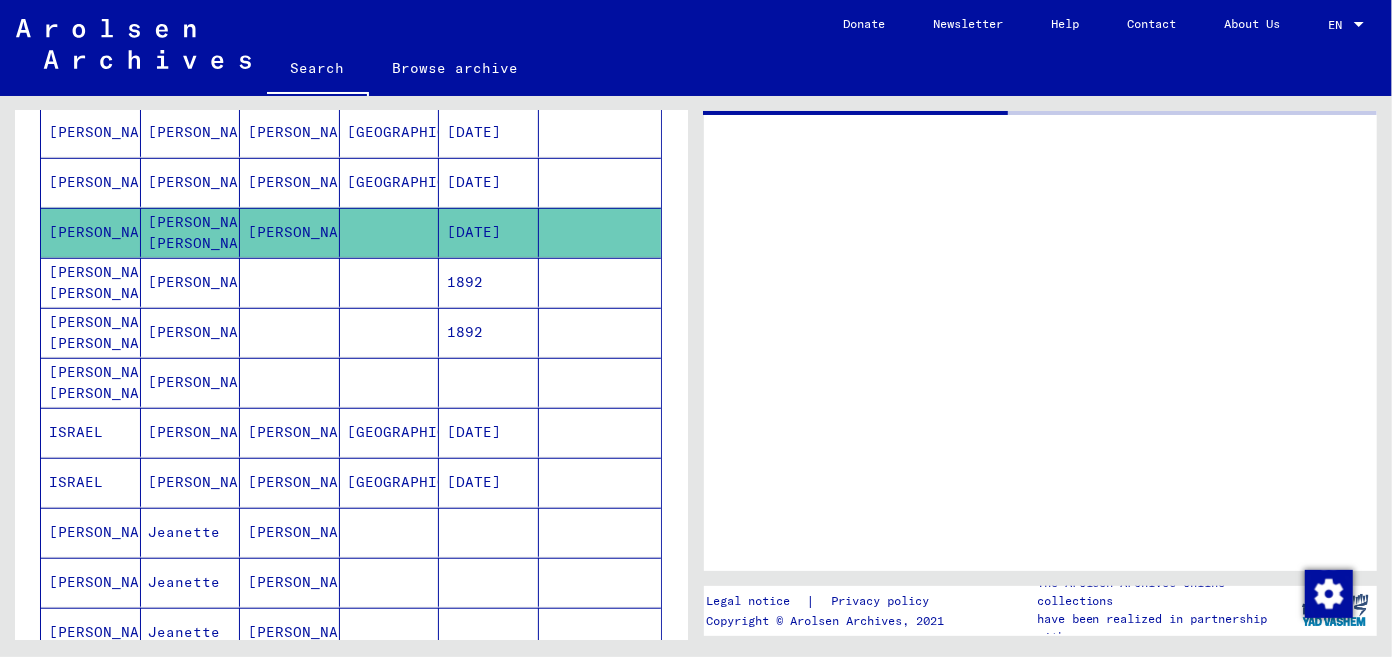 scroll, scrollTop: 0, scrollLeft: 0, axis: both 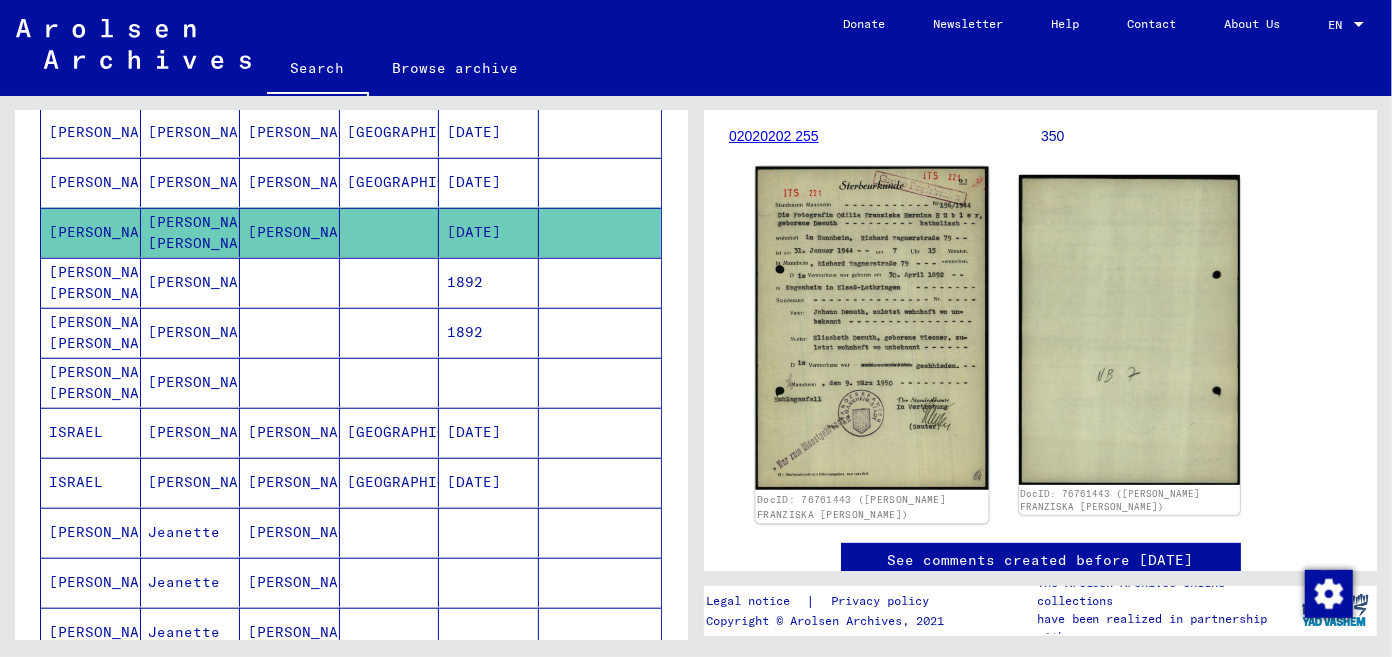 click 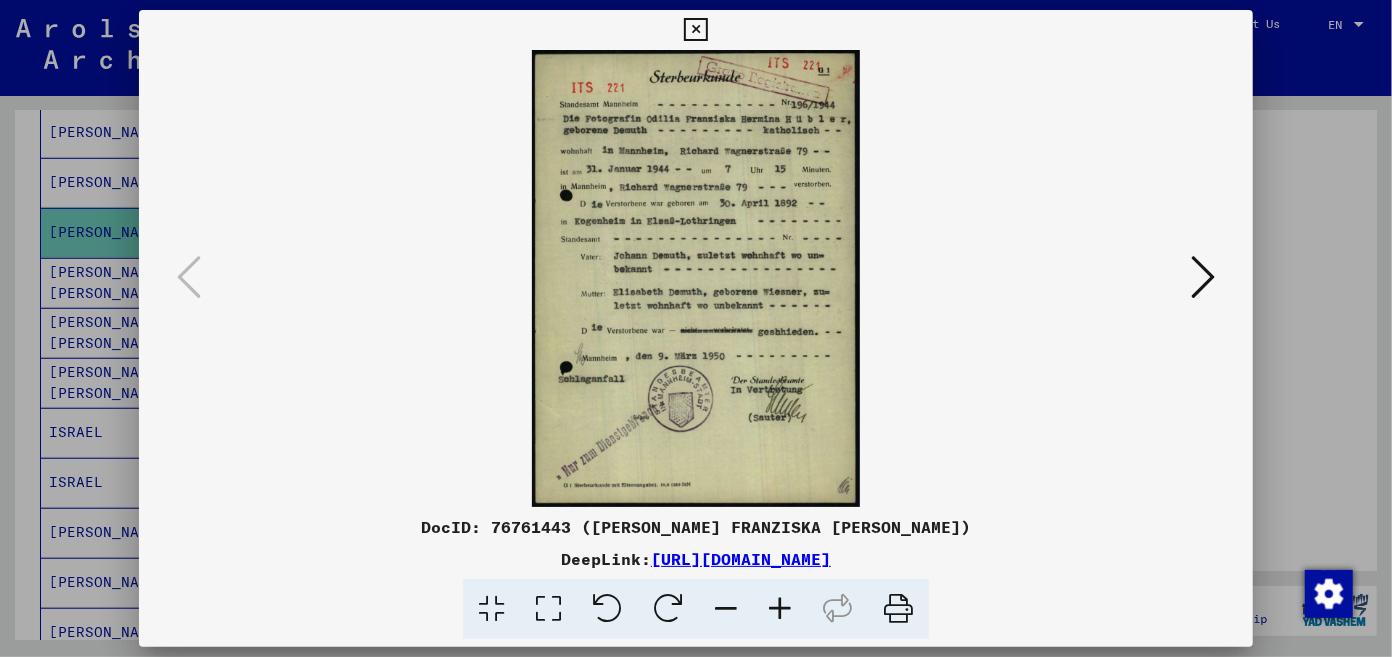 click at bounding box center [695, 30] 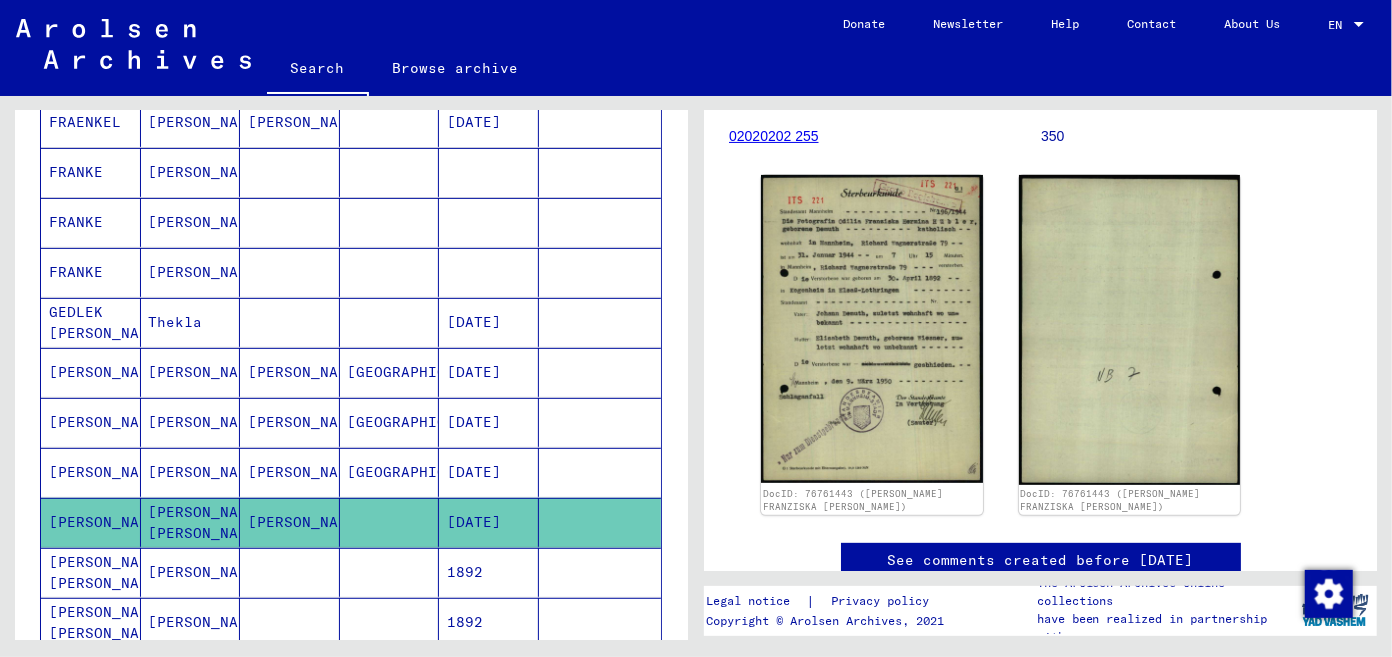 scroll, scrollTop: 455, scrollLeft: 0, axis: vertical 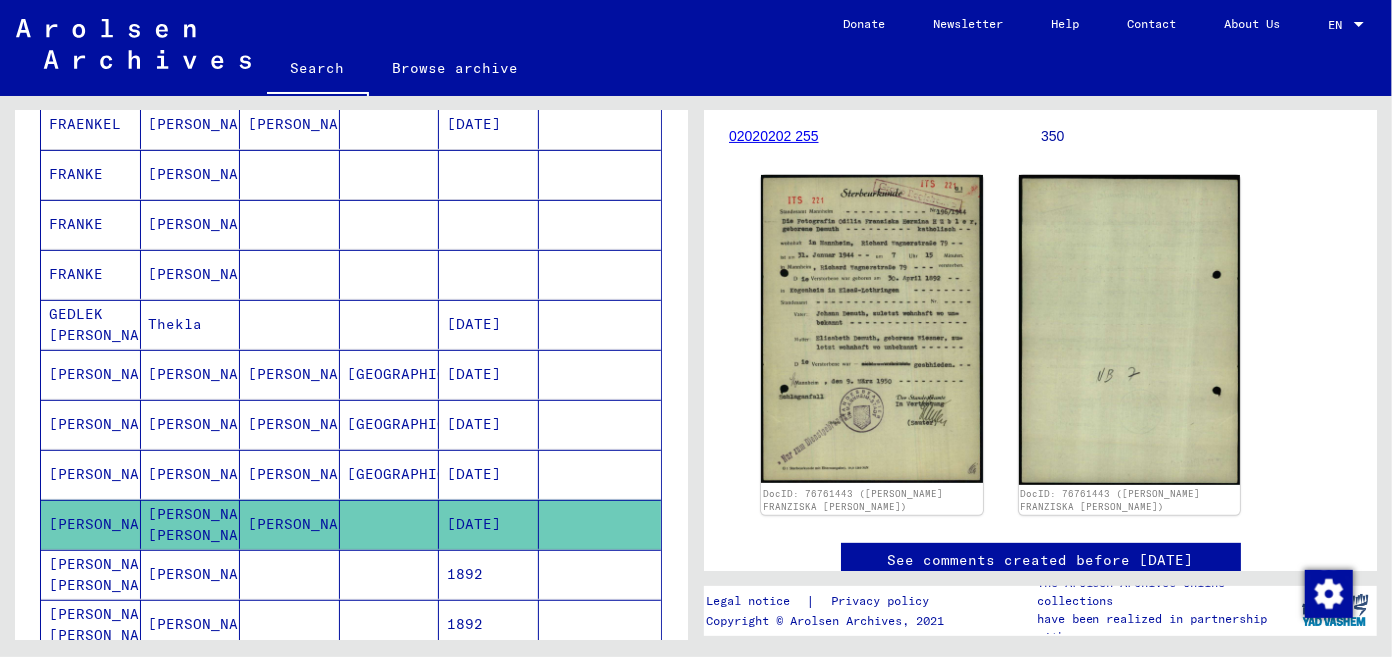 click on "[PERSON_NAME]" at bounding box center (91, 474) 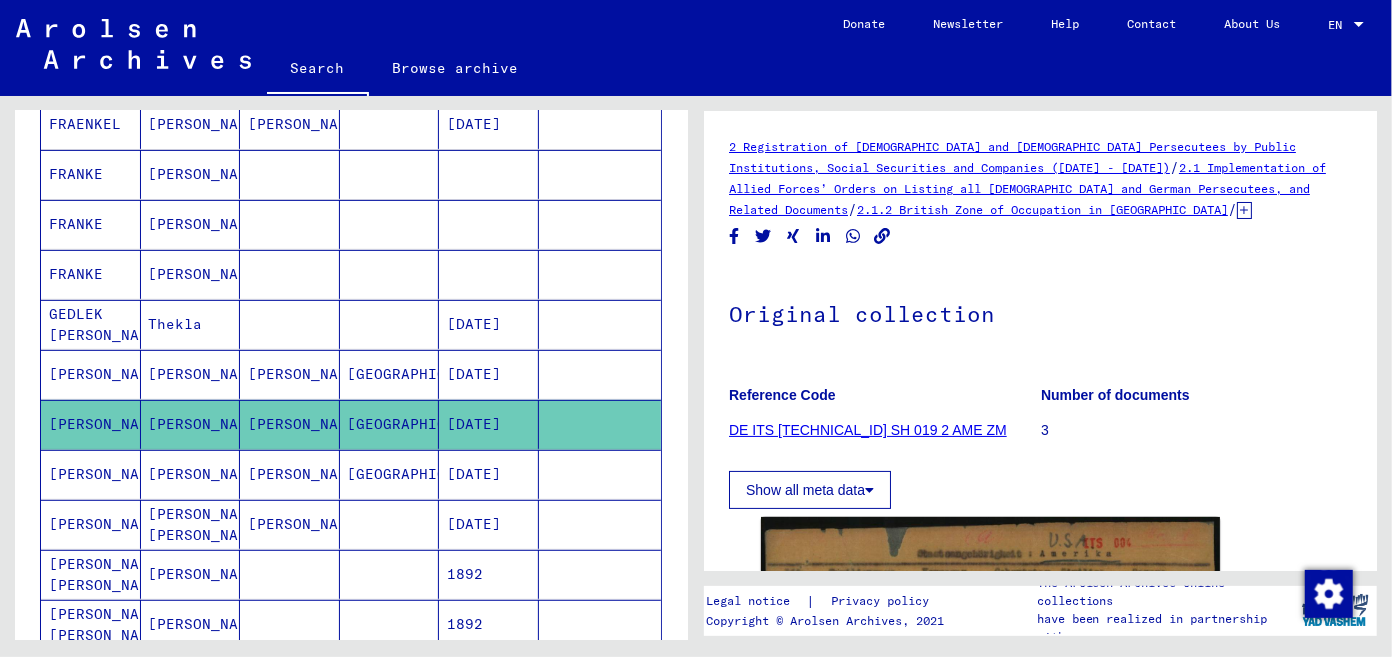 scroll, scrollTop: 0, scrollLeft: 0, axis: both 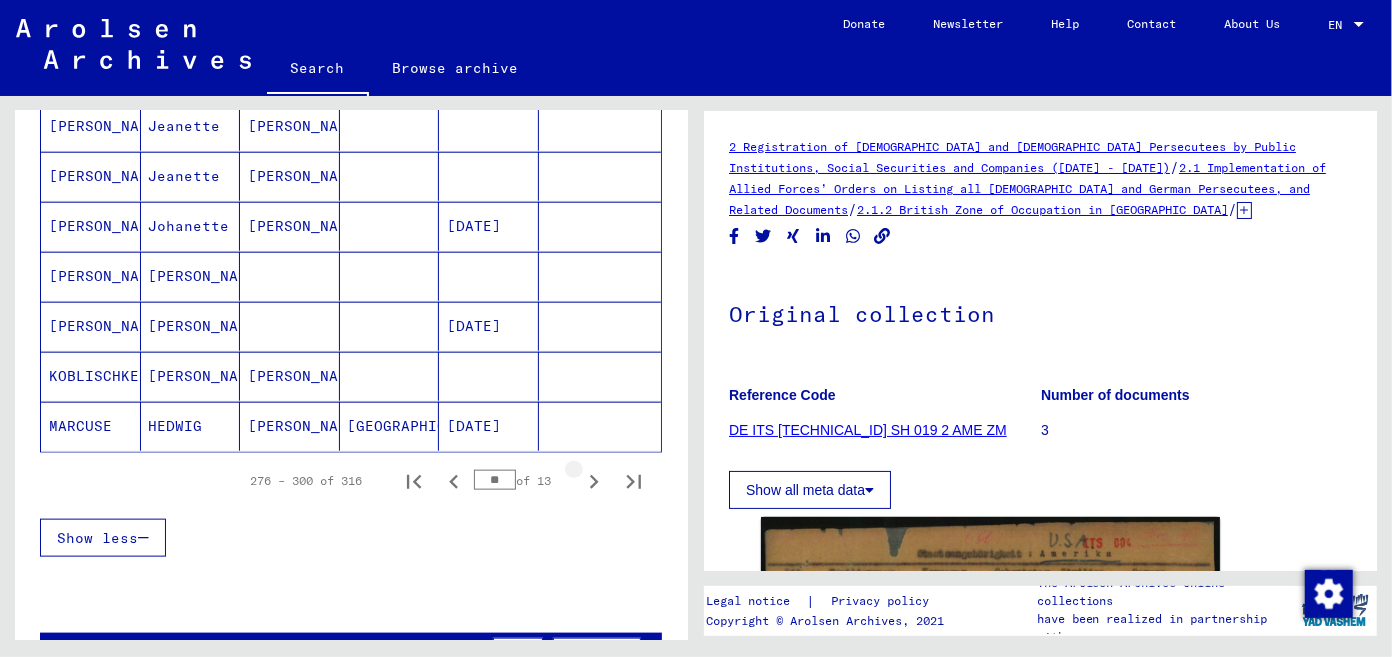 click 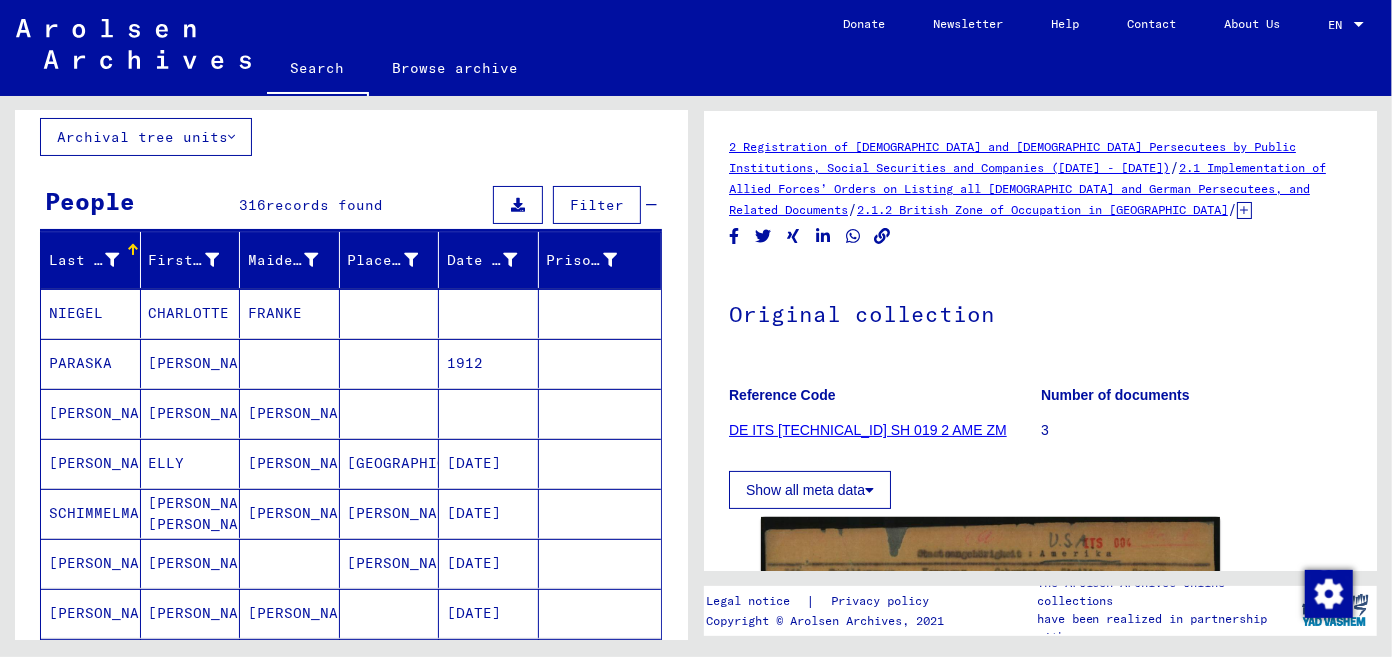 scroll, scrollTop: 112, scrollLeft: 0, axis: vertical 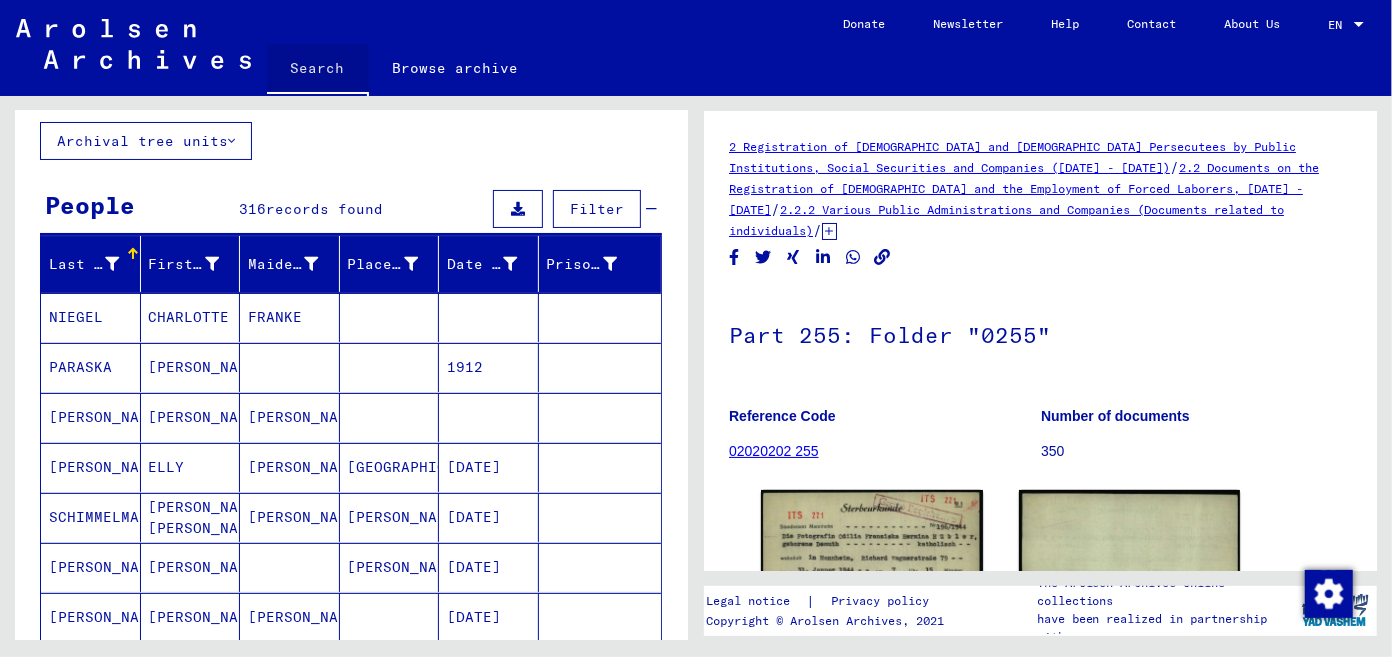 click on "Search" 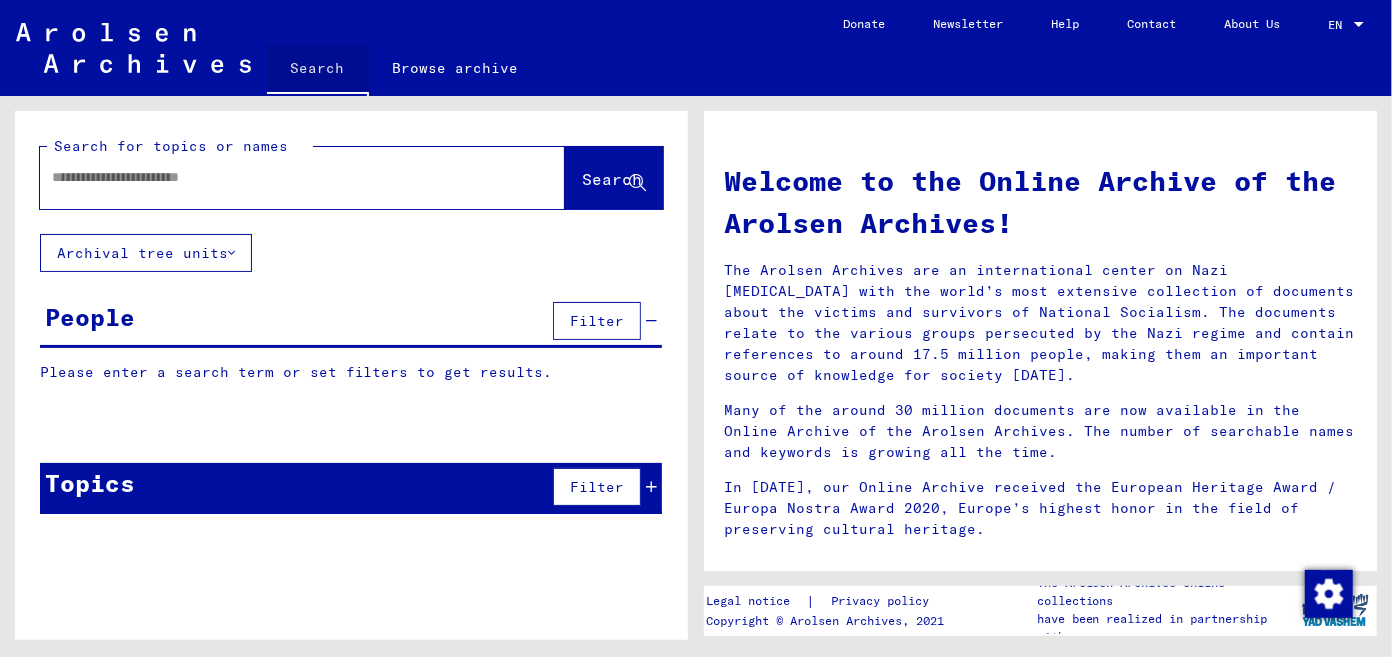 scroll, scrollTop: 0, scrollLeft: 0, axis: both 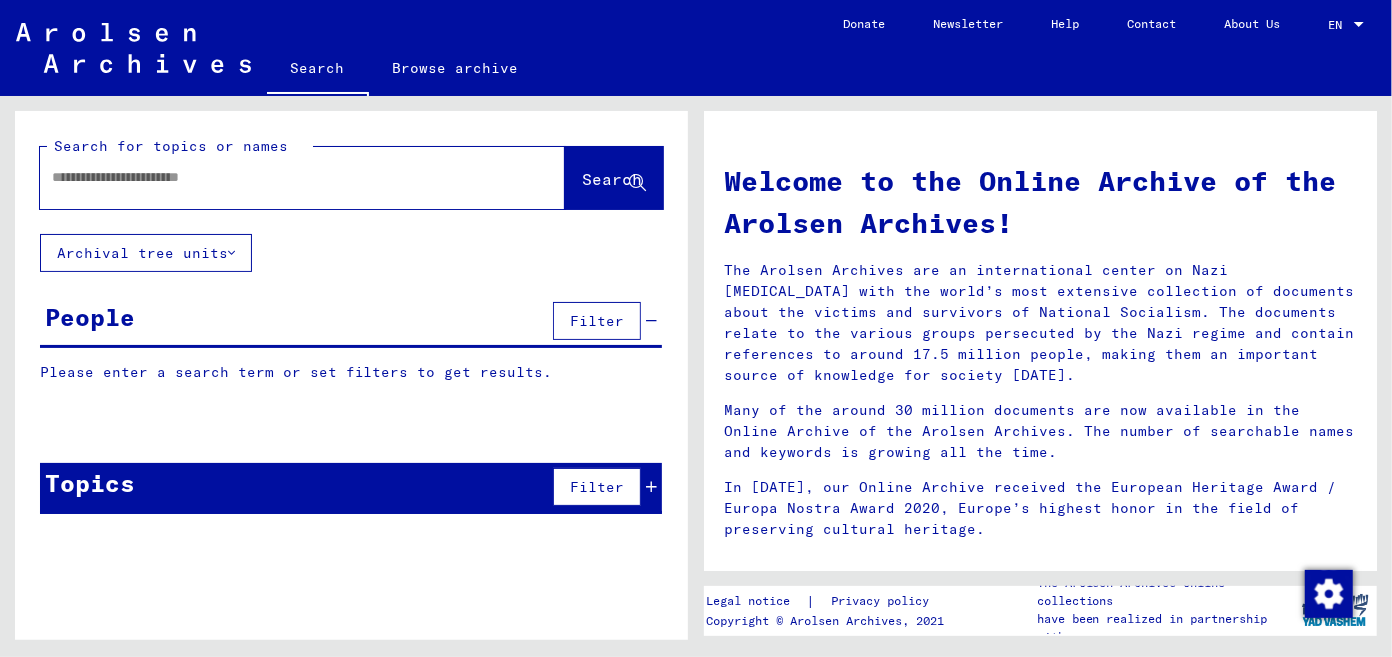click at bounding box center (278, 177) 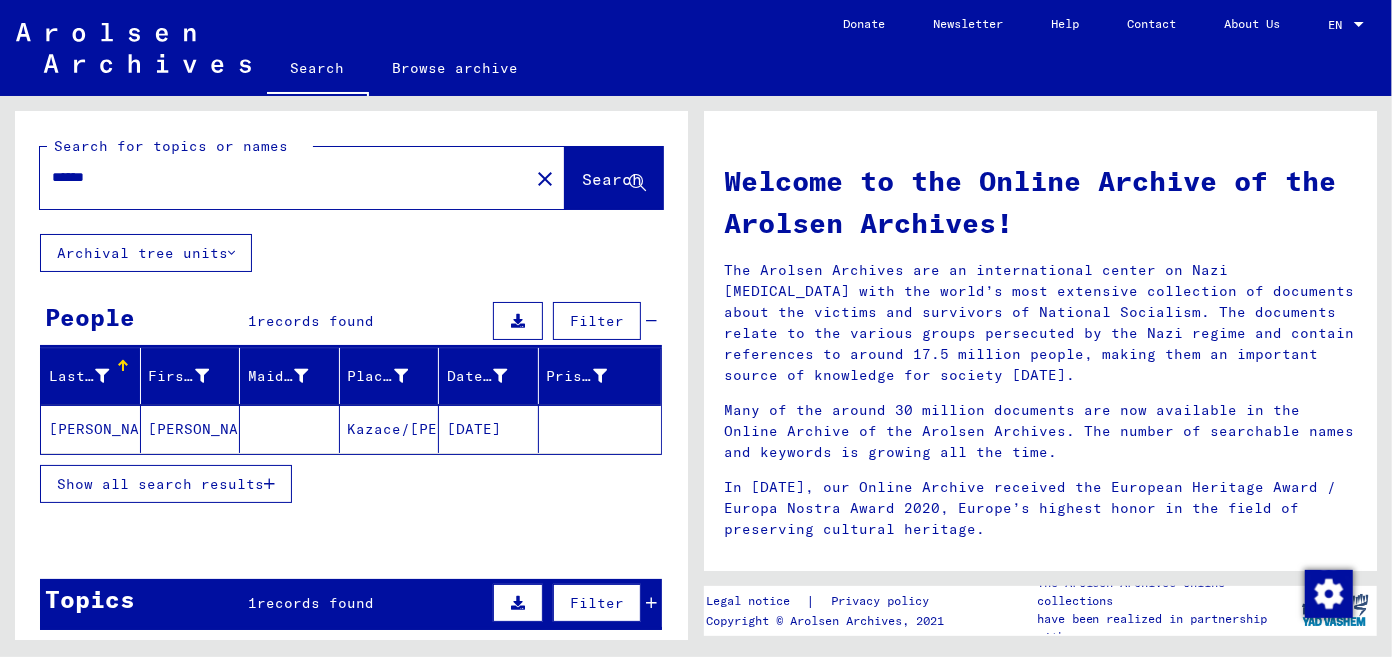 click on "[PERSON_NAME]" 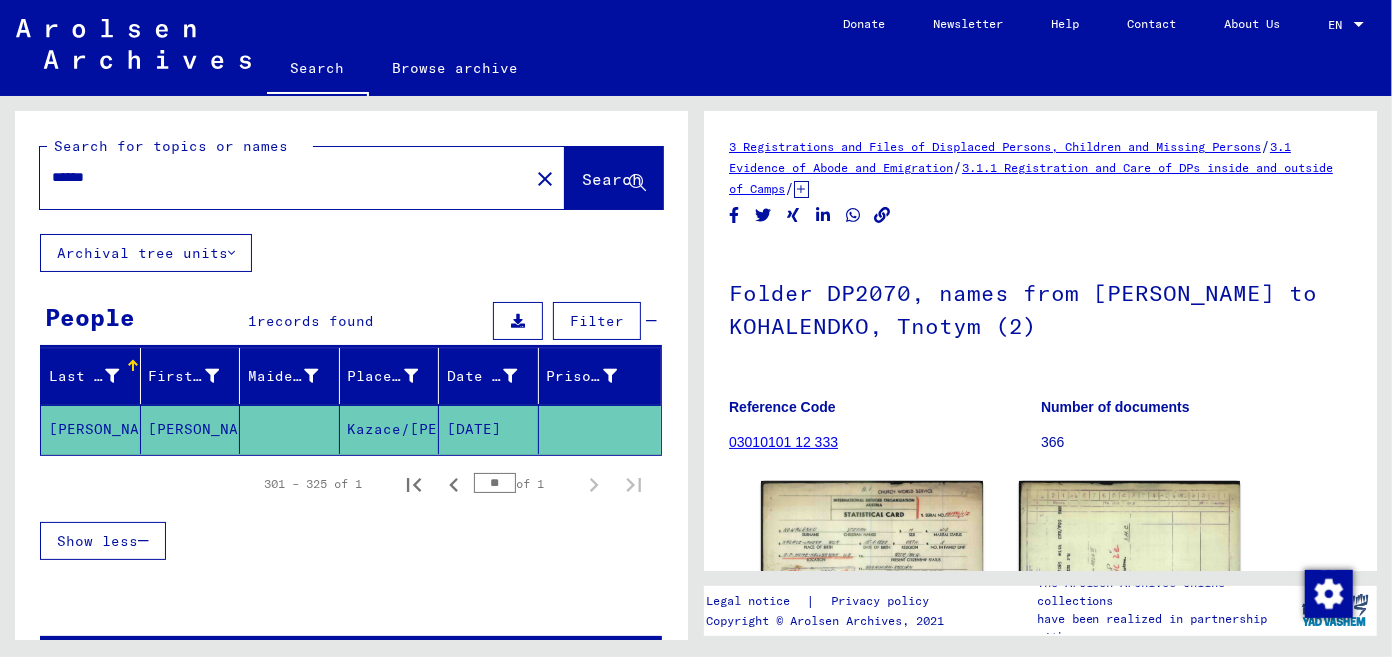 scroll, scrollTop: 0, scrollLeft: 0, axis: both 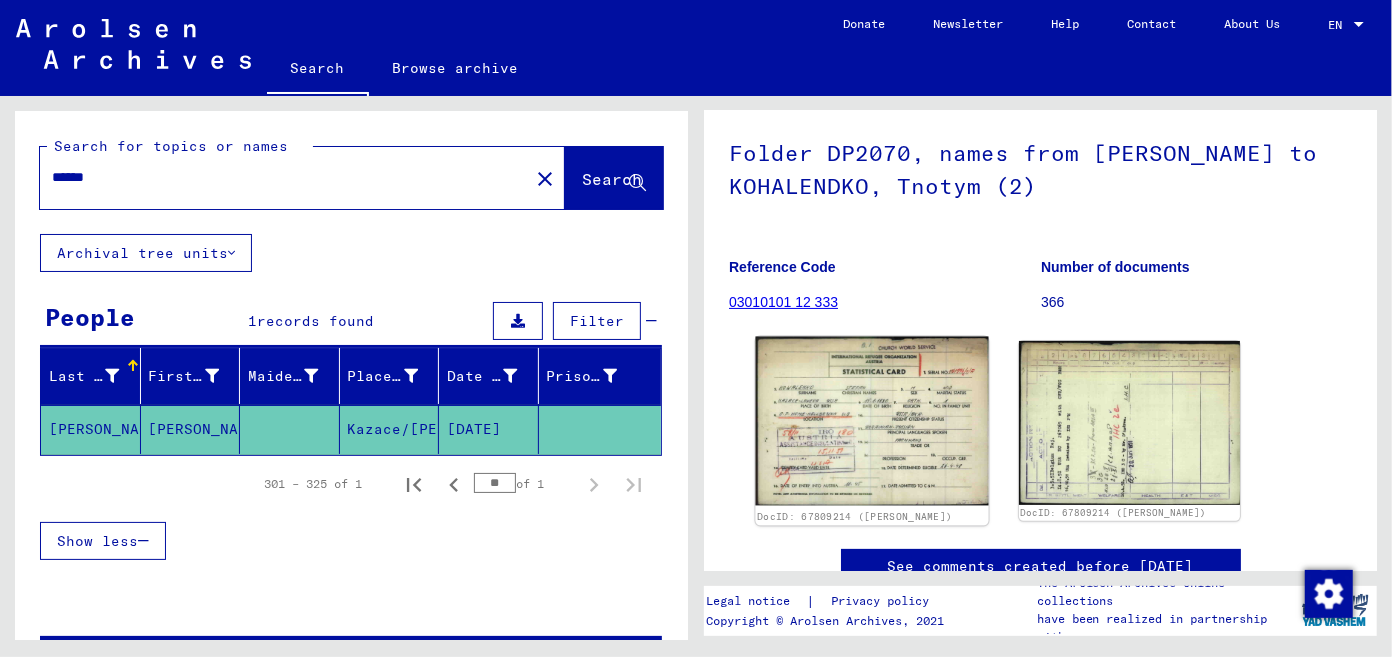 click 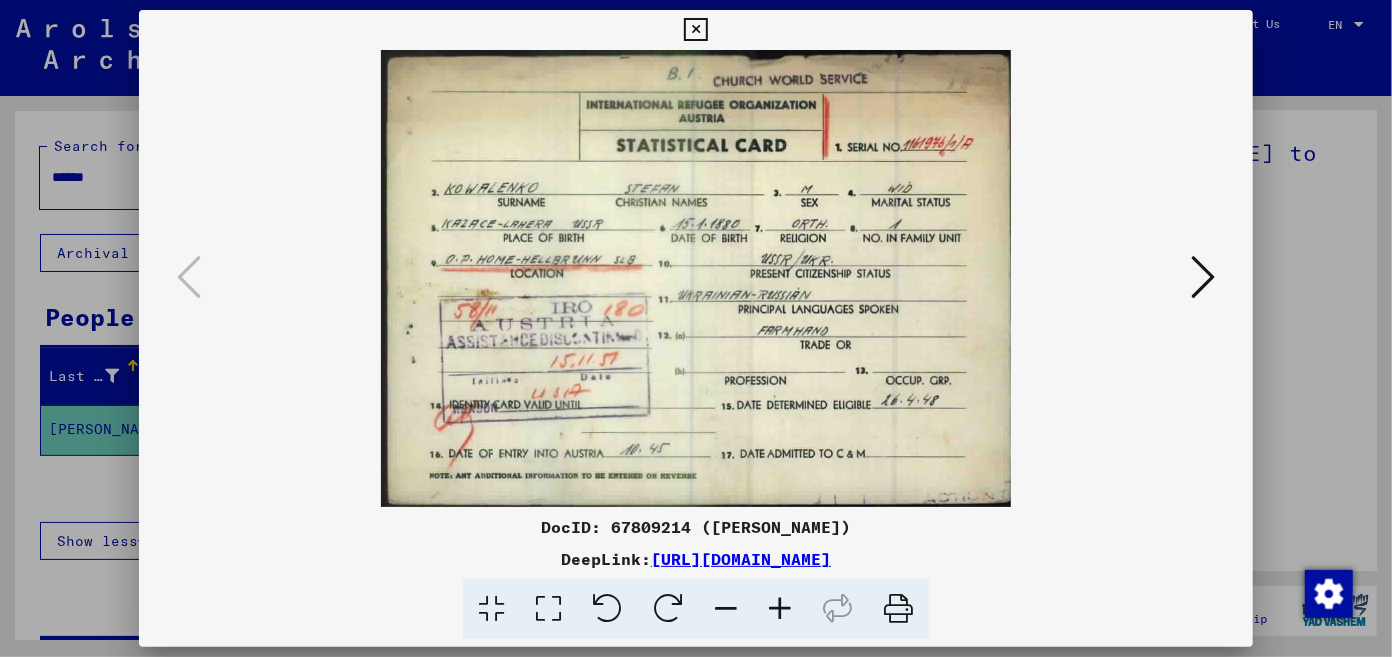 click at bounding box center [696, 328] 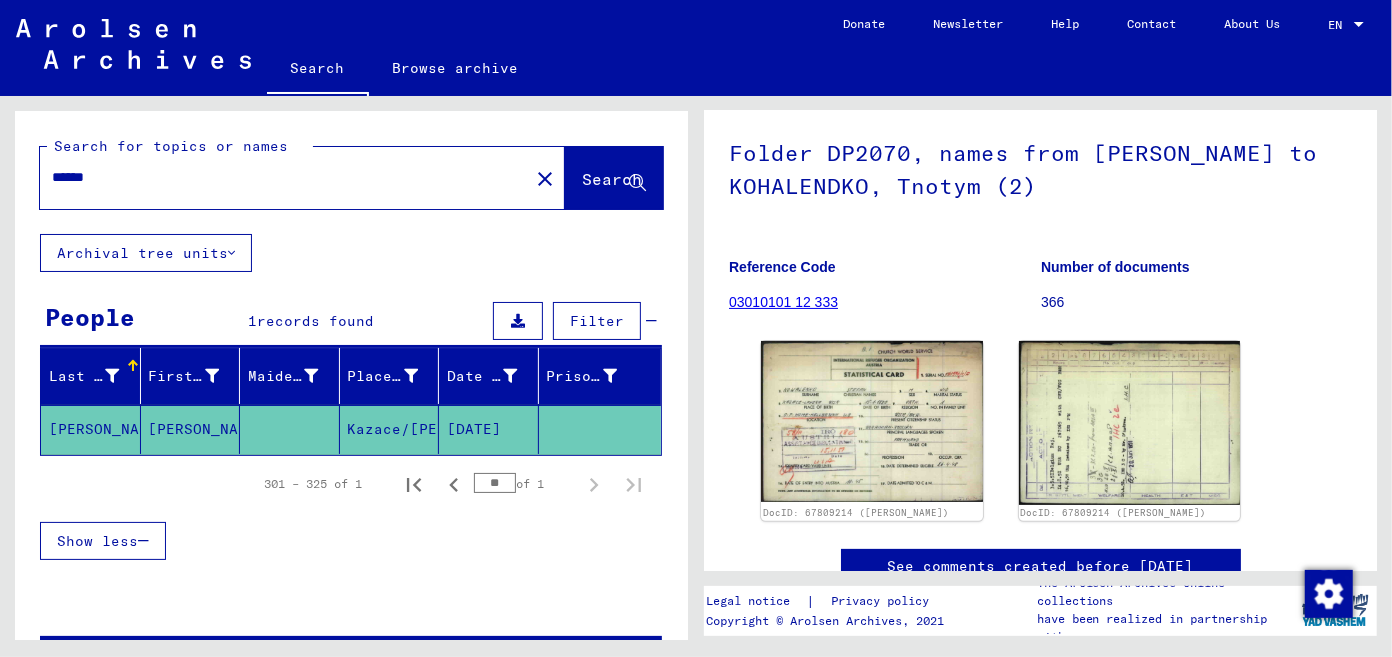 click on "******" at bounding box center [284, 177] 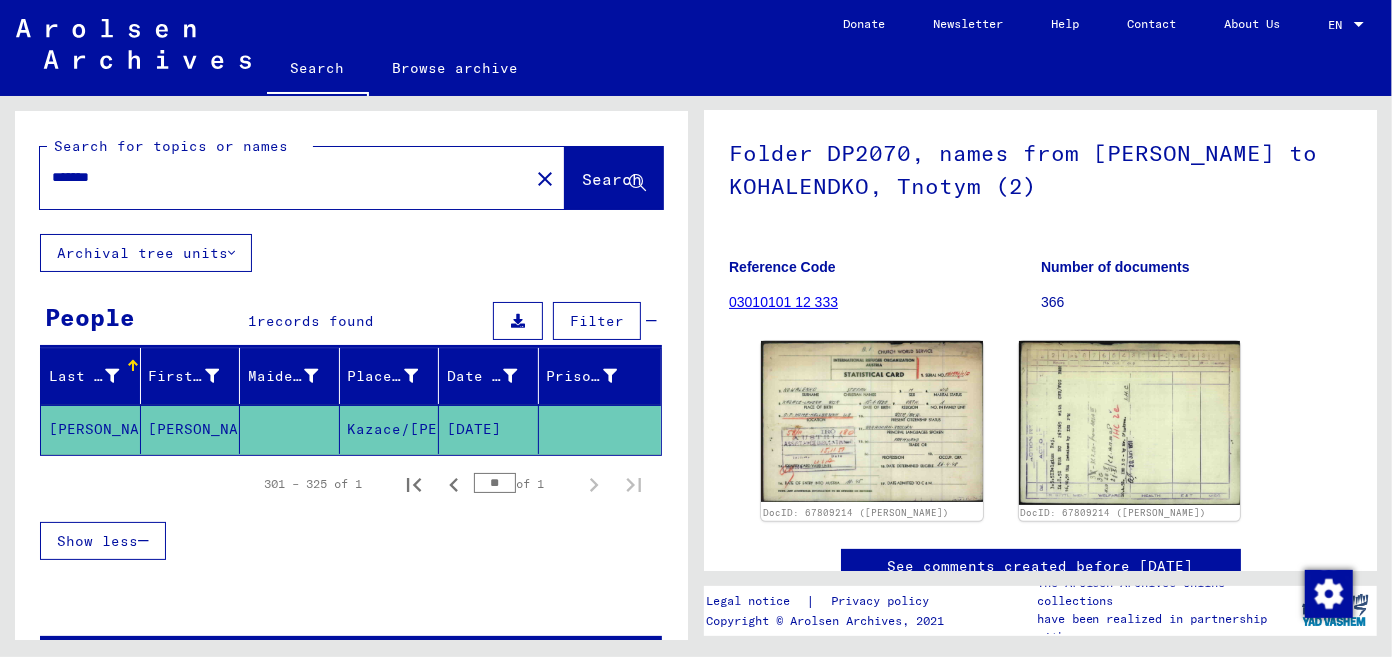 type on "*******" 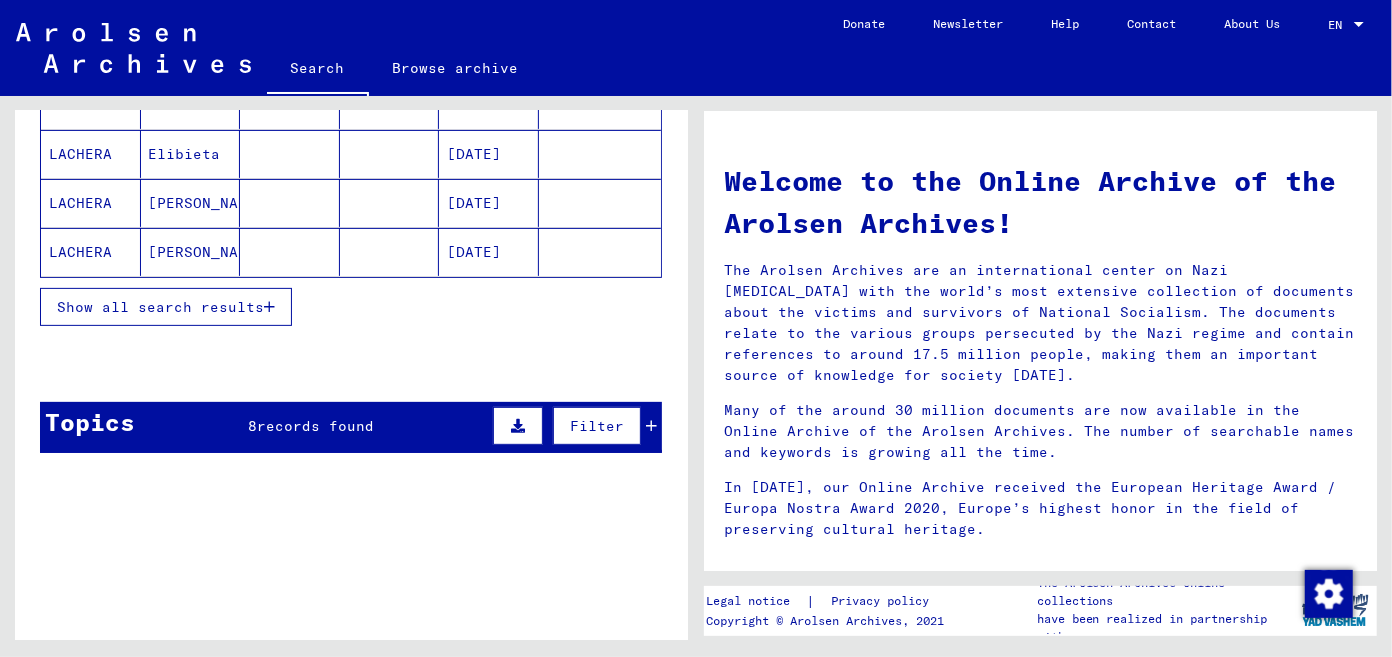 scroll, scrollTop: 381, scrollLeft: 0, axis: vertical 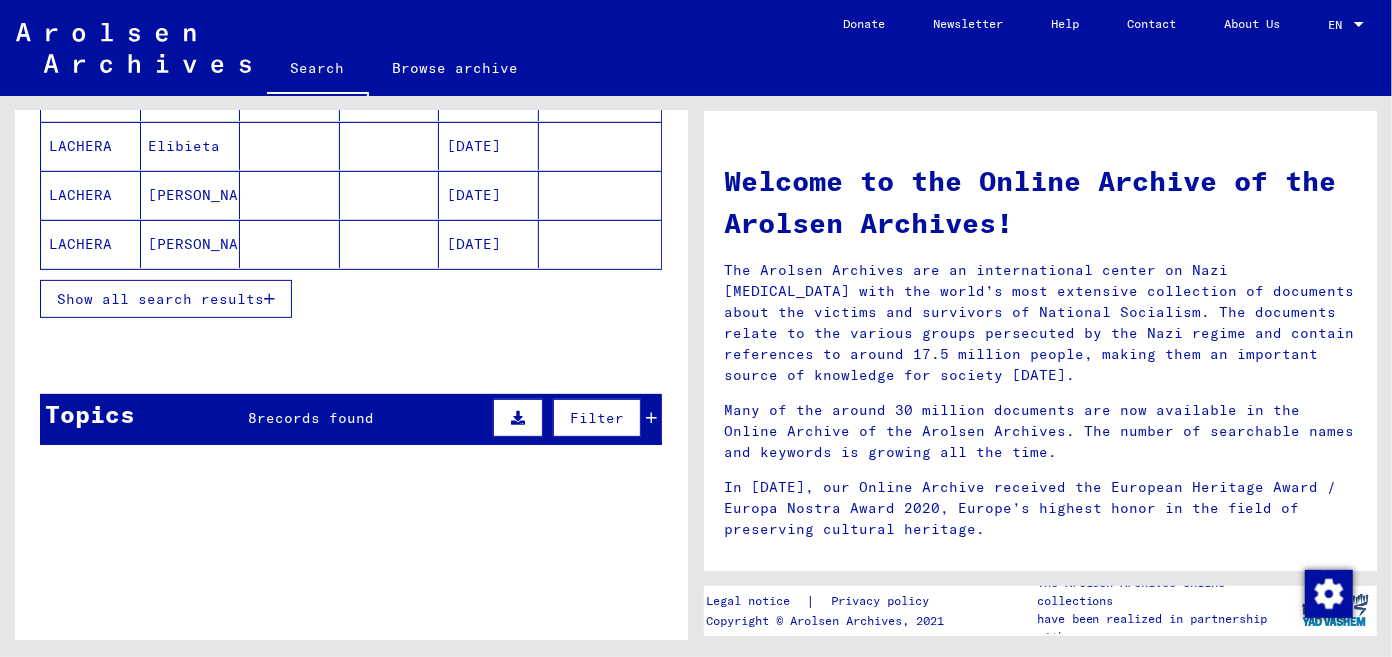 click on "Show all search results" at bounding box center (160, 299) 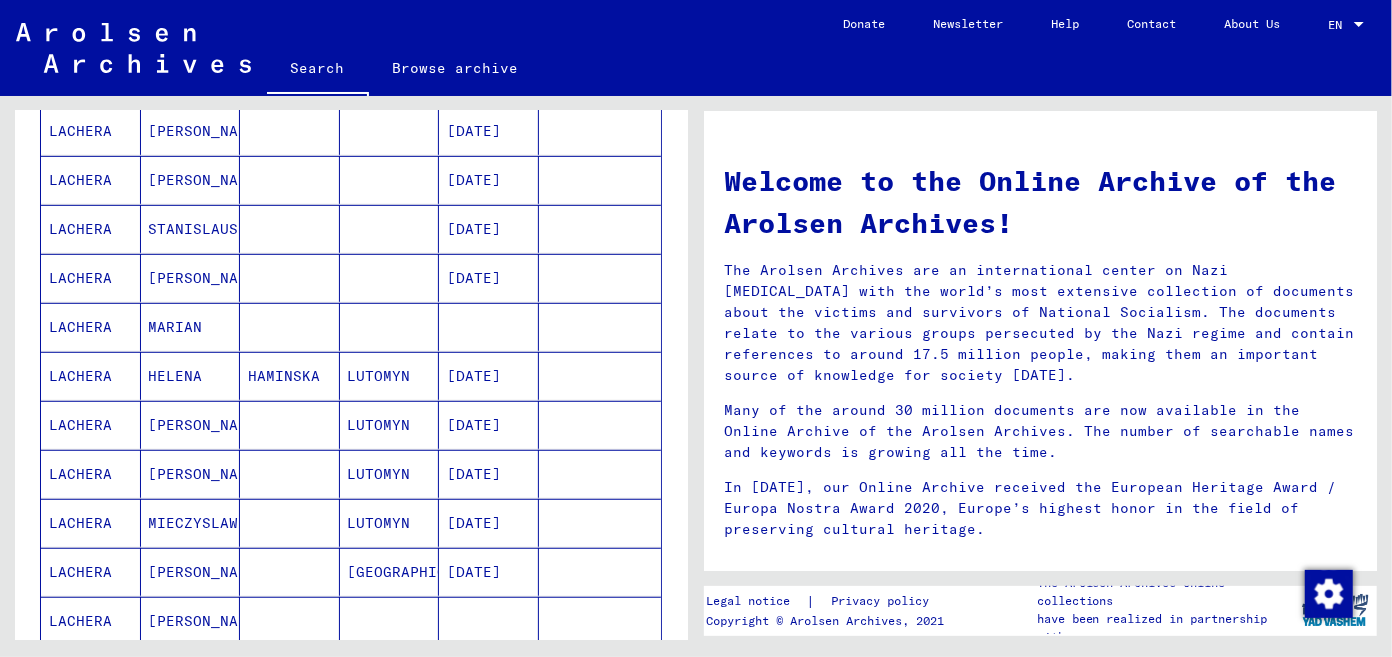 scroll, scrollTop: 642, scrollLeft: 0, axis: vertical 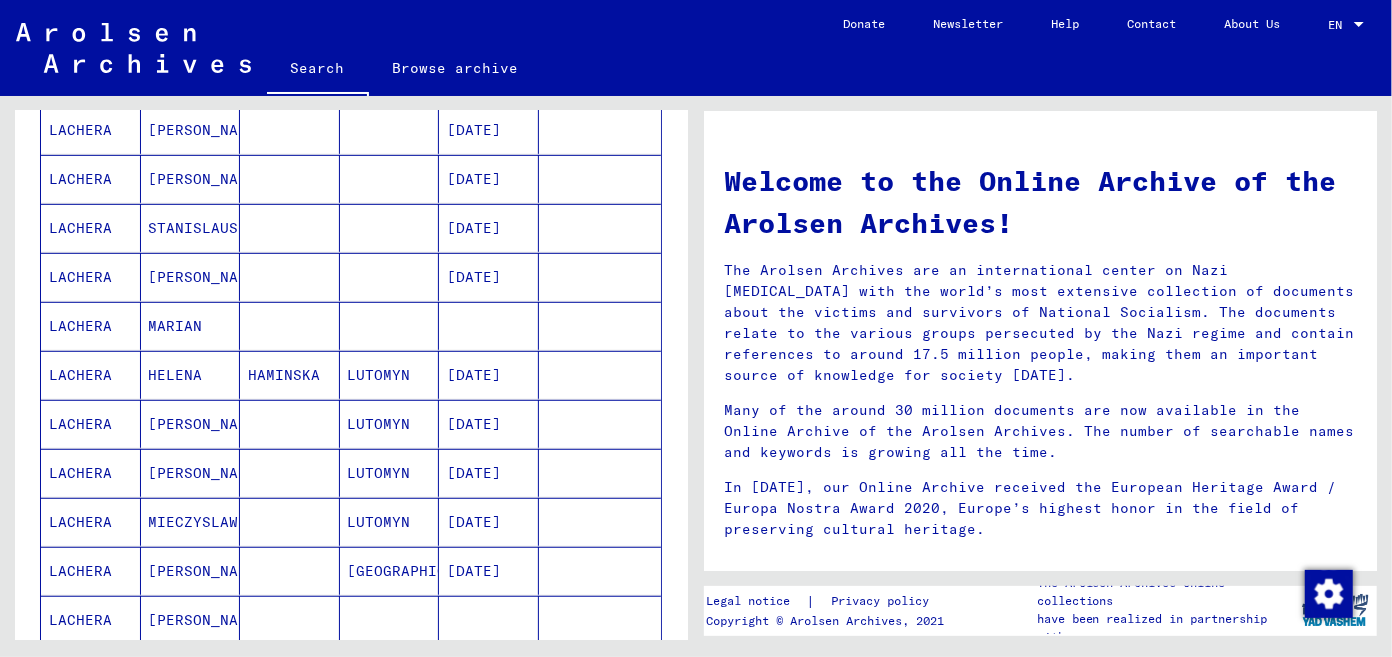 click on "LACHERA" at bounding box center (91, 424) 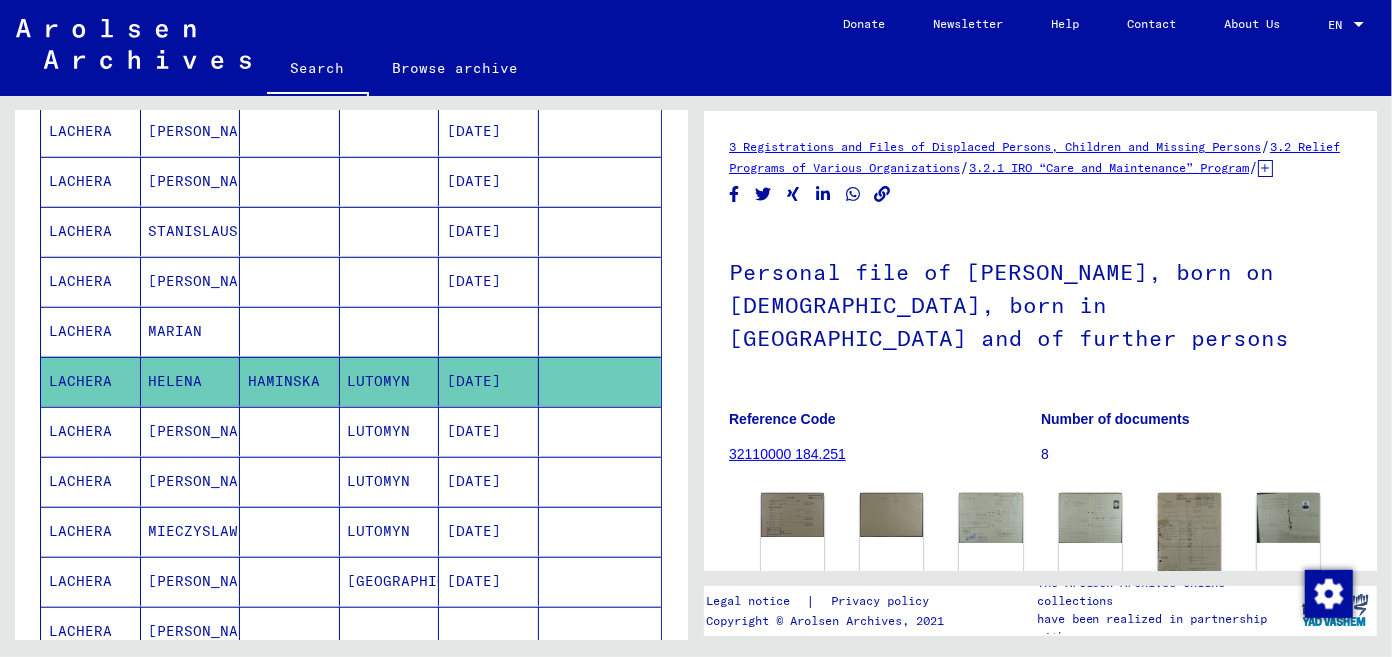 scroll, scrollTop: 0, scrollLeft: 0, axis: both 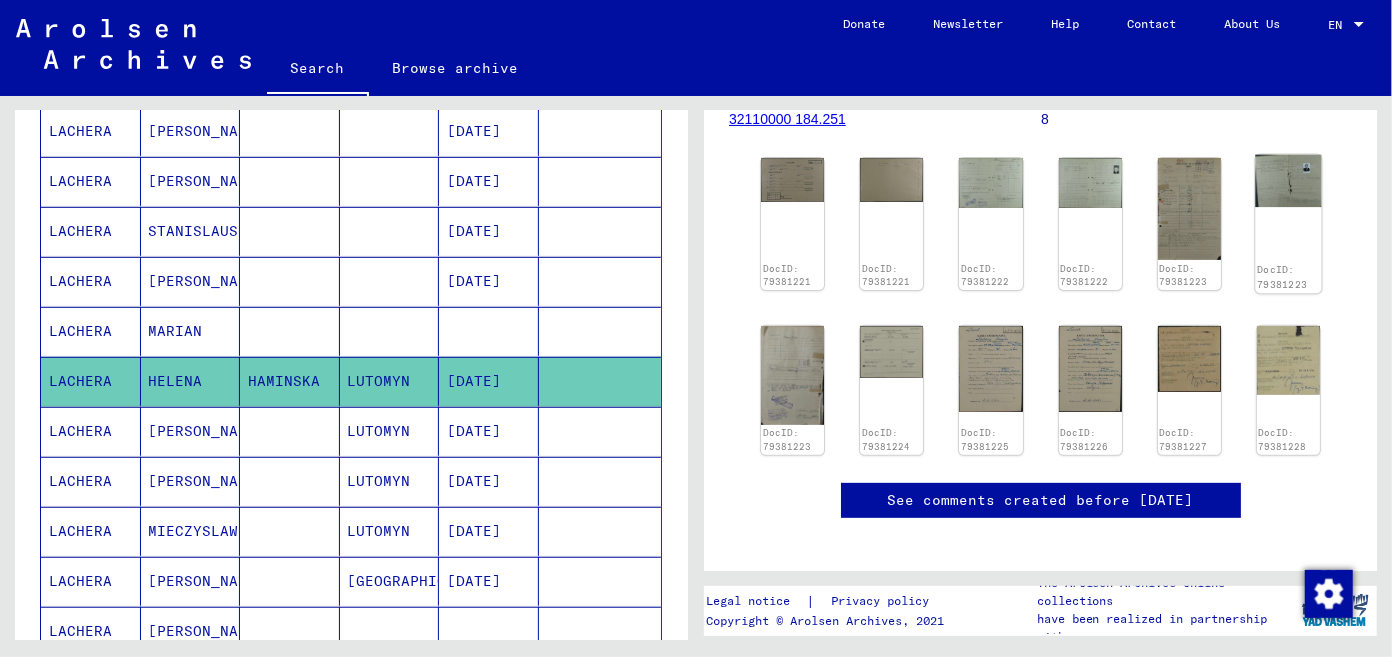 click 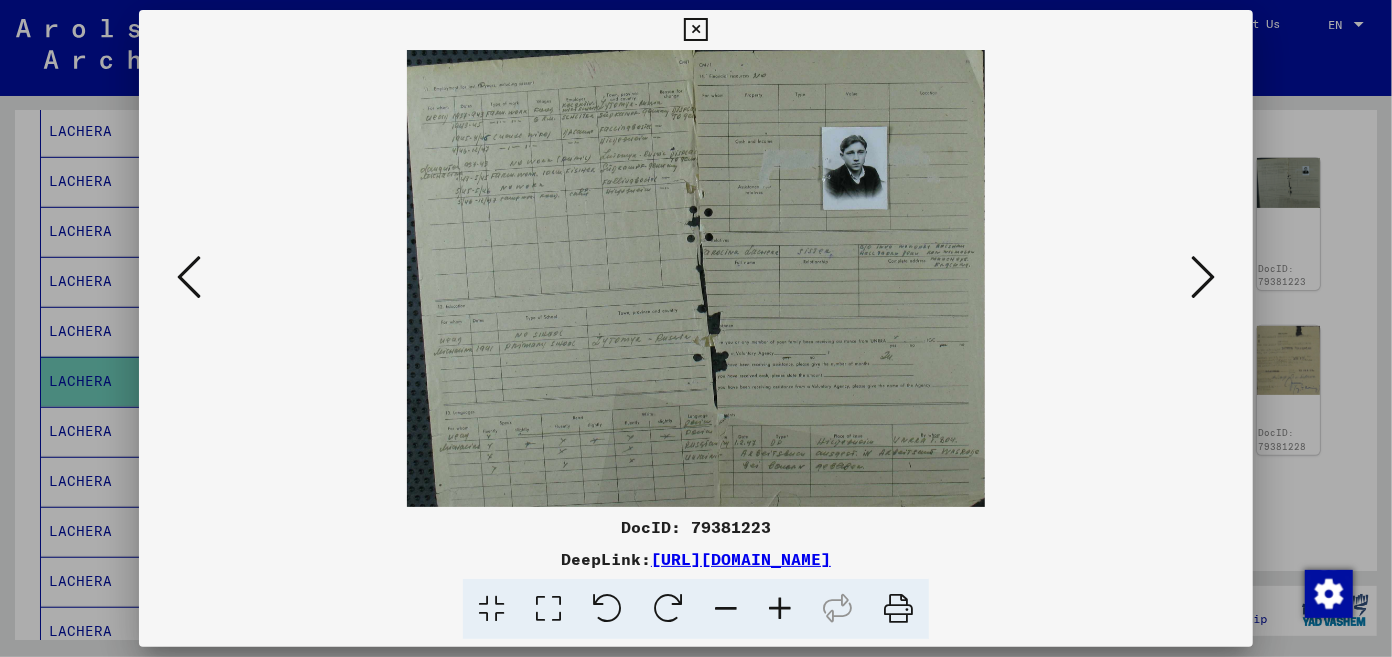 click at bounding box center (695, 30) 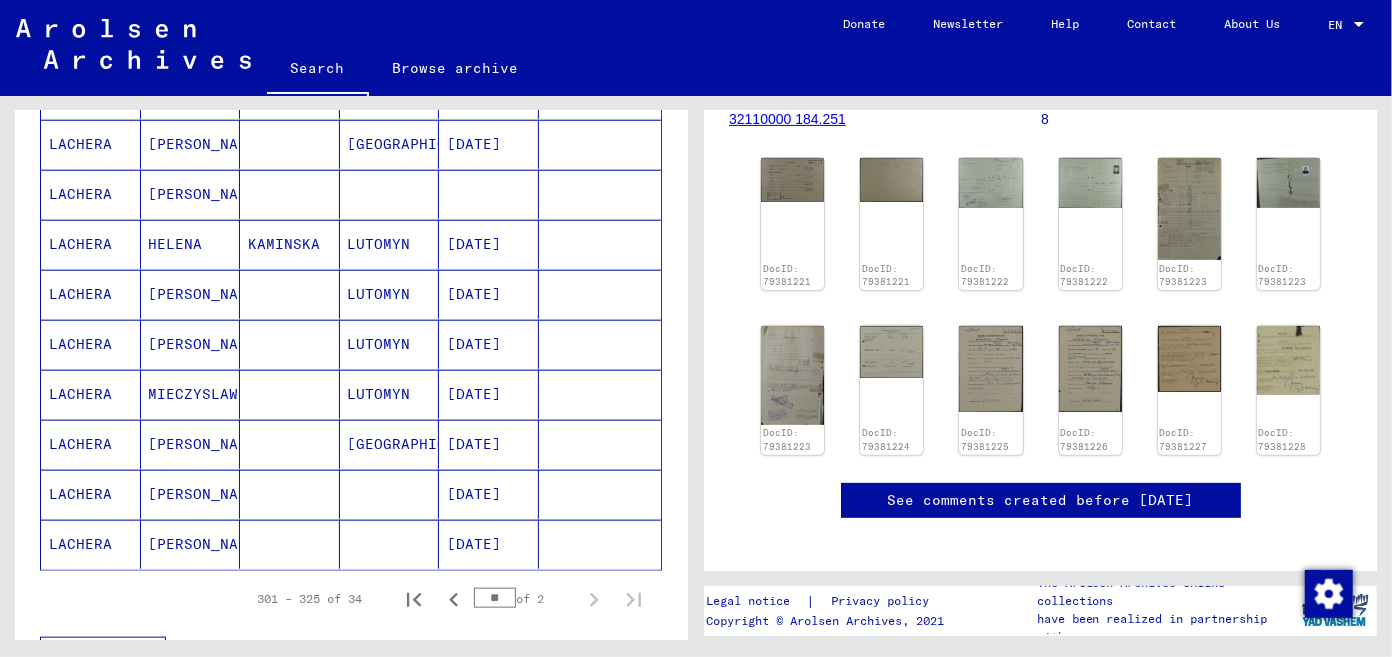 scroll, scrollTop: 1090, scrollLeft: 0, axis: vertical 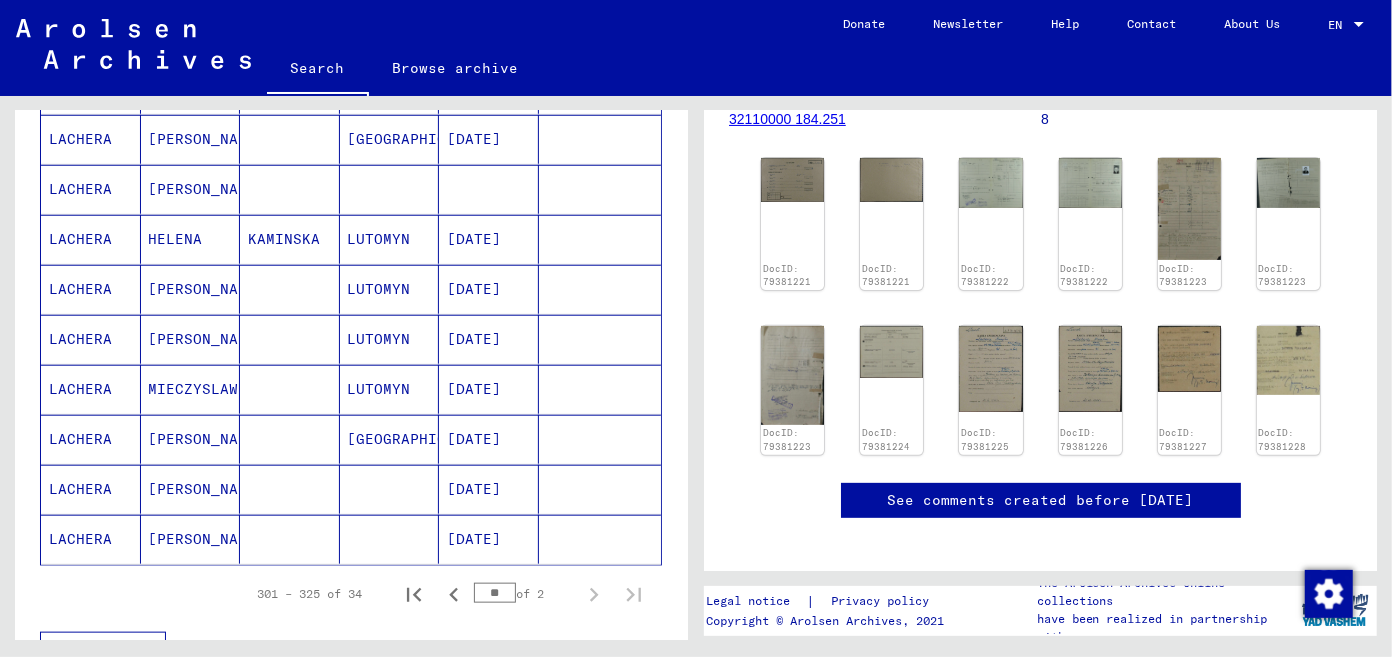 click 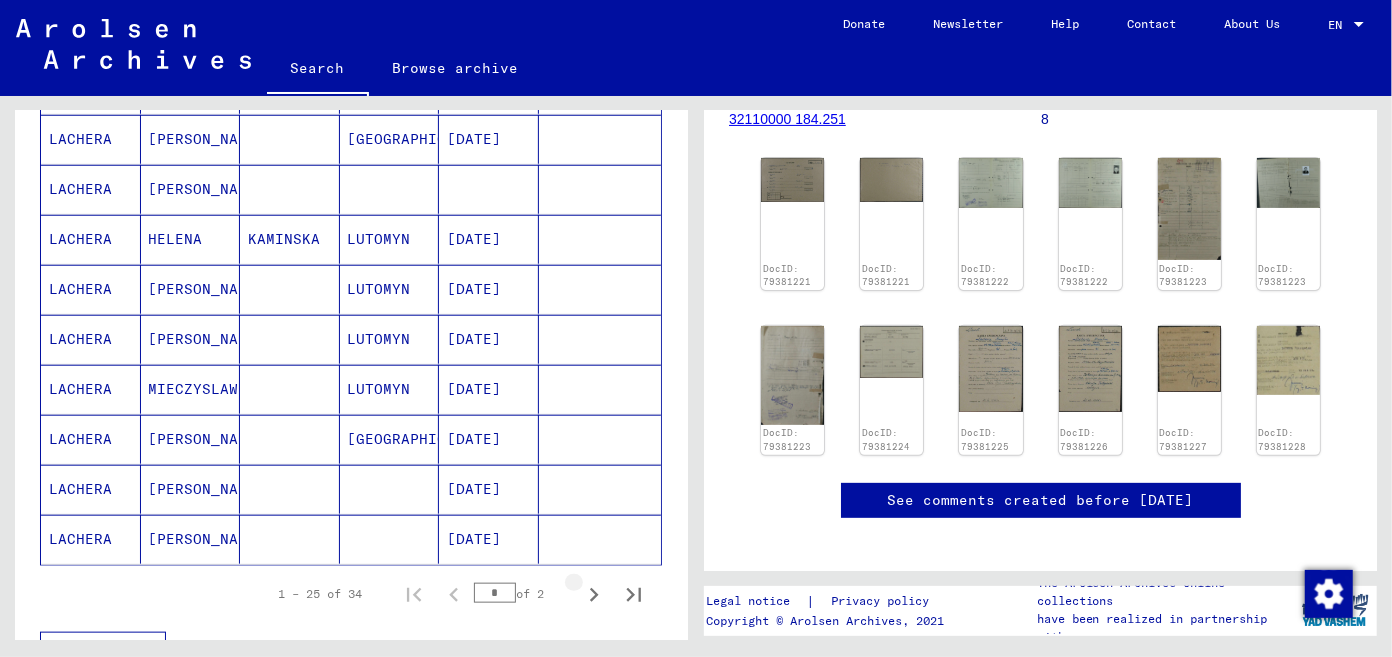 click 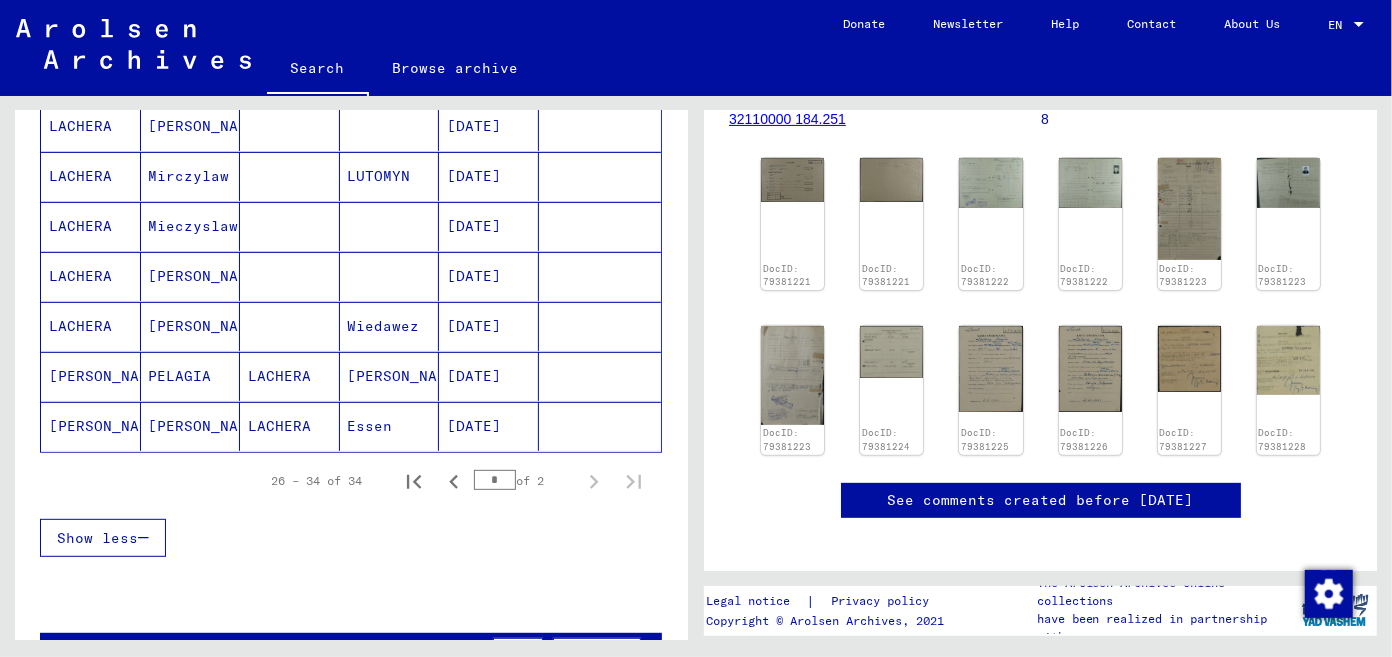 scroll, scrollTop: 402, scrollLeft: 0, axis: vertical 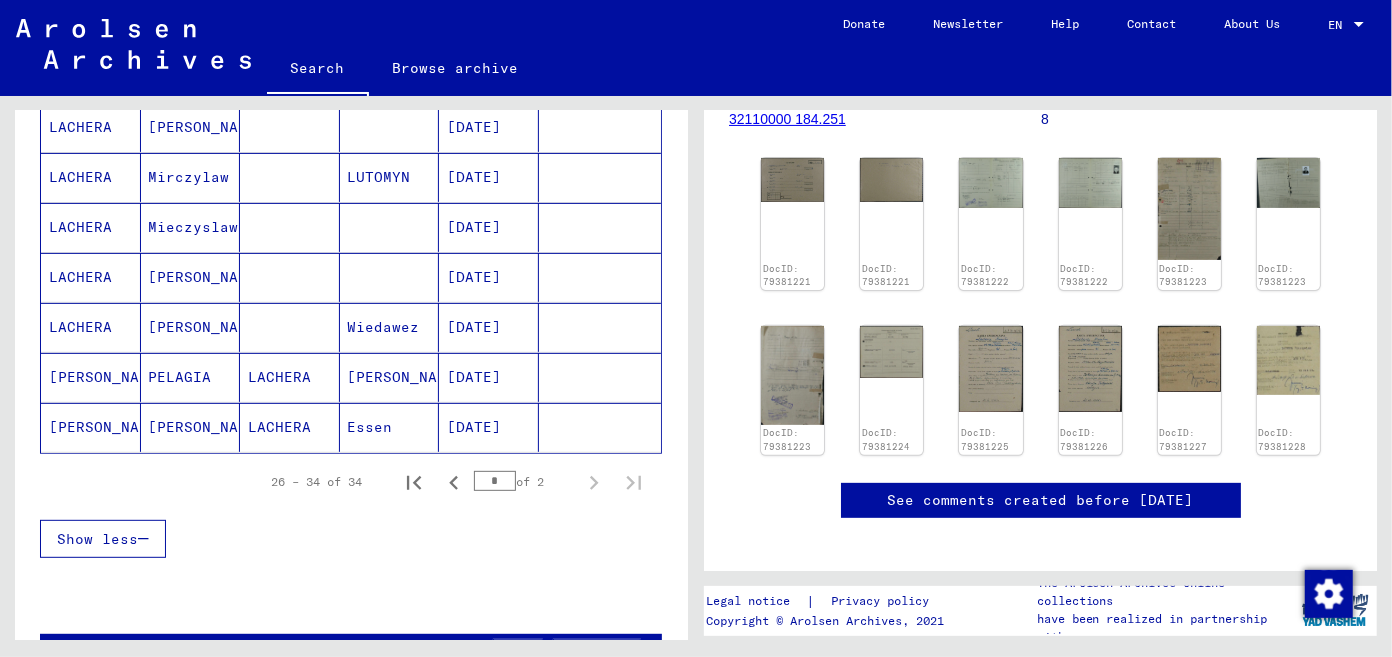 click on "[PERSON_NAME]" at bounding box center (91, 427) 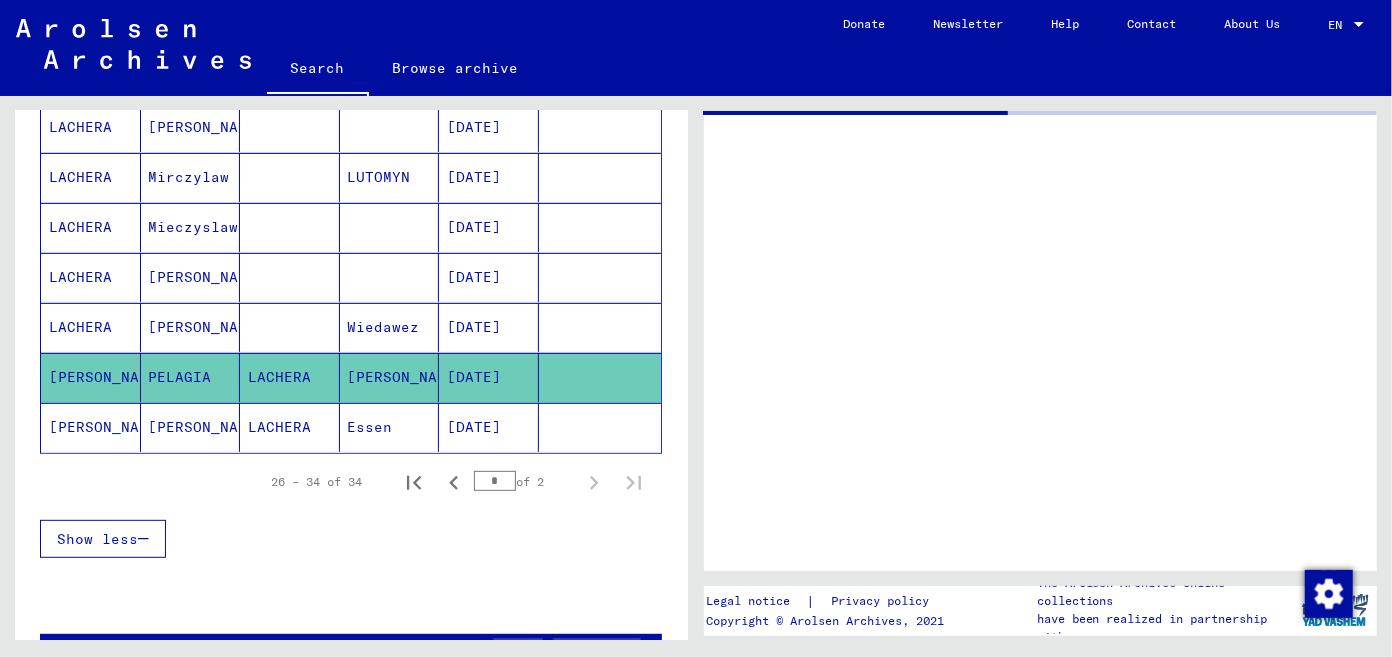 scroll, scrollTop: 0, scrollLeft: 0, axis: both 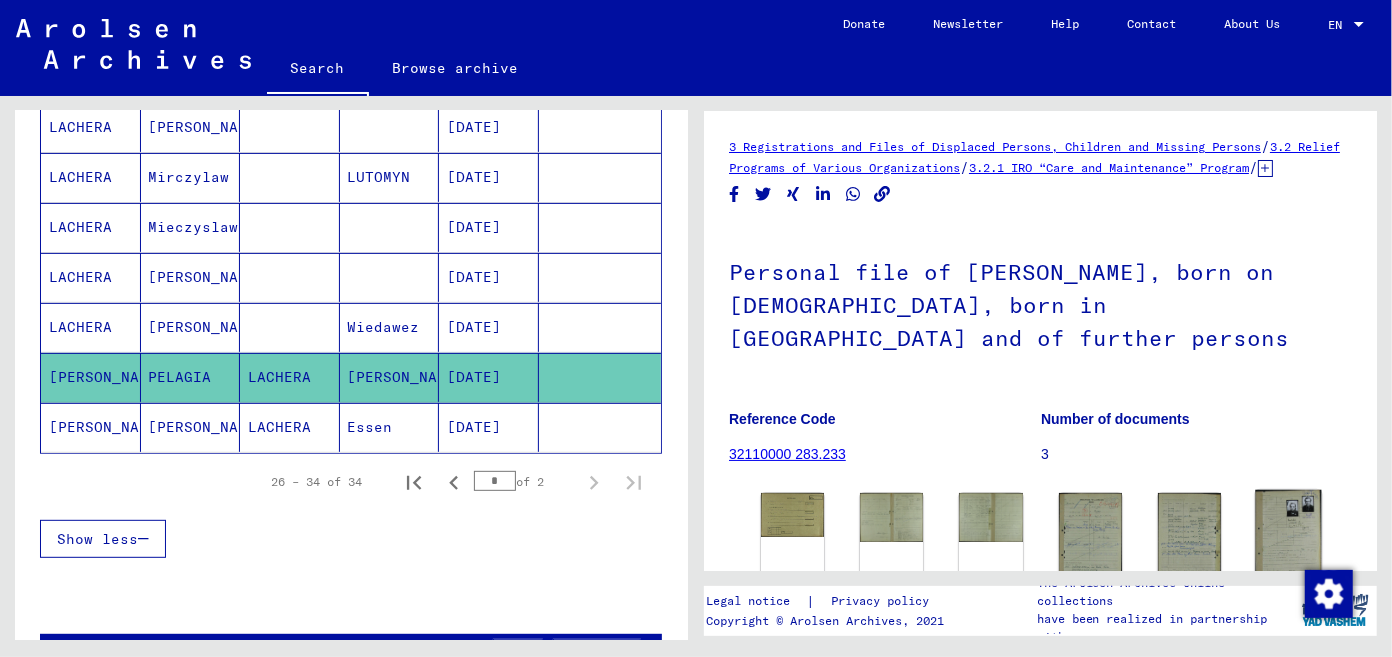 click 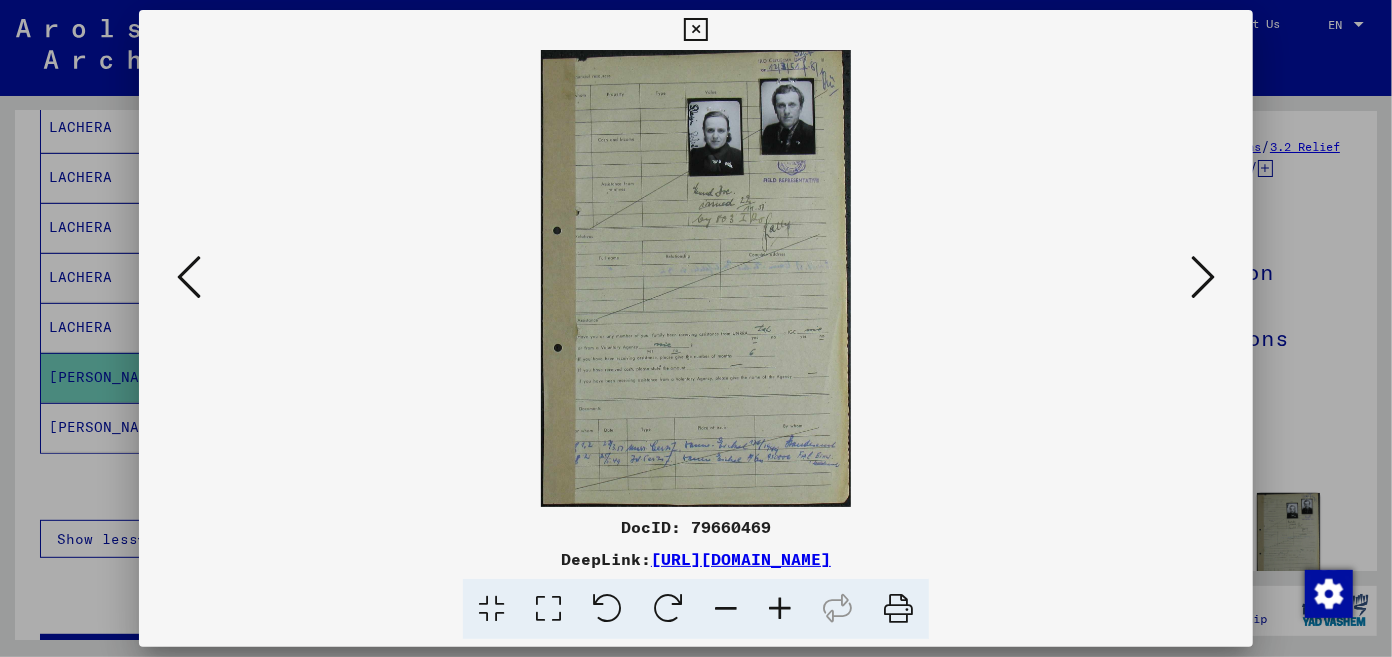 click at bounding box center (189, 277) 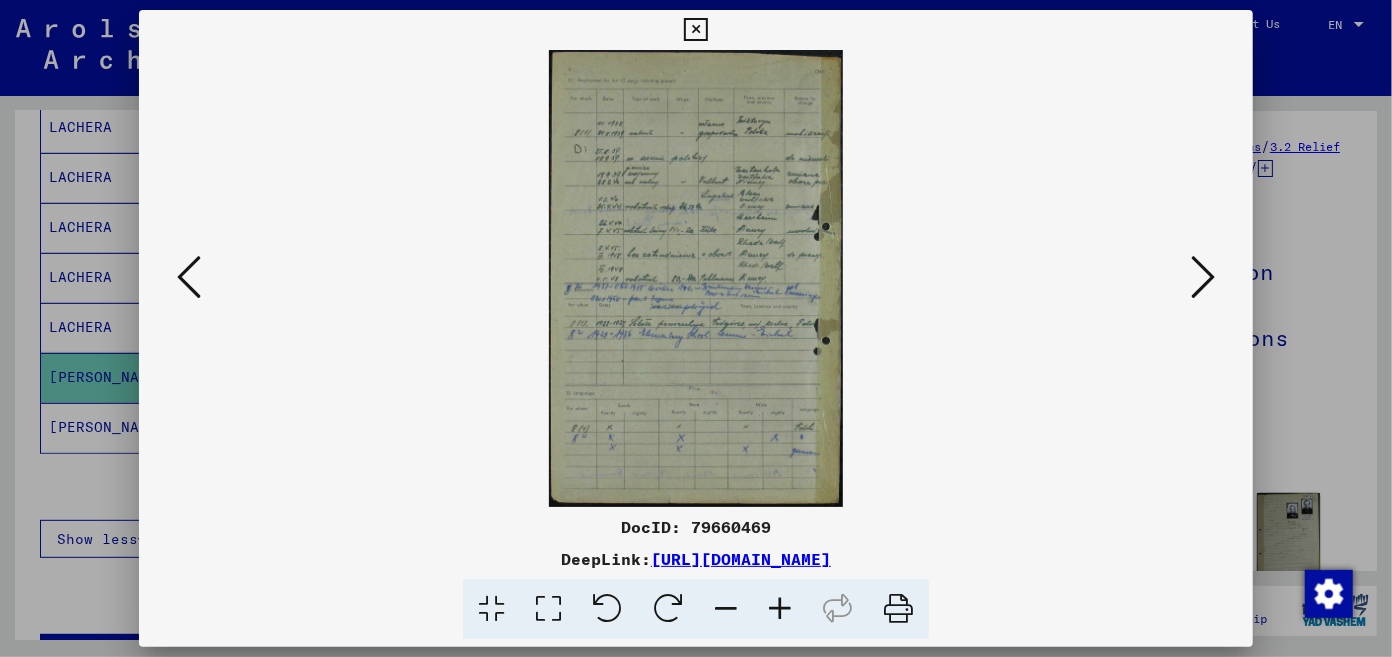 click at bounding box center [189, 277] 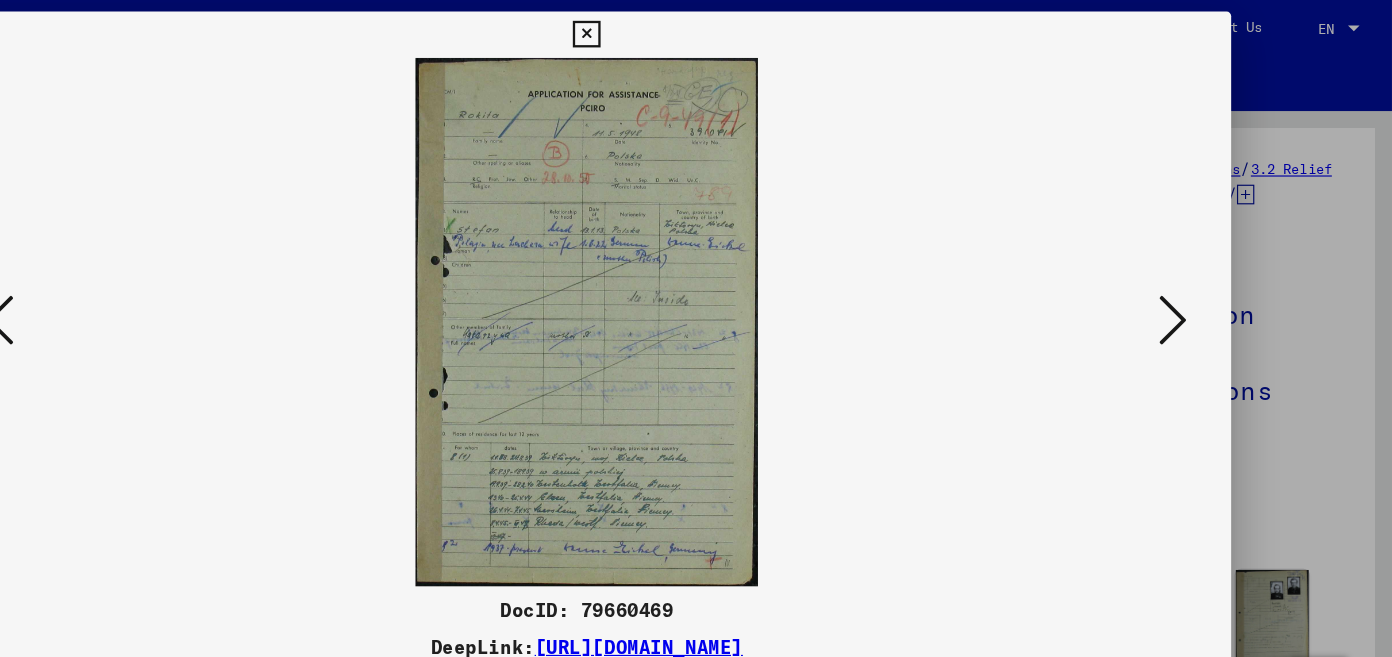 click at bounding box center (695, 30) 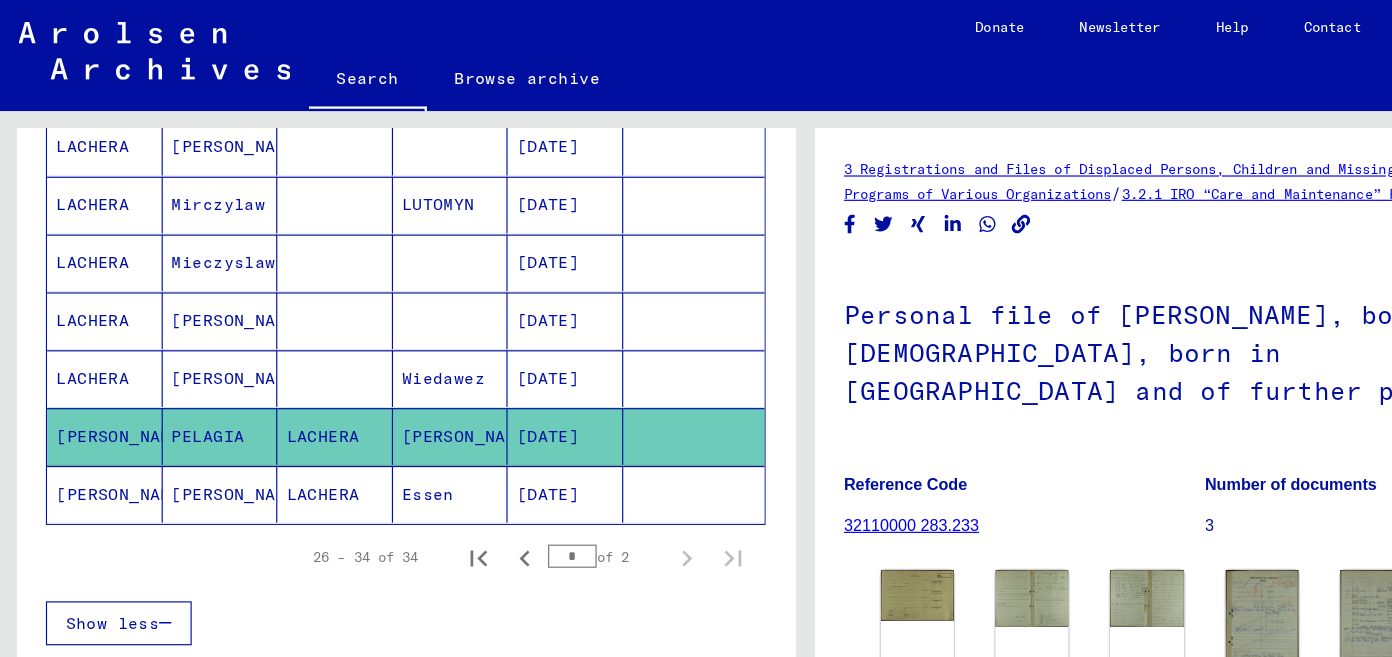 click on "LACHERA" at bounding box center (91, 377) 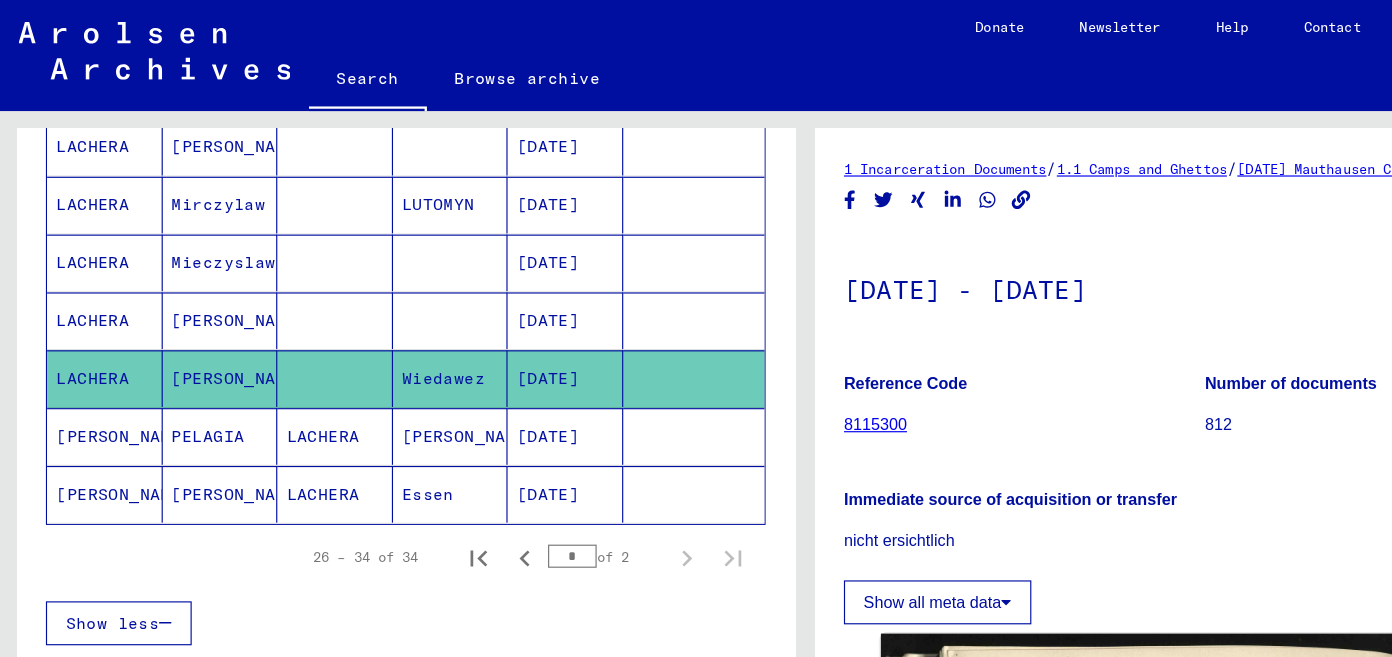 scroll, scrollTop: 0, scrollLeft: 0, axis: both 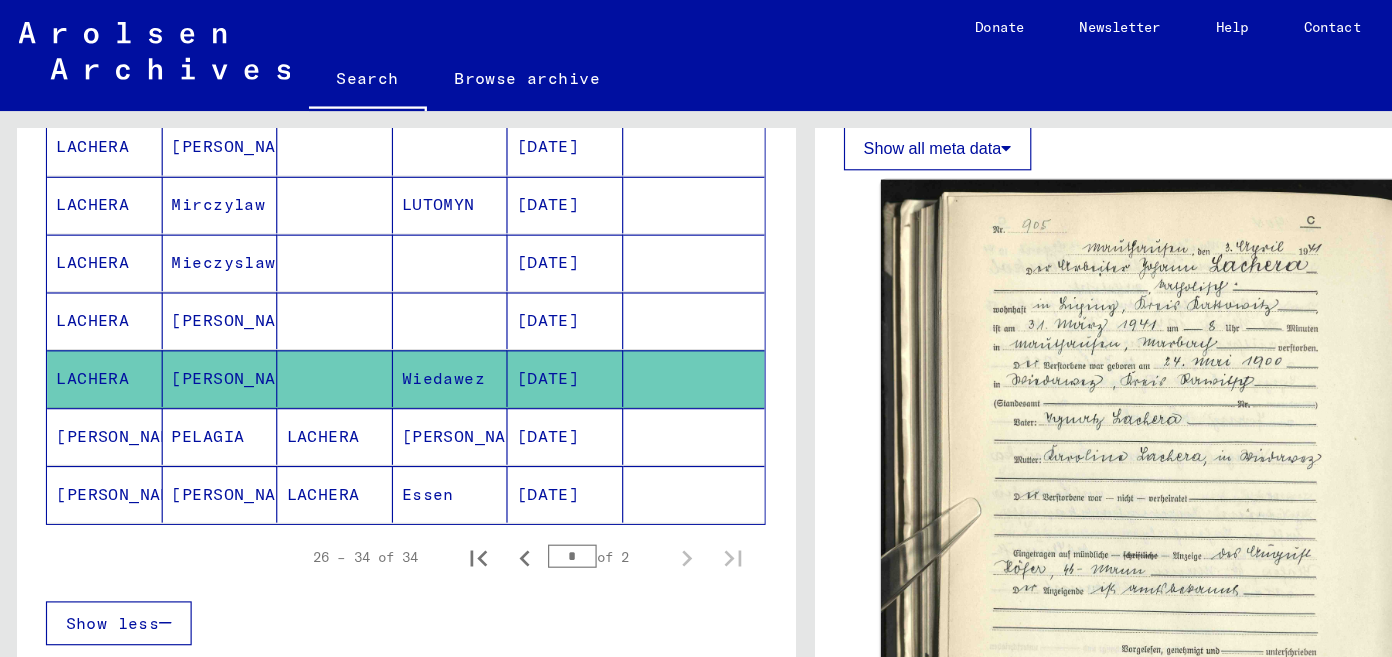 click on "LACHERA" at bounding box center (91, 327) 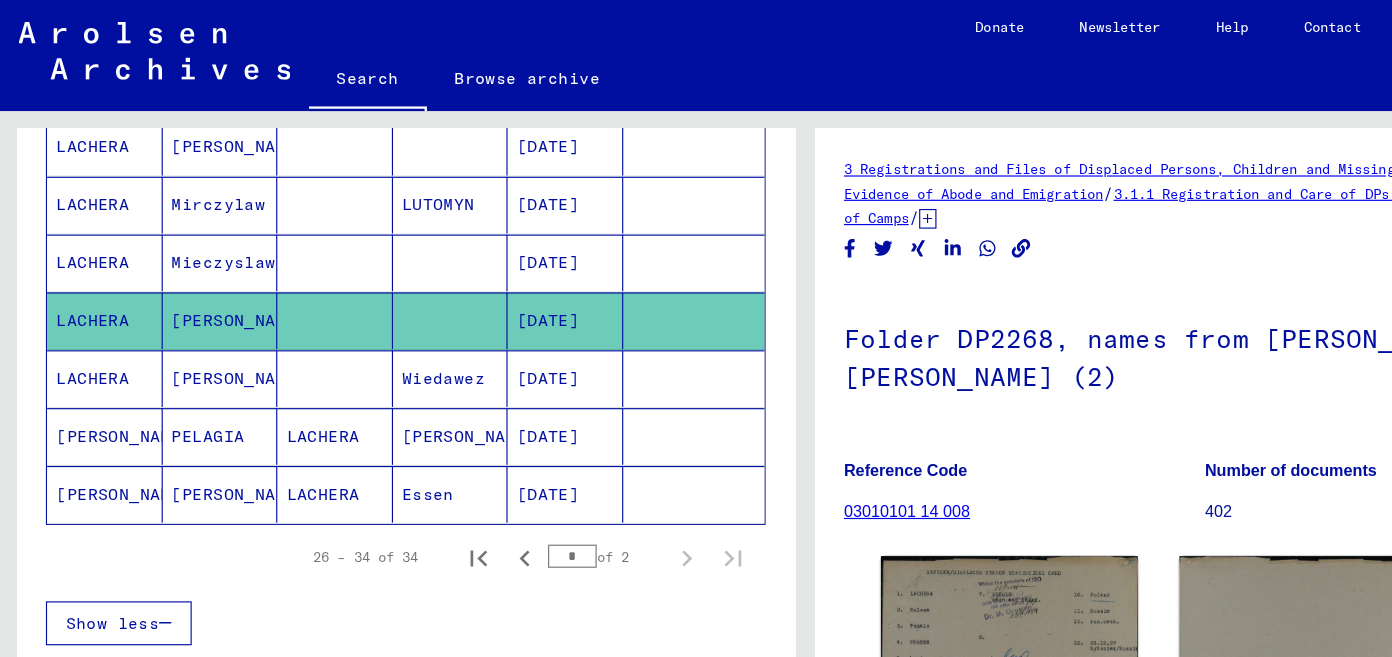 scroll, scrollTop: 0, scrollLeft: 0, axis: both 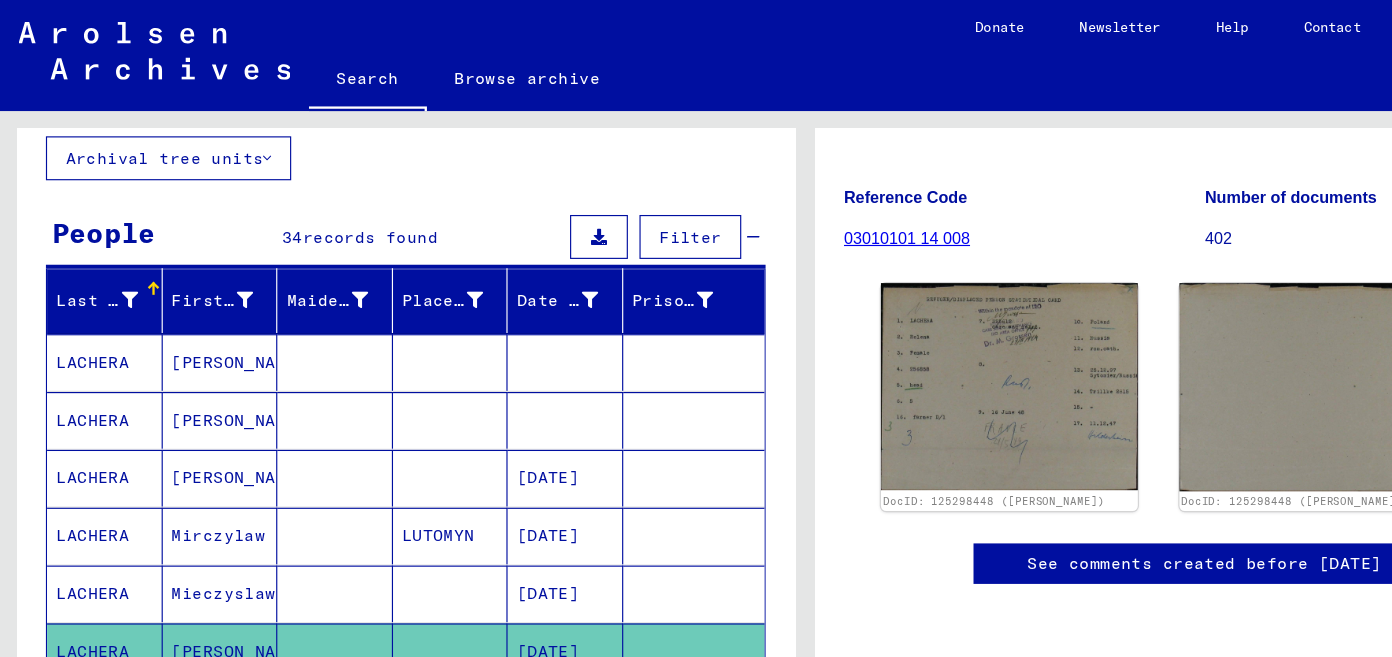 click on "LACHERA" at bounding box center (91, 463) 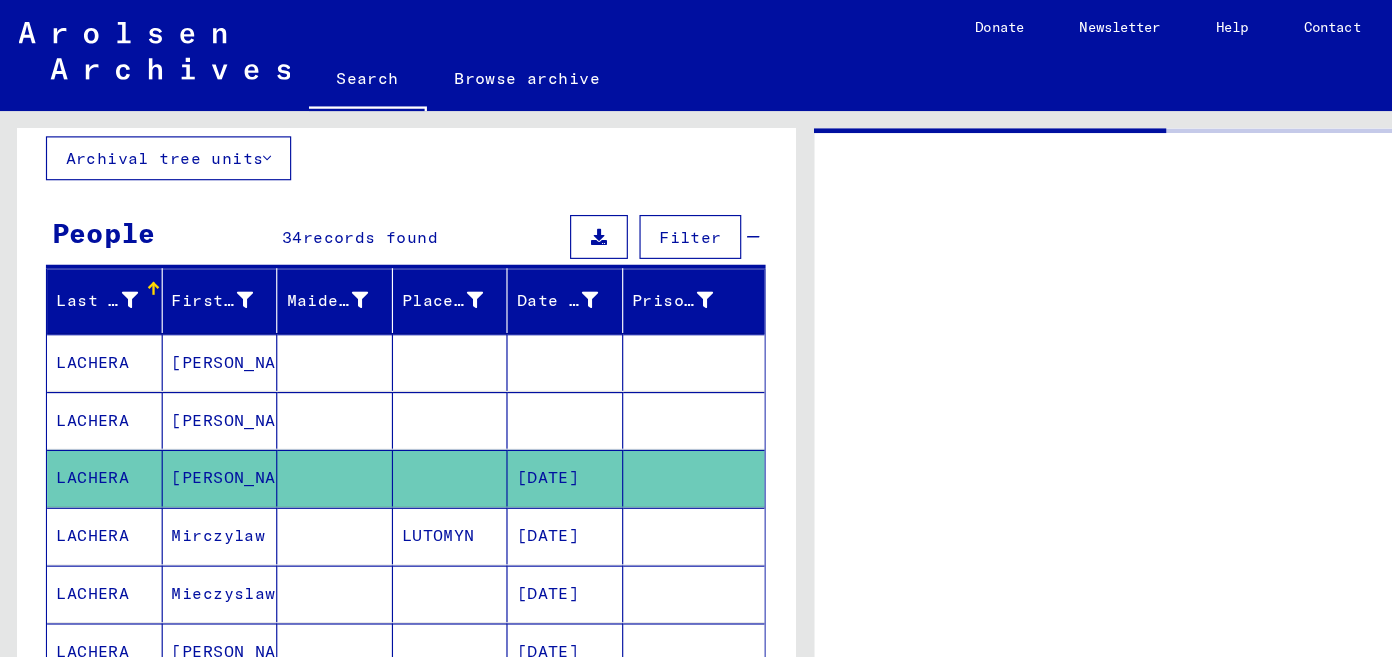 scroll, scrollTop: 0, scrollLeft: 0, axis: both 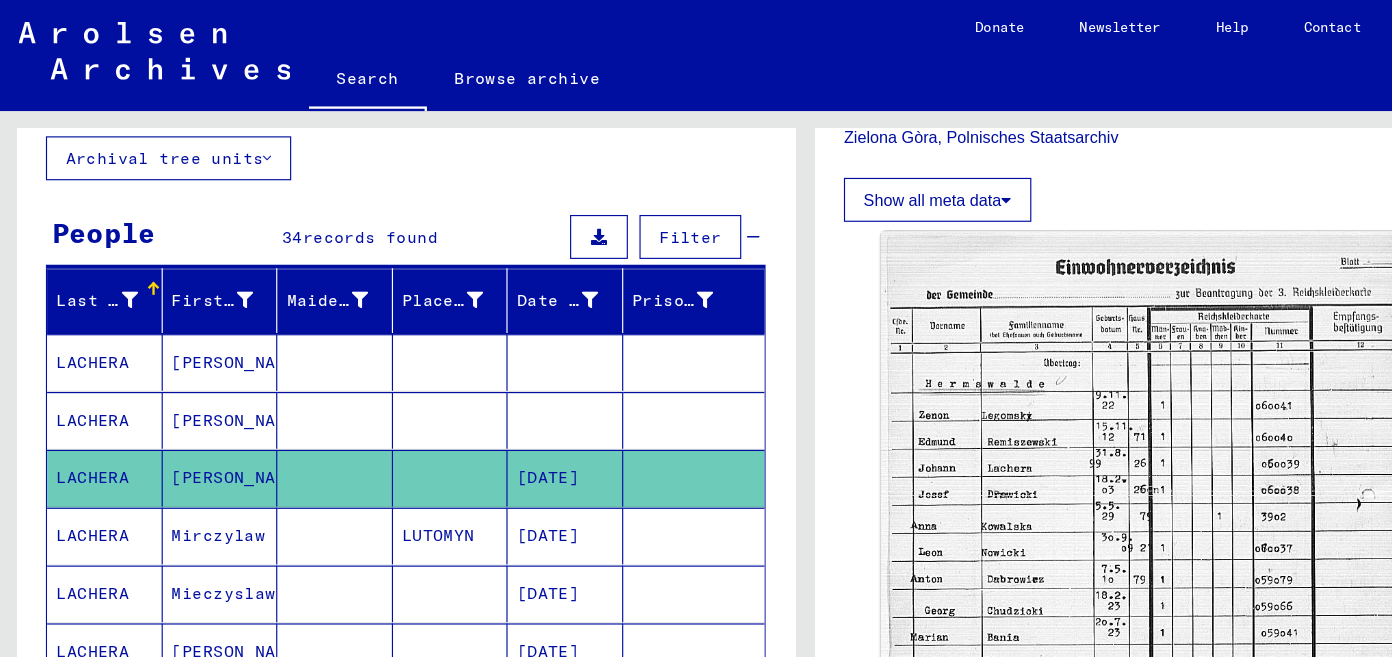 click on "LACHERA" at bounding box center (91, 413) 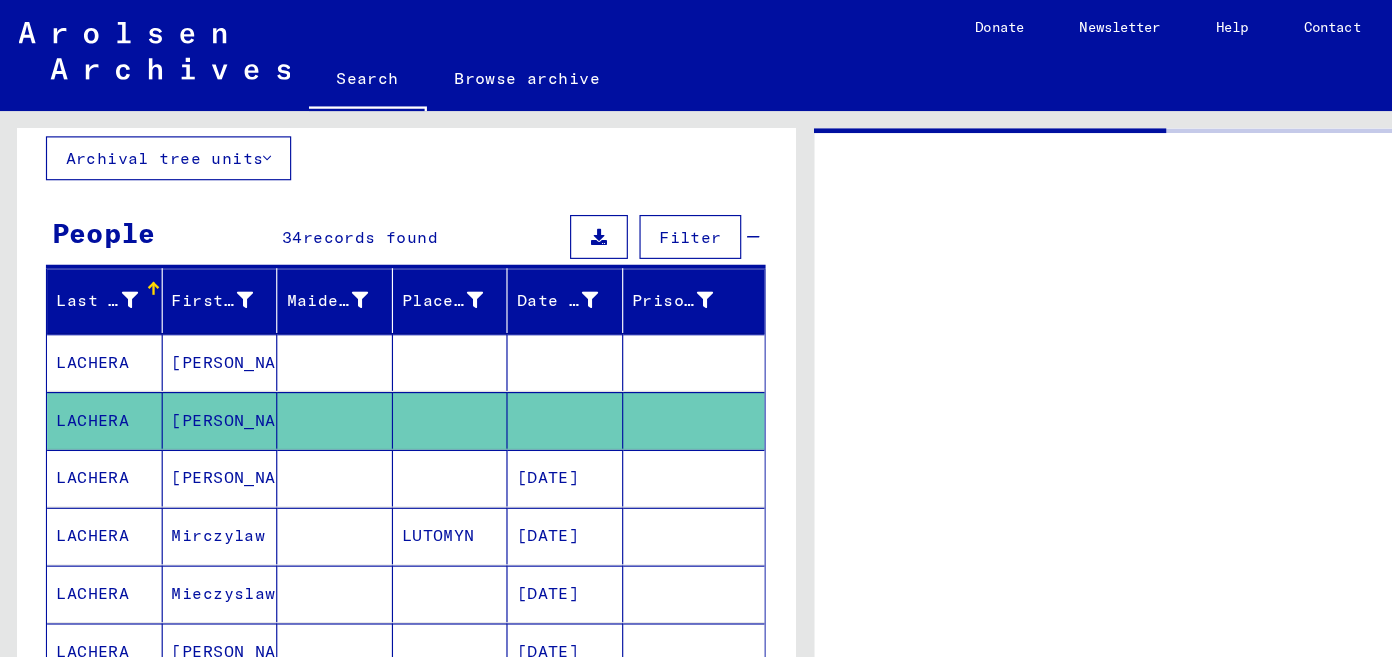 scroll, scrollTop: 0, scrollLeft: 0, axis: both 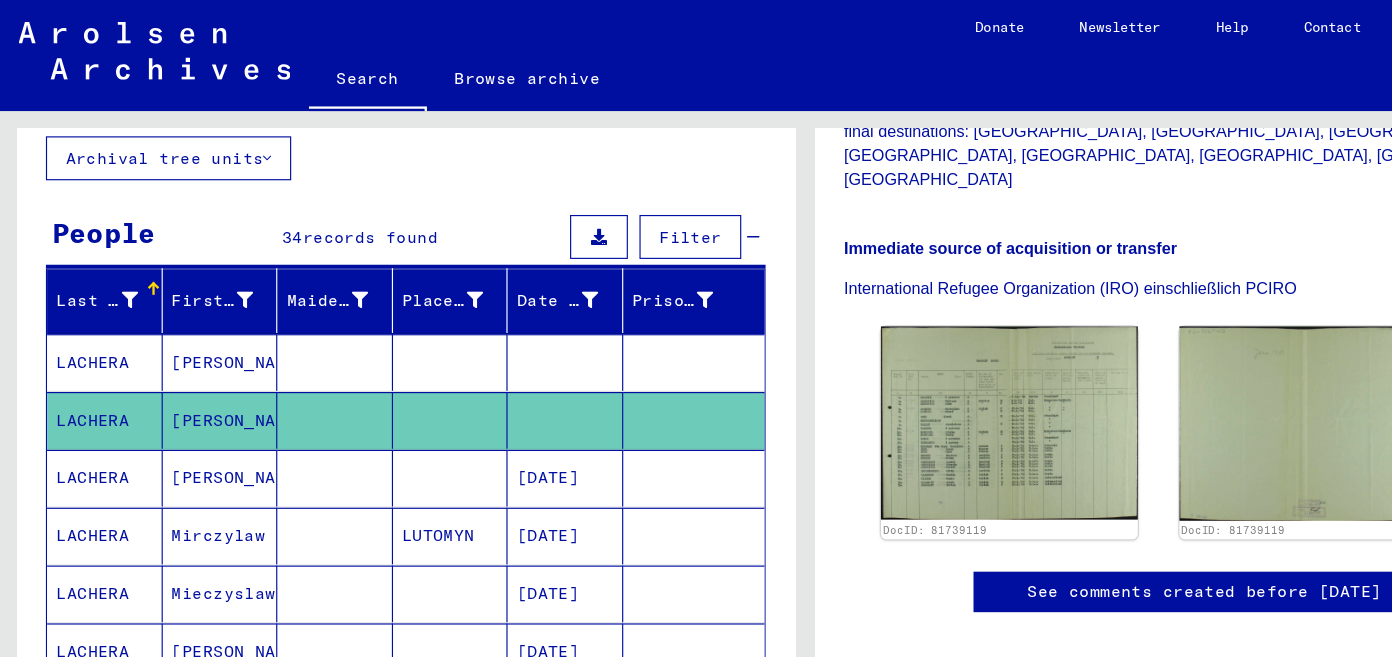 click on "[PERSON_NAME]" at bounding box center [191, 363] 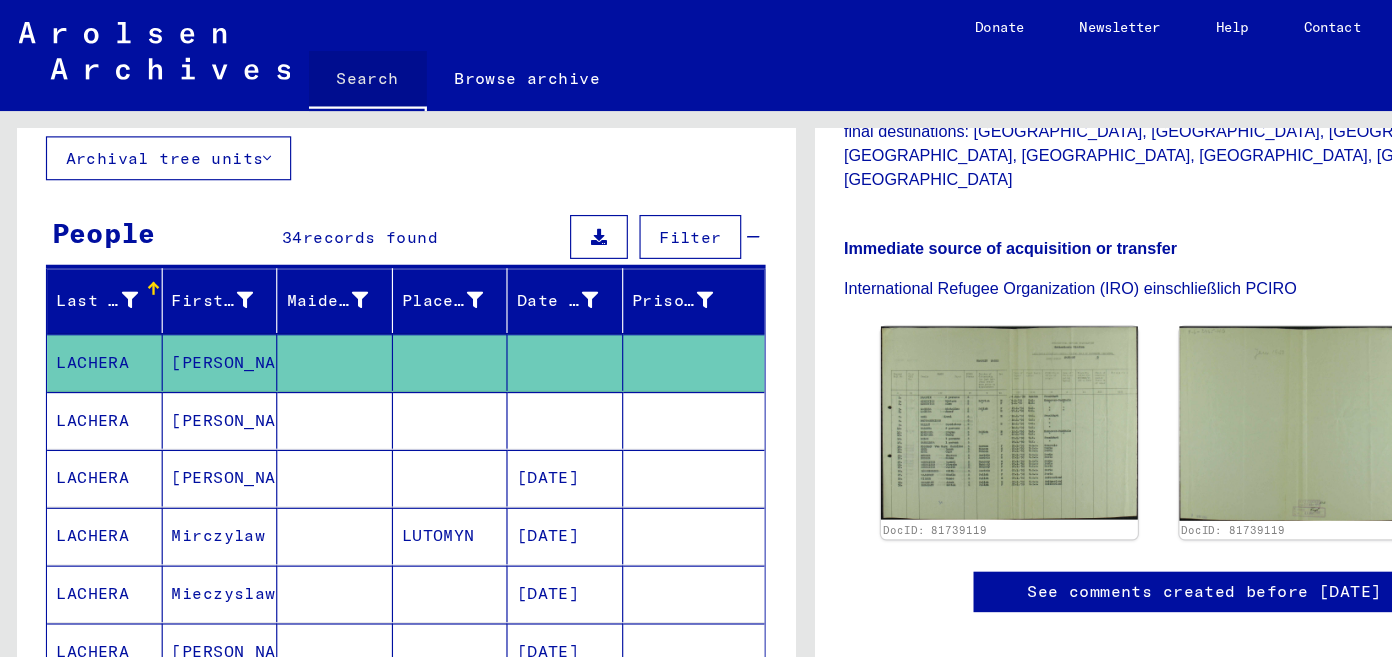 click on "Search" 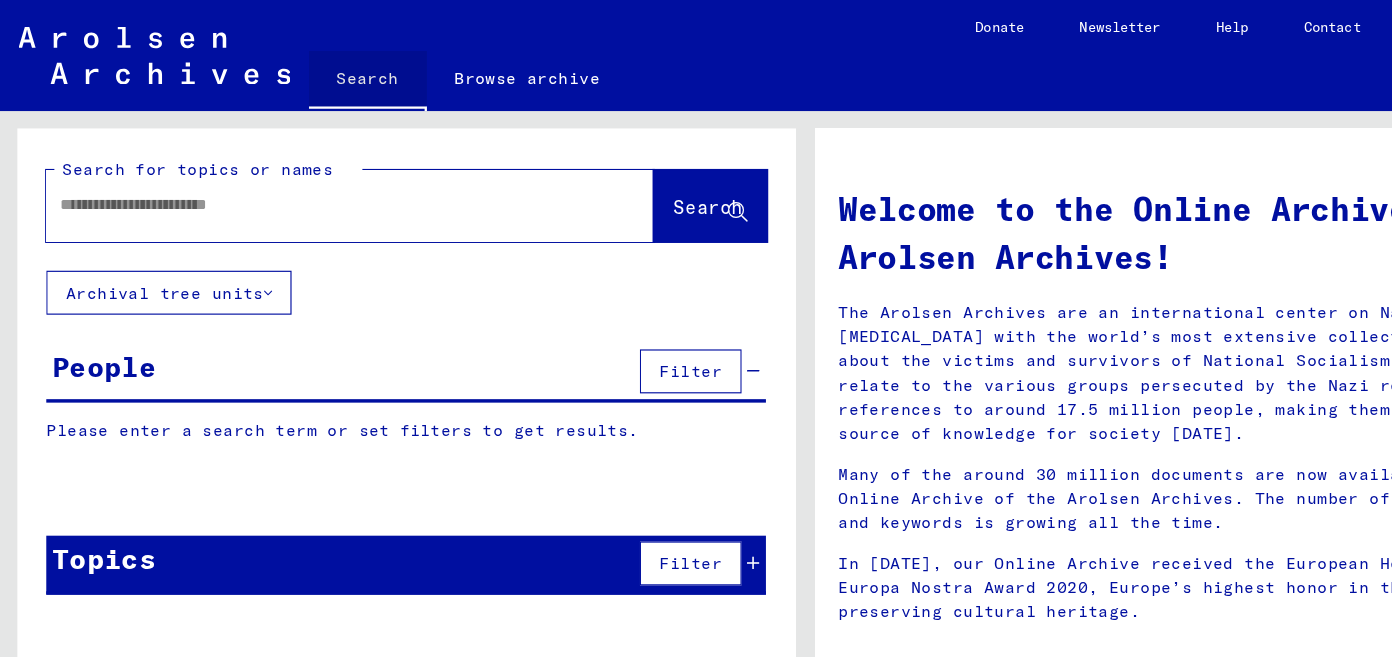scroll, scrollTop: 0, scrollLeft: 0, axis: both 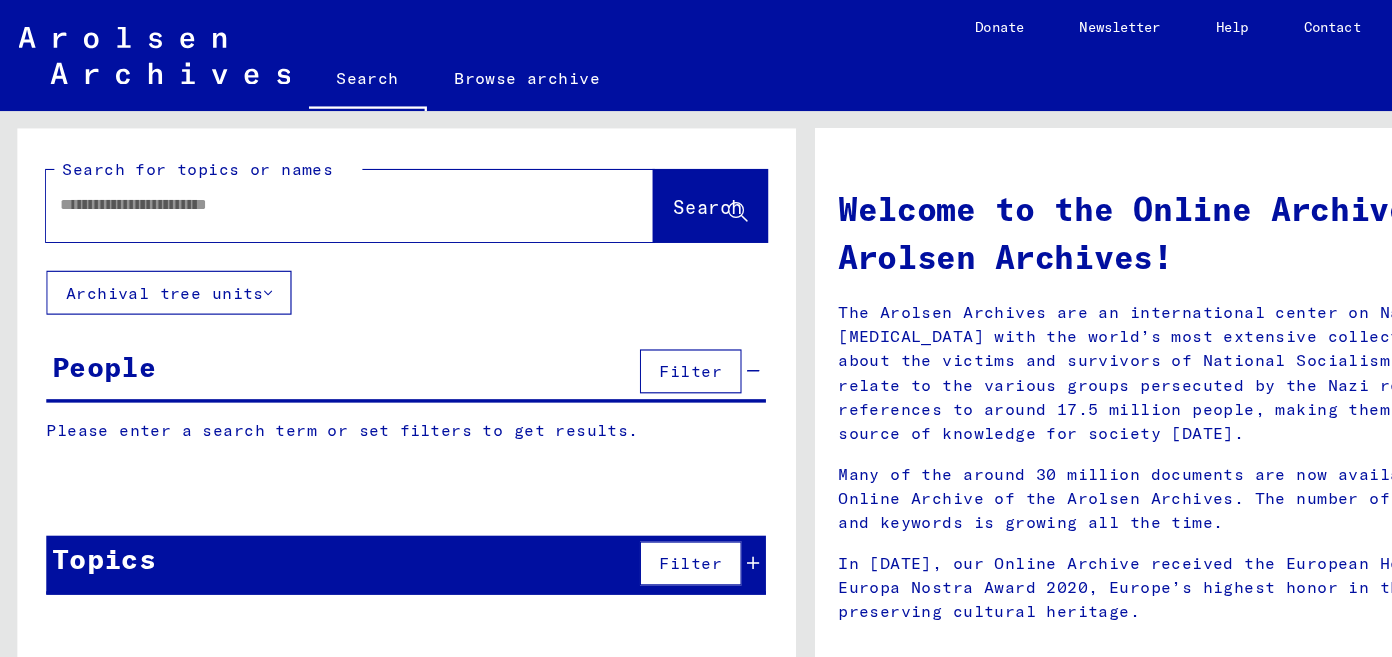 click at bounding box center [278, 177] 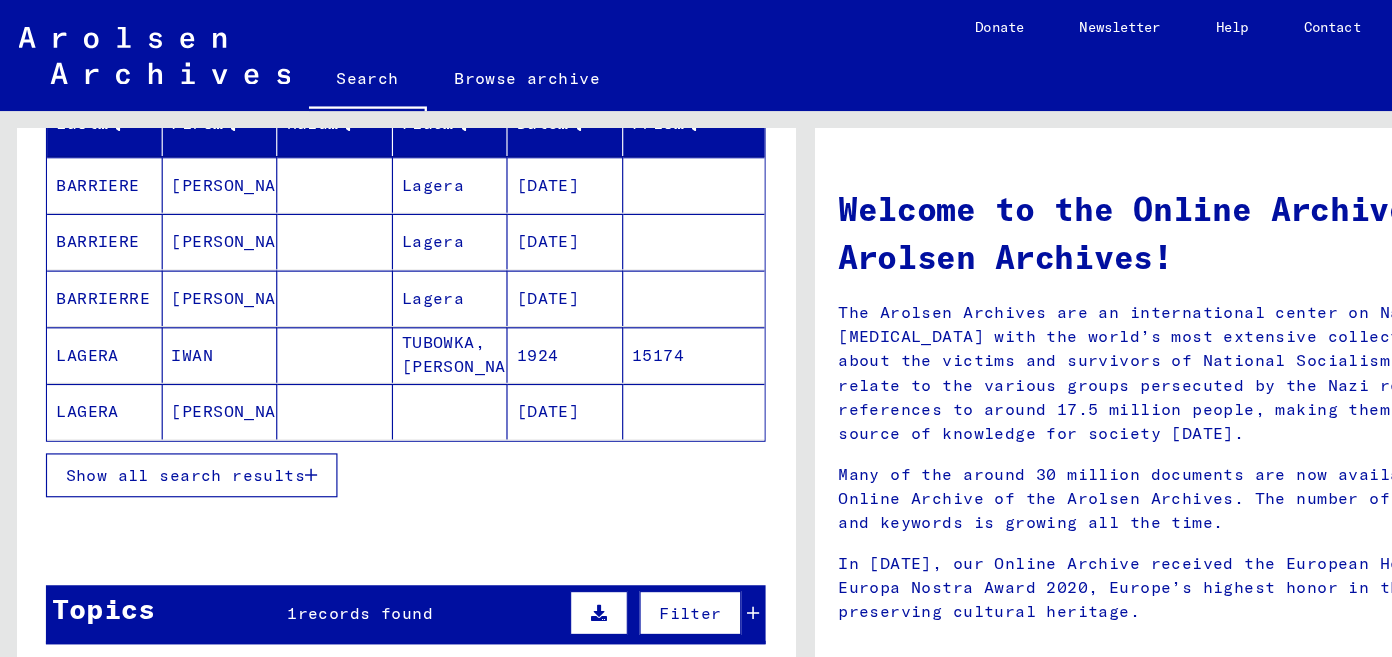 scroll, scrollTop: 275, scrollLeft: 0, axis: vertical 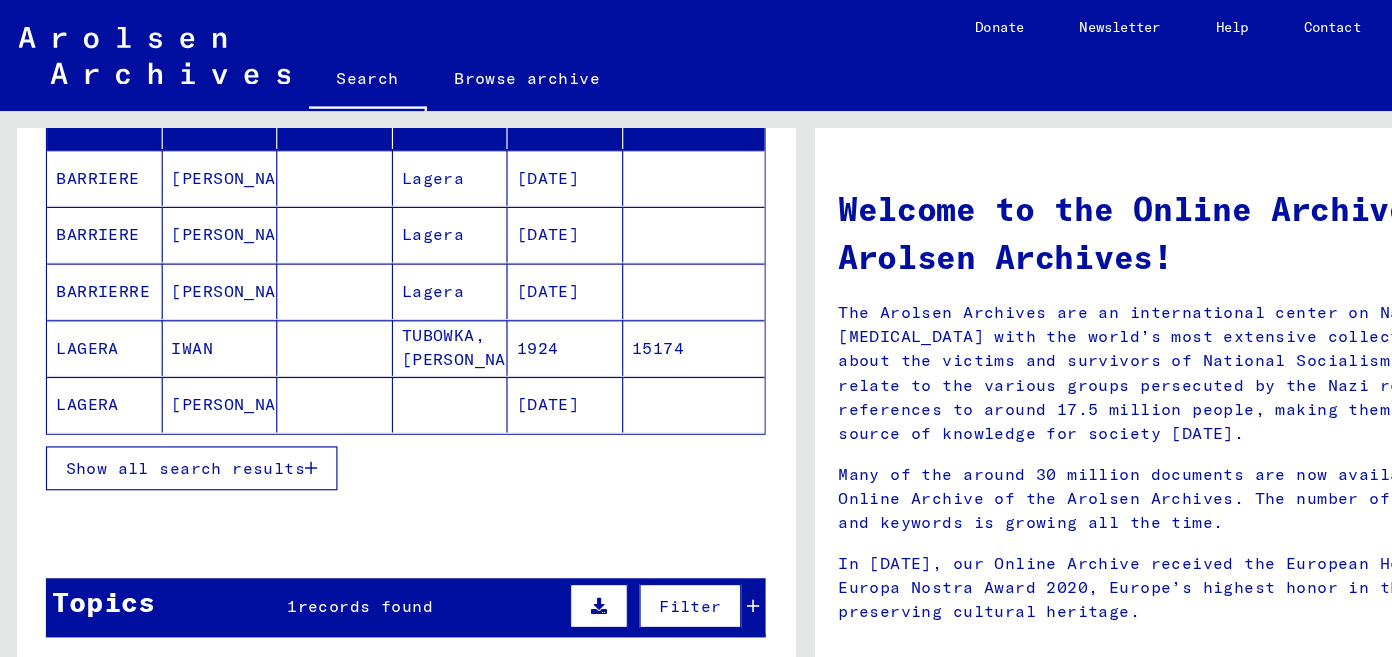 click on "Show all search results" at bounding box center (166, 405) 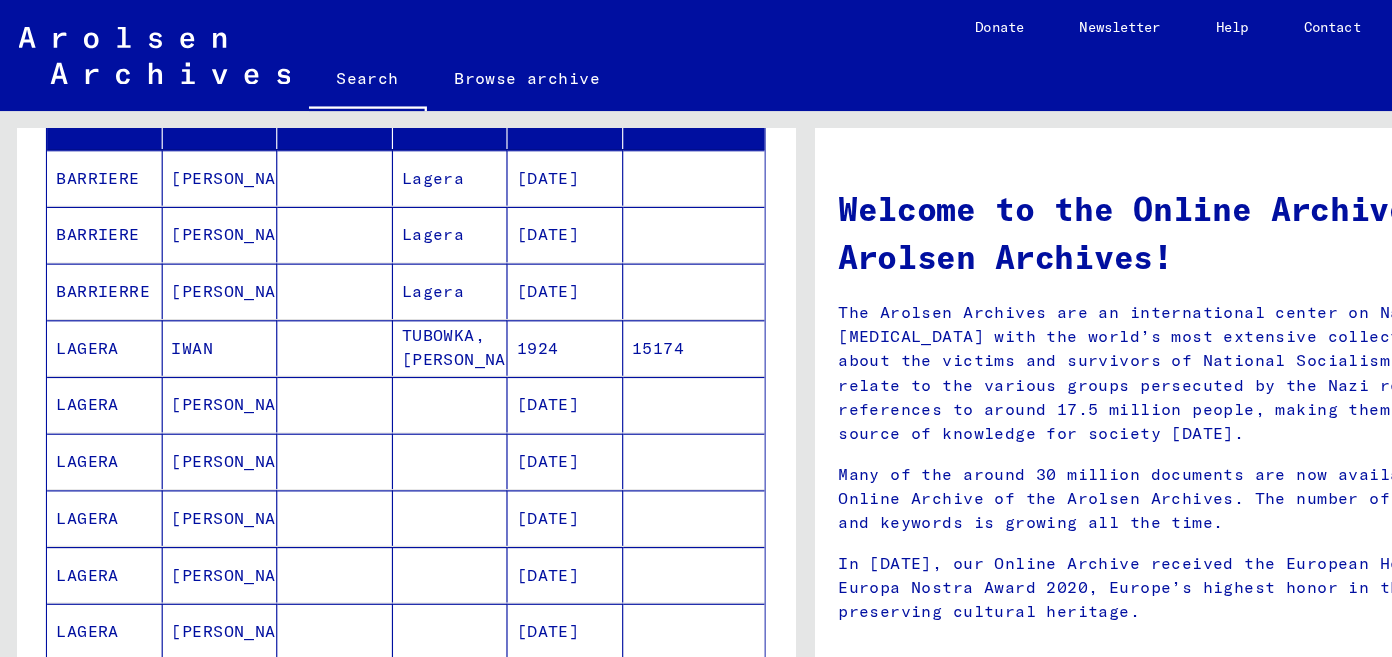 click on "LAGERA" at bounding box center [91, 350] 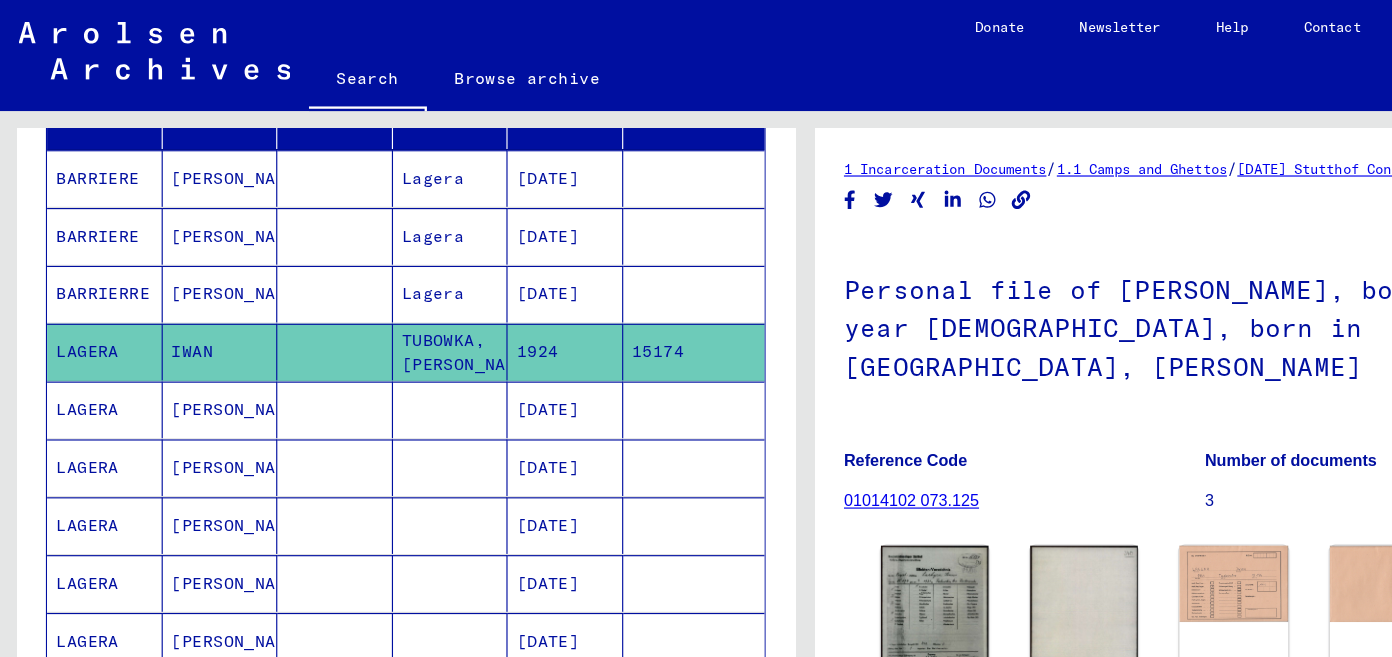 scroll, scrollTop: 0, scrollLeft: 0, axis: both 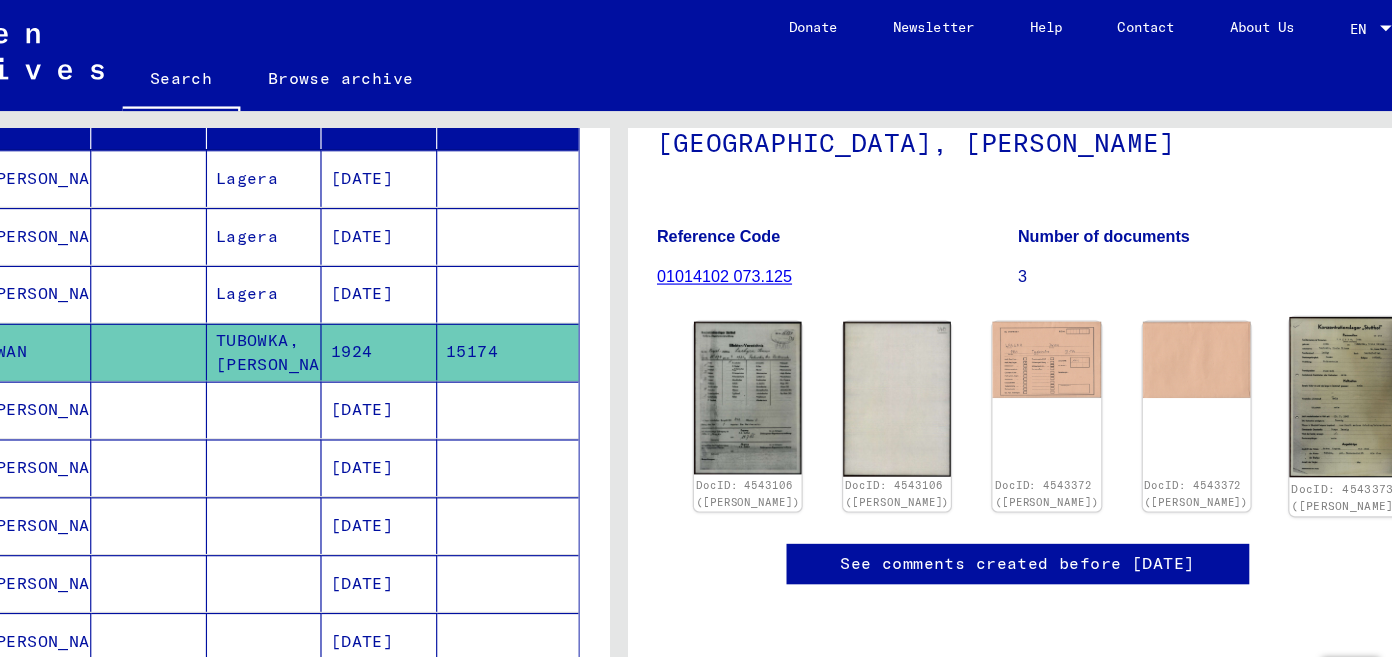 click 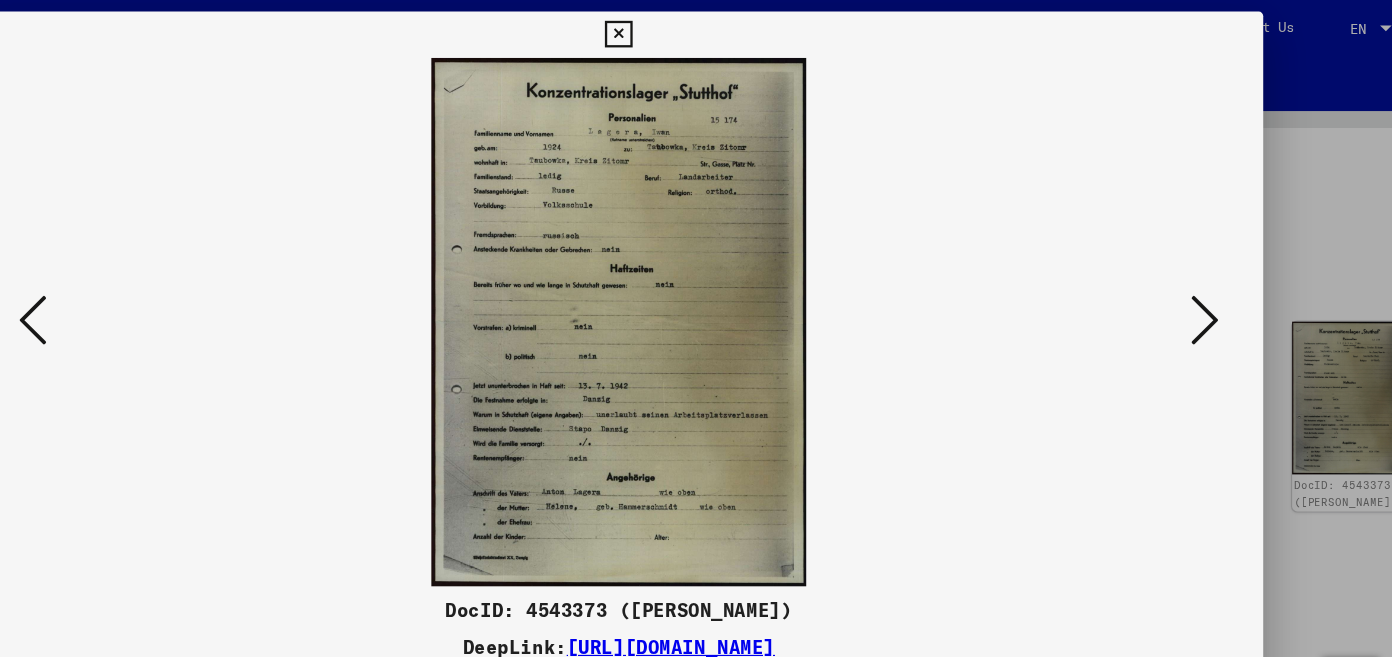 click at bounding box center (695, 30) 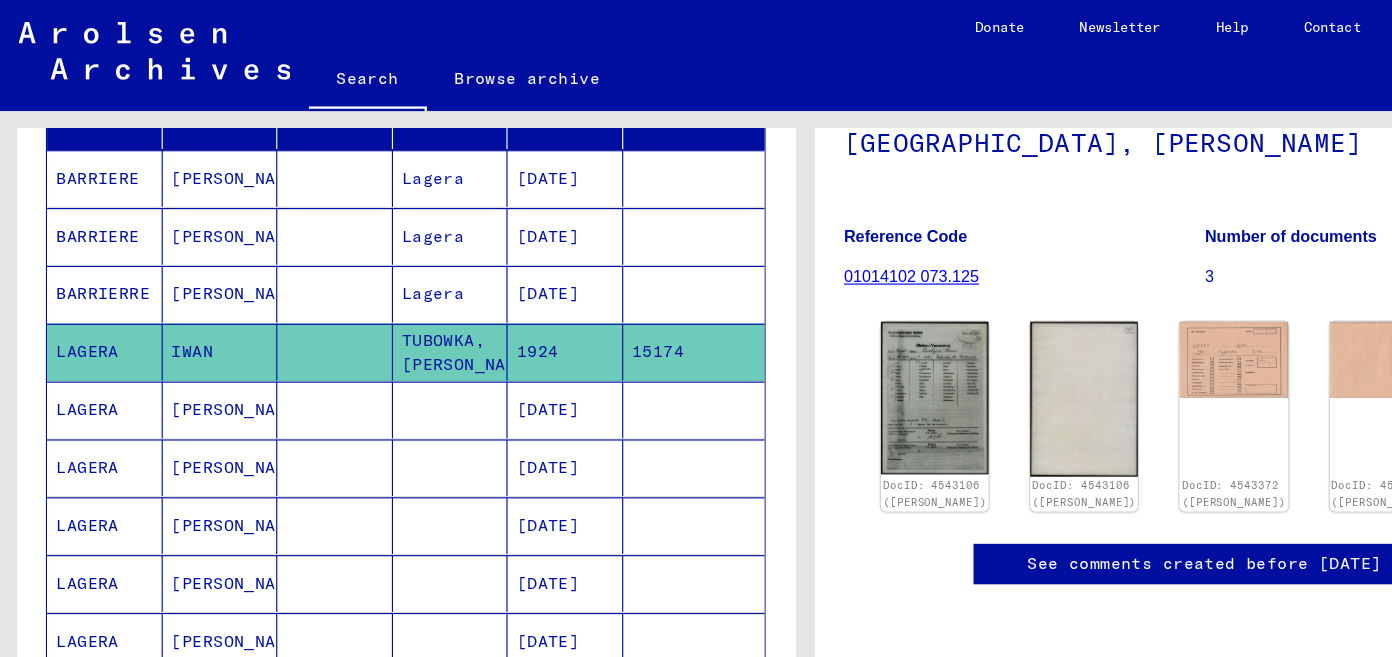 click on "BARRIERE" at bounding box center (91, 204) 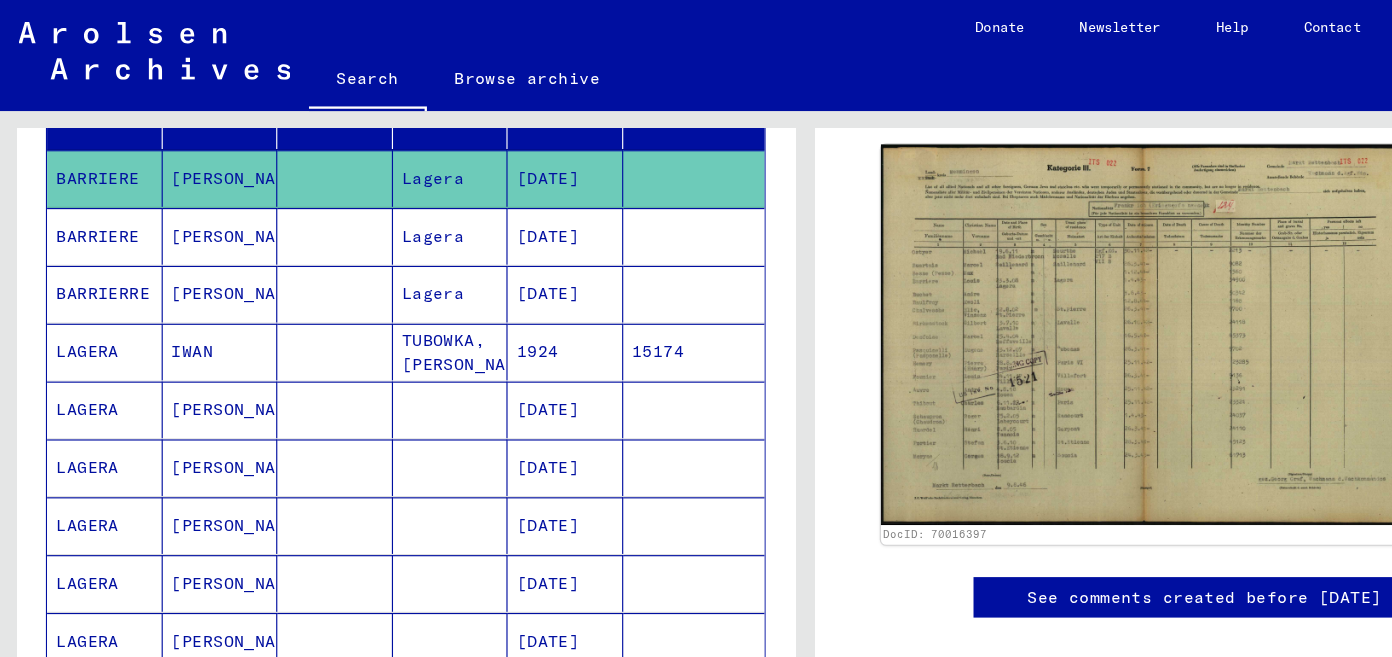 scroll, scrollTop: 376, scrollLeft: 0, axis: vertical 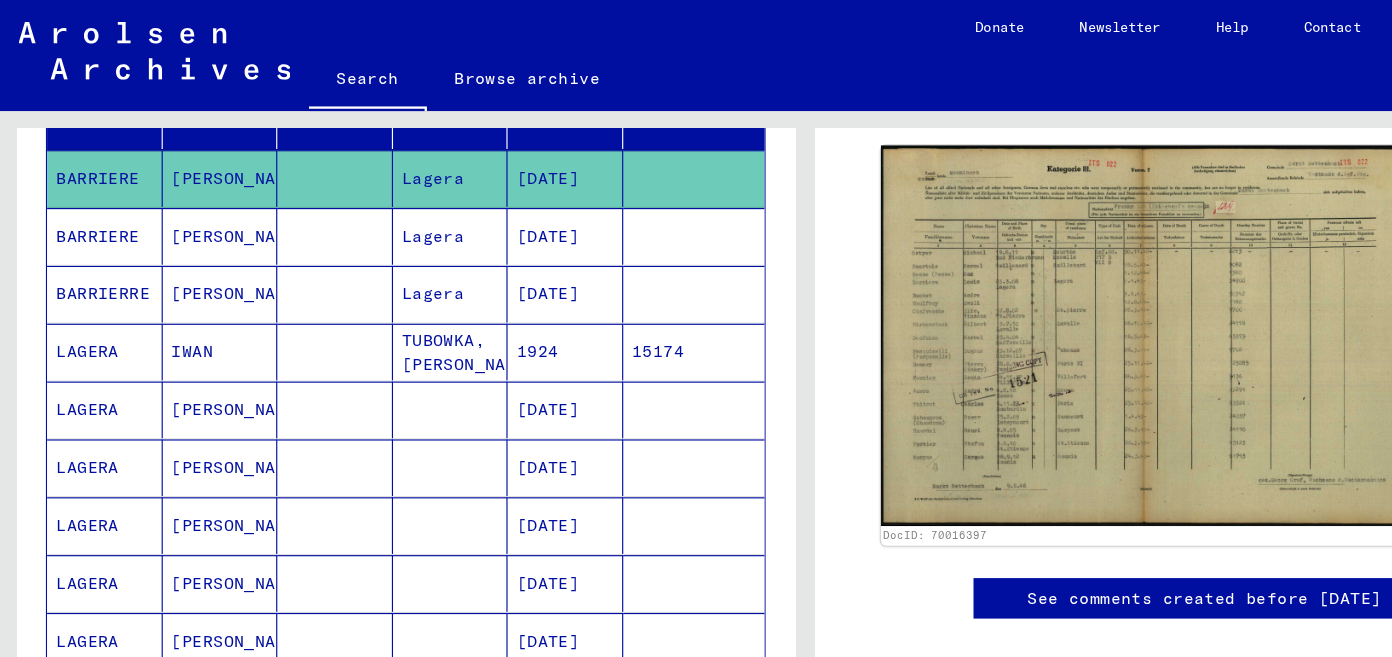 click on "BARRIERRE" at bounding box center [91, 304] 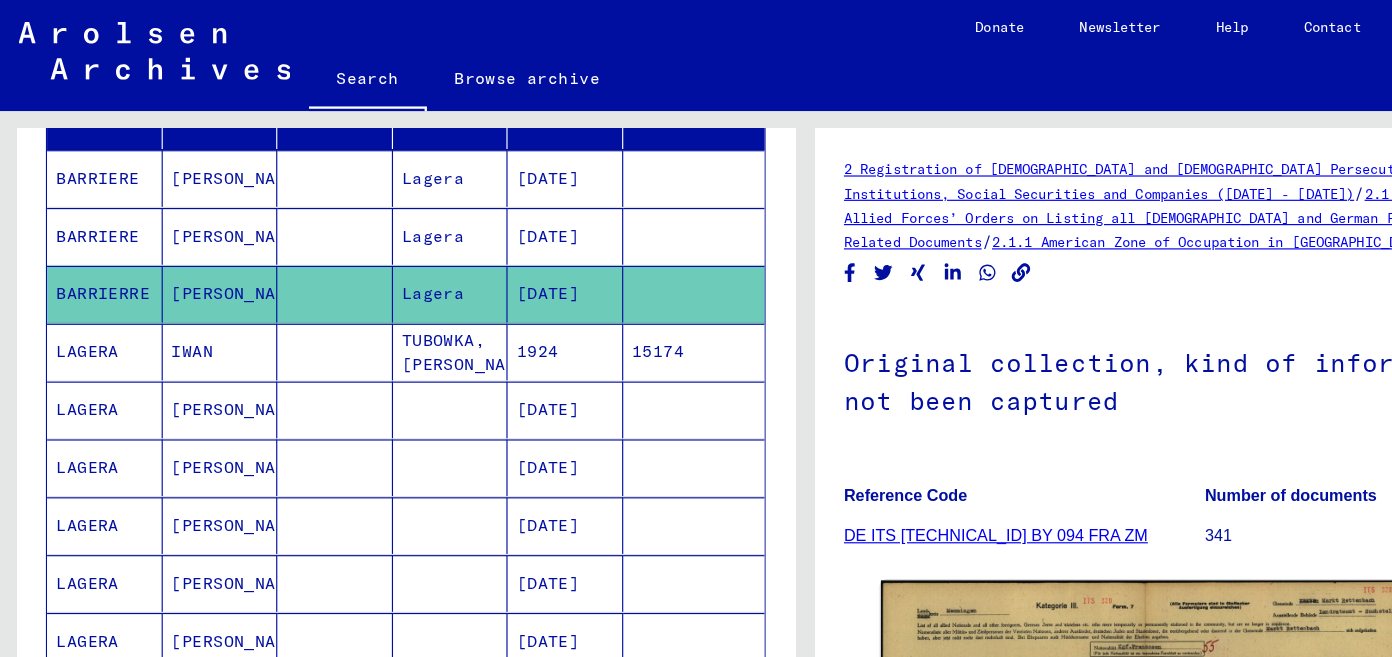 click on "BARRIERE" at bounding box center [91, 254] 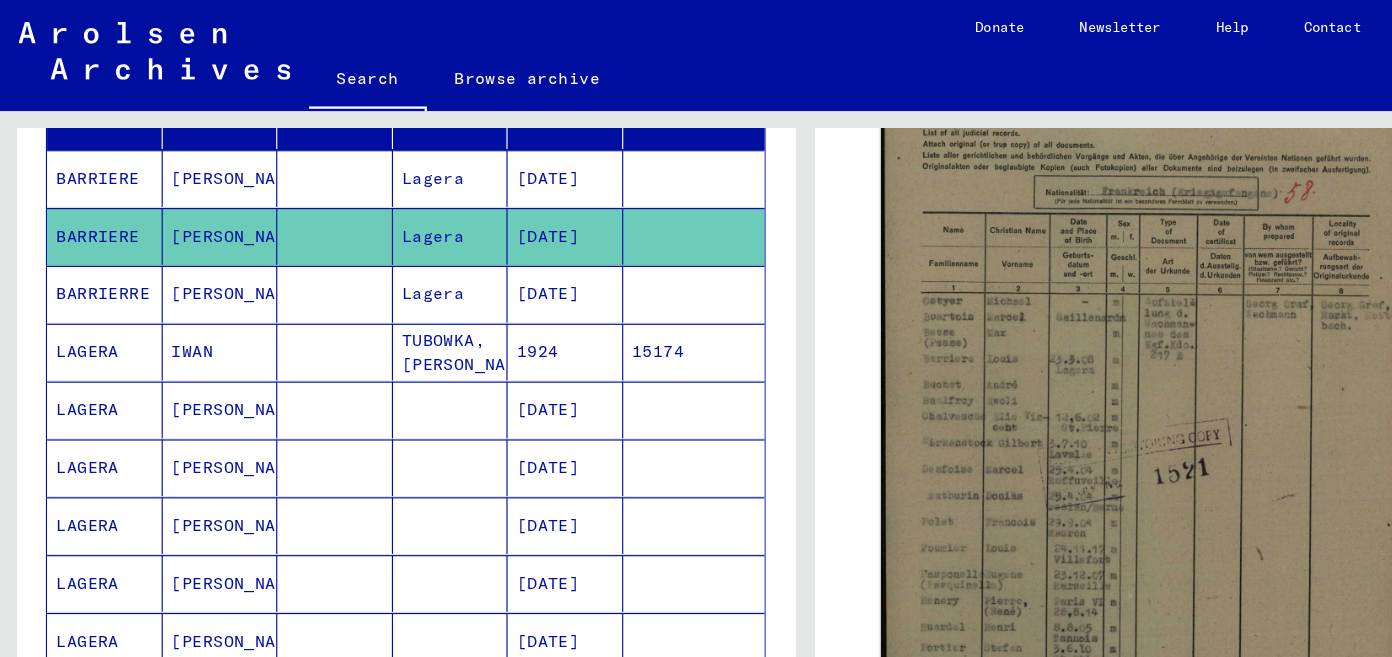 scroll, scrollTop: 530, scrollLeft: 0, axis: vertical 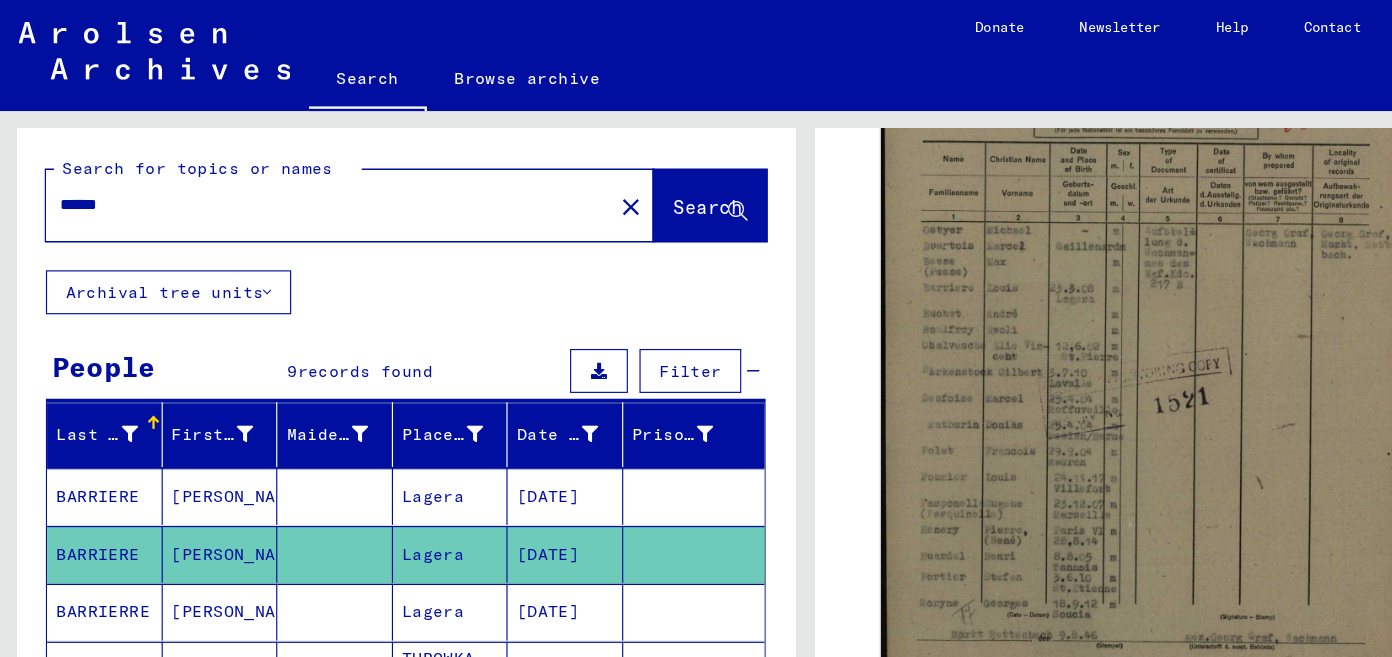 click on "******" at bounding box center (284, 177) 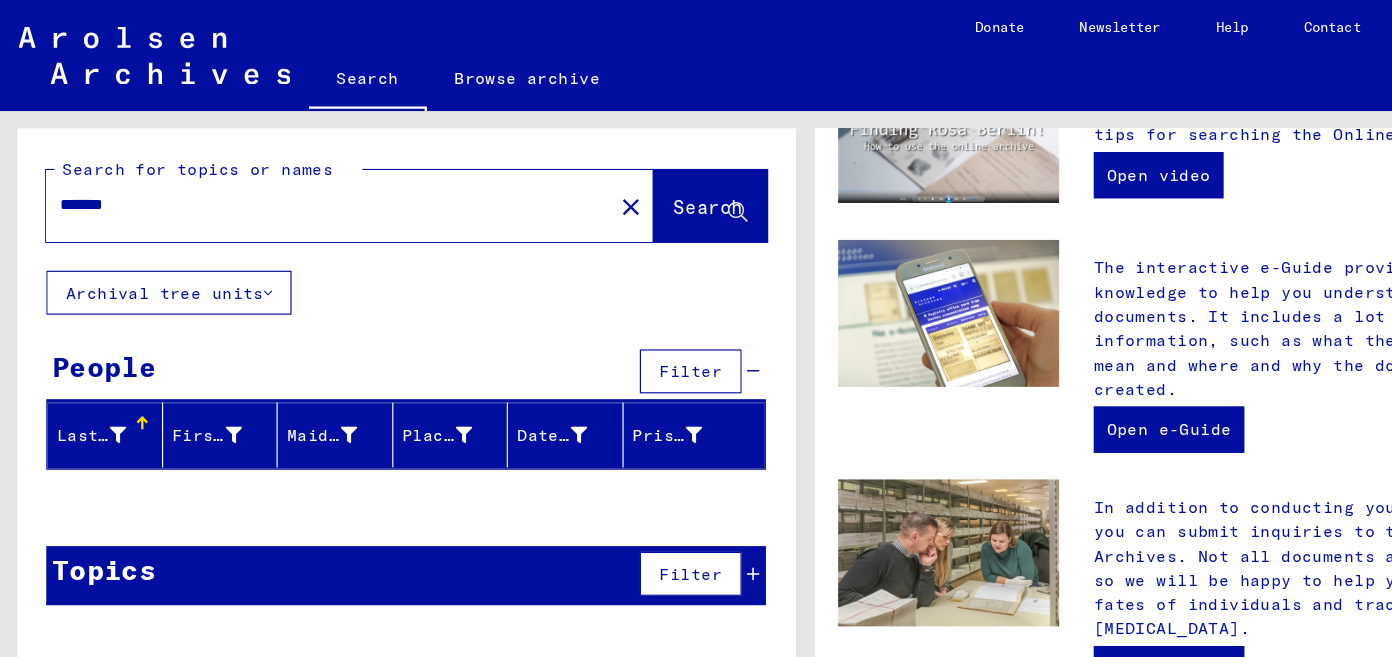scroll, scrollTop: 841, scrollLeft: 0, axis: vertical 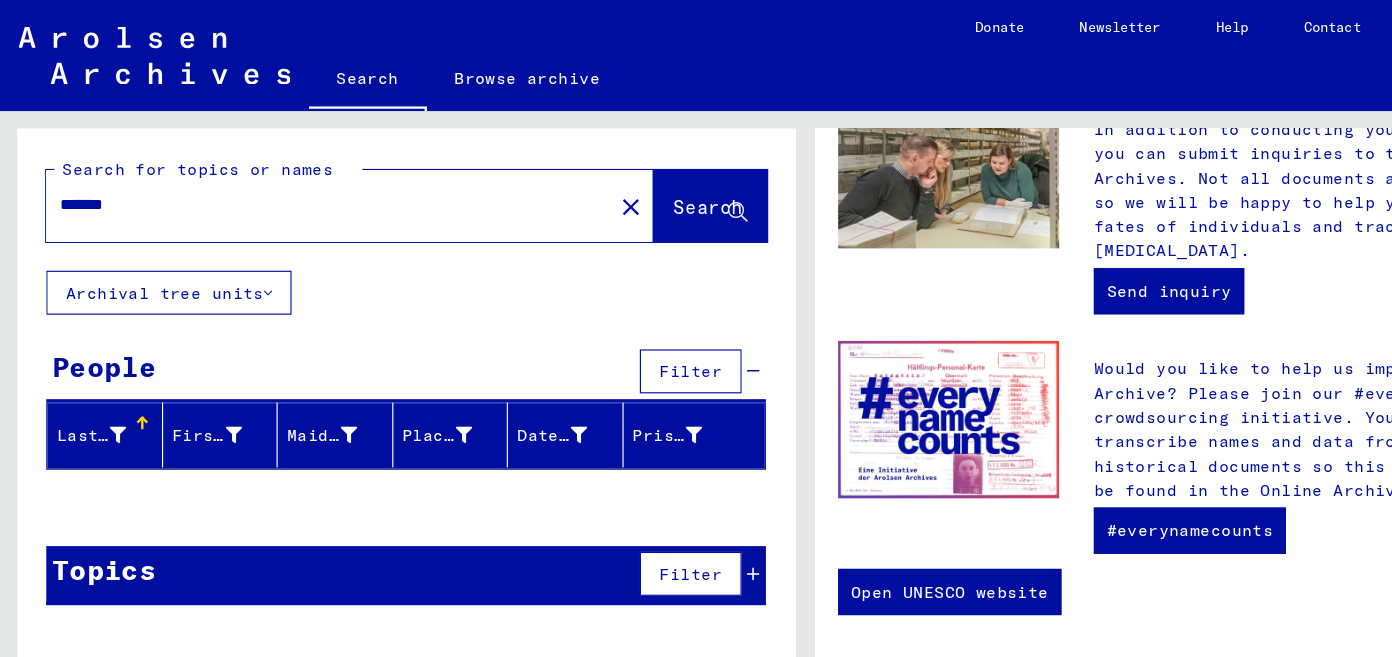 click on "*******" at bounding box center [278, 177] 